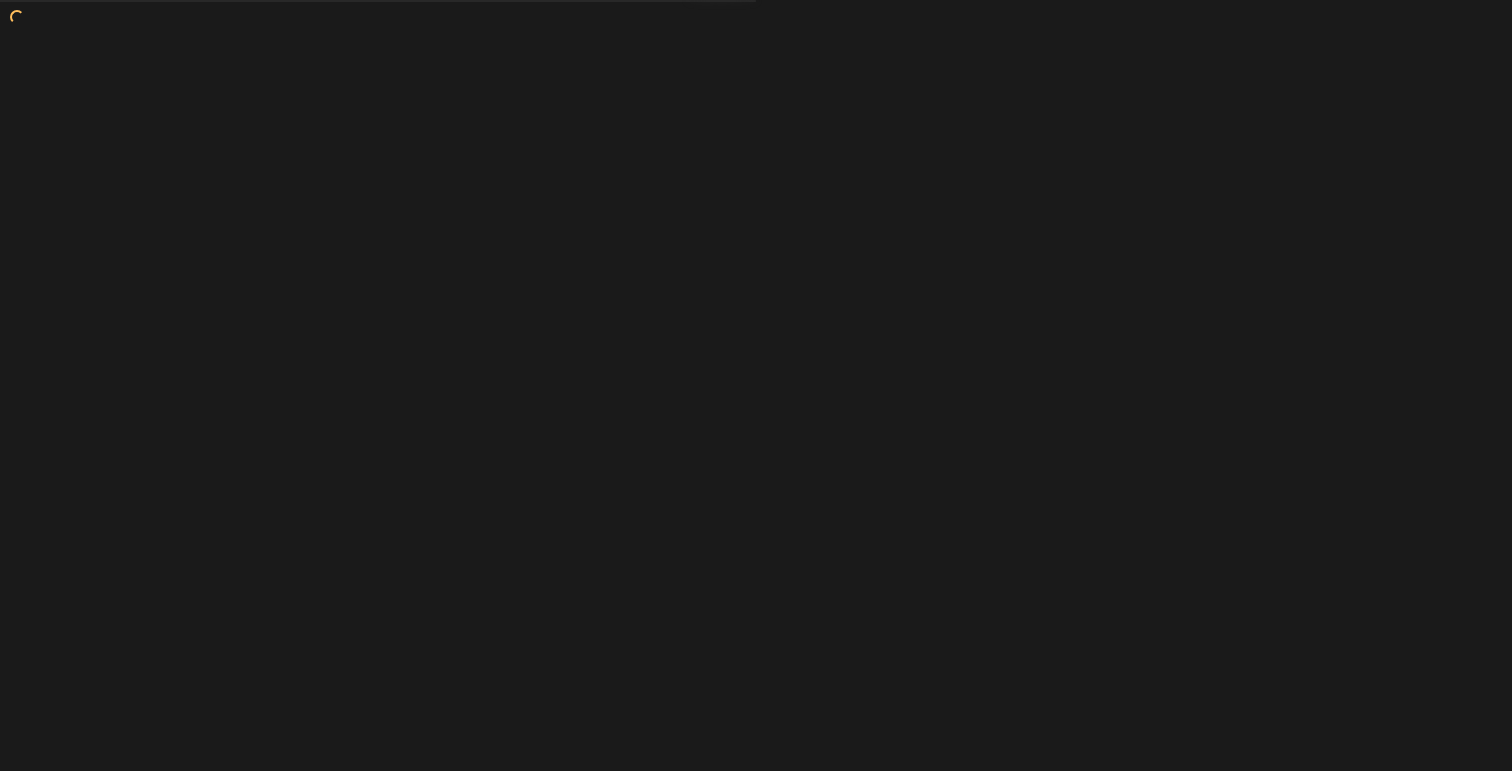 scroll, scrollTop: 0, scrollLeft: 0, axis: both 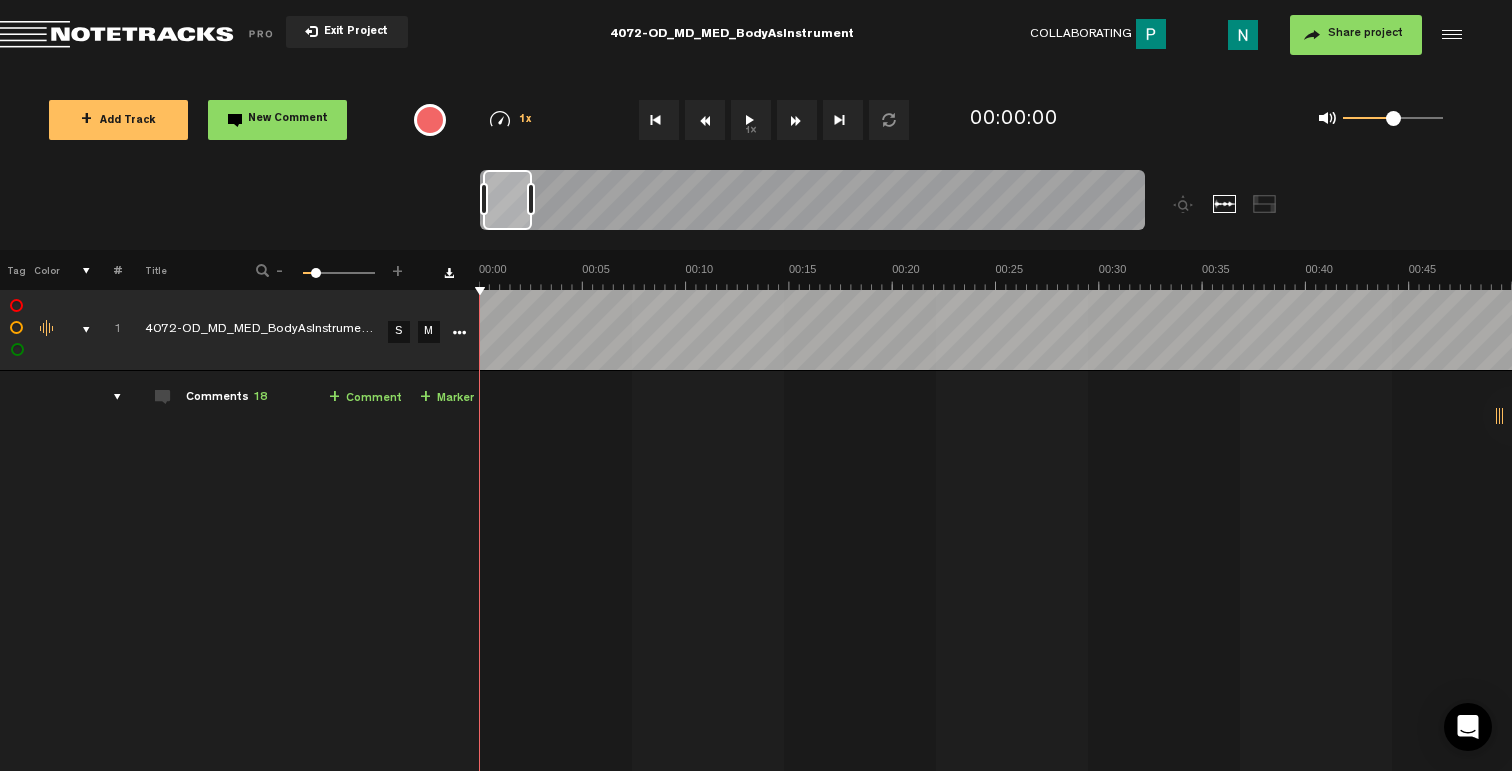 click at bounding box center (78, 330) 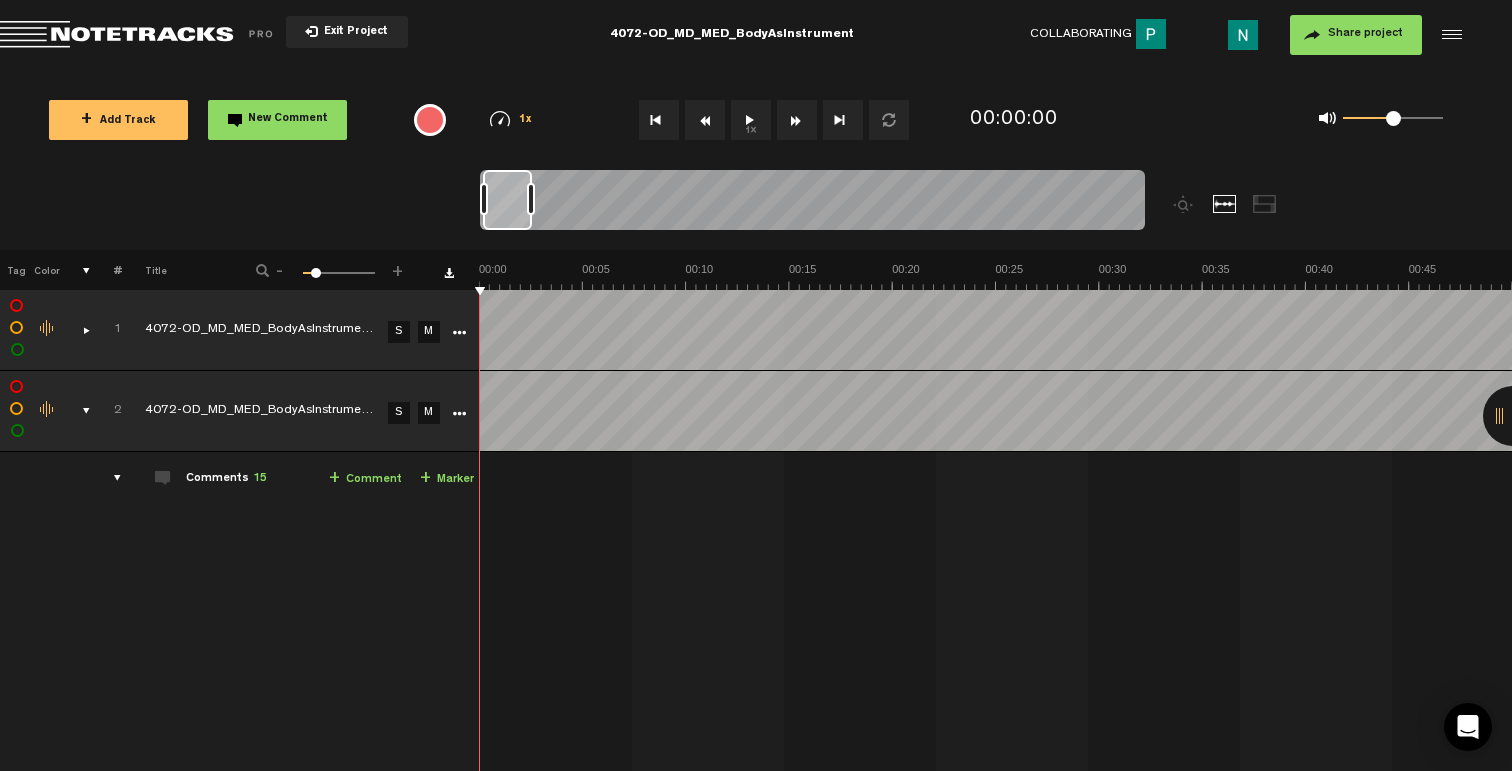 click on "2" at bounding box center [106, 411] 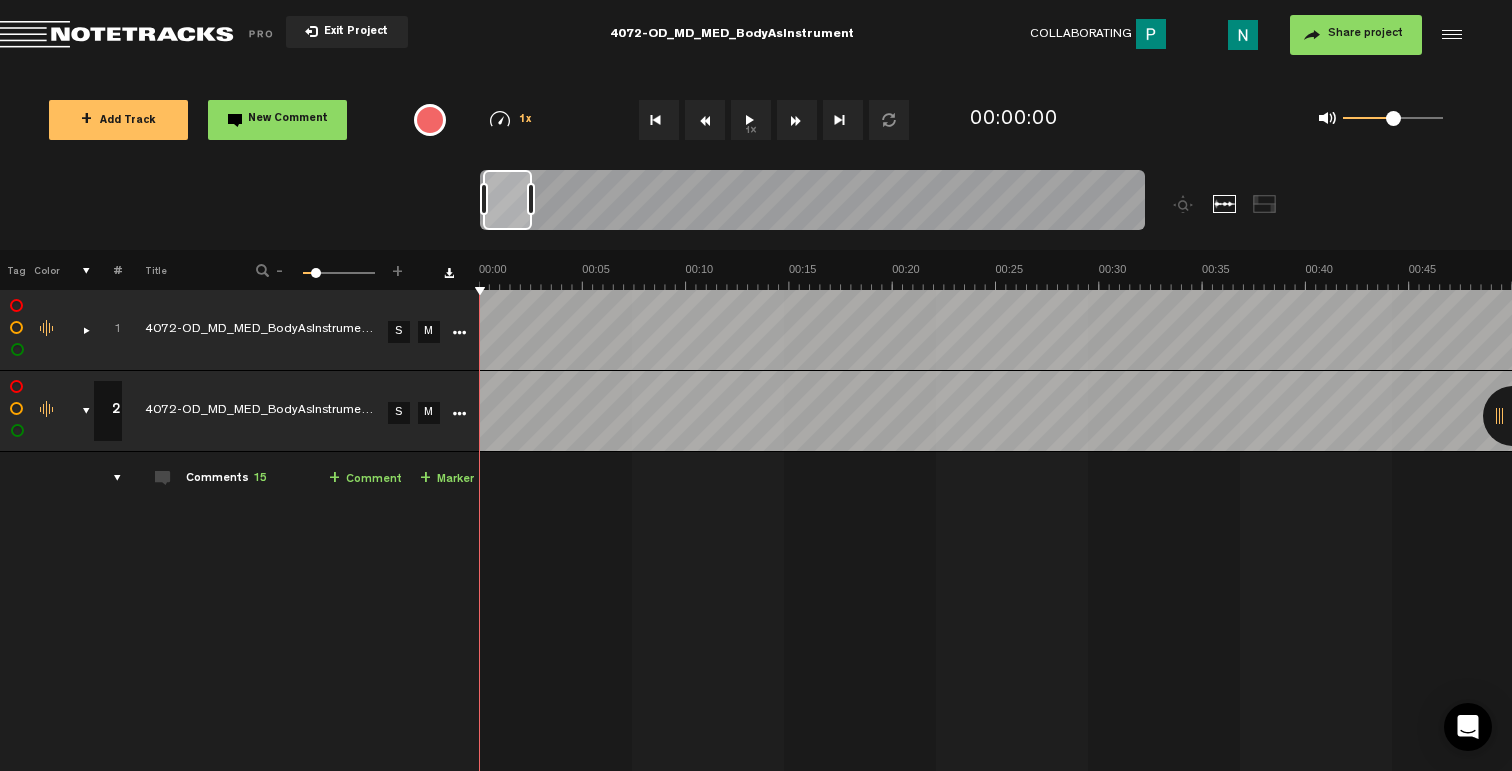 scroll, scrollTop: 0, scrollLeft: 4, axis: horizontal 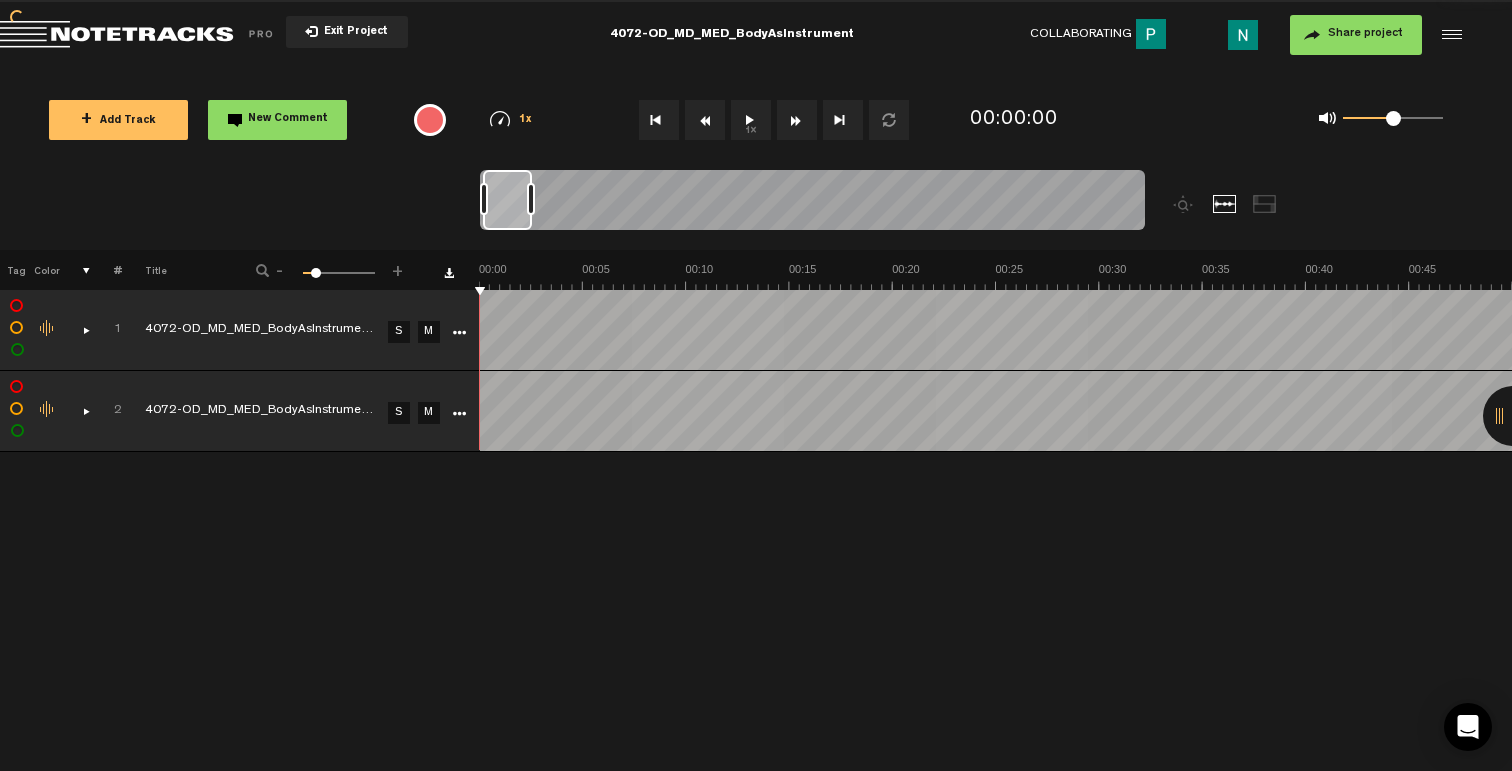 click at bounding box center (78, 411) 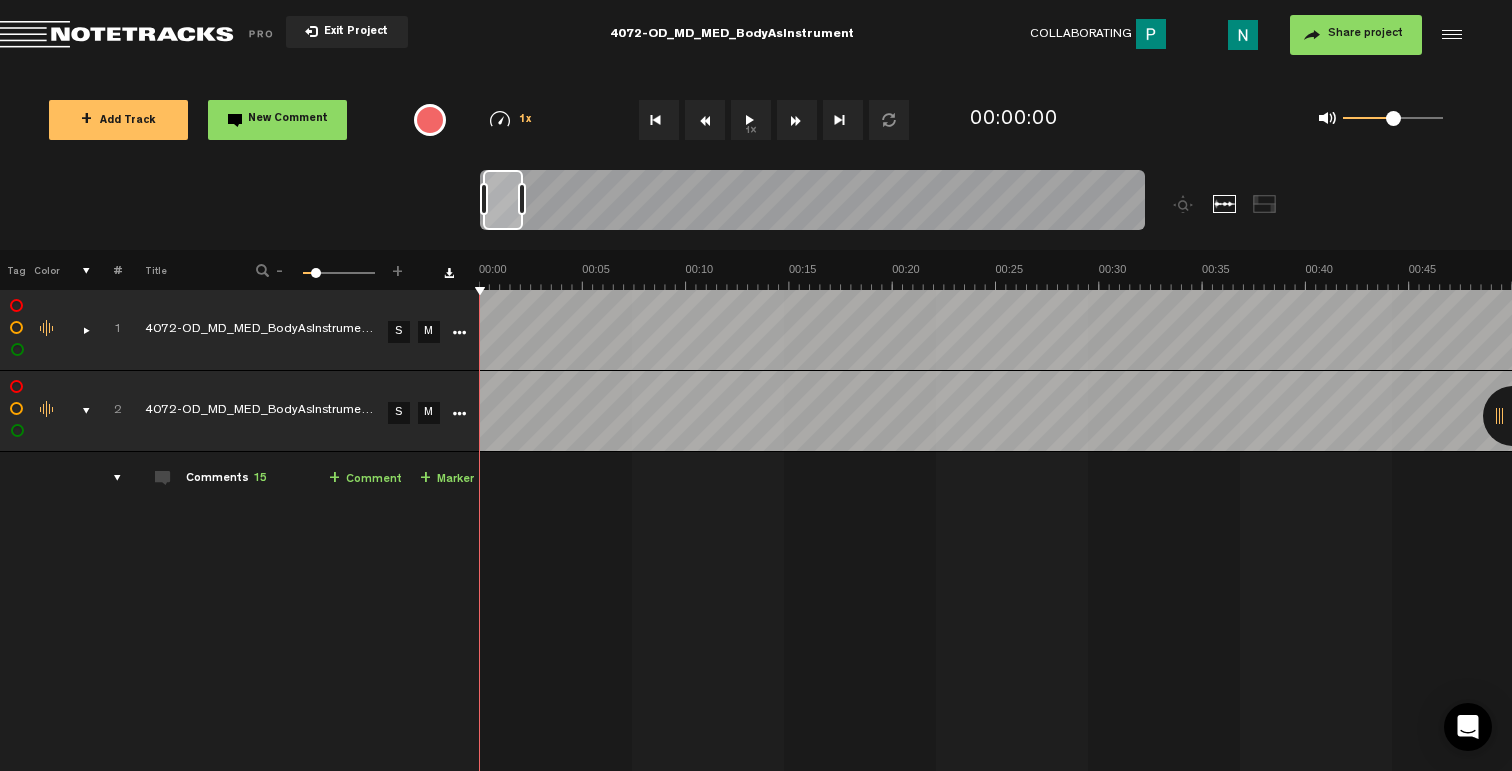 drag, startPoint x: 529, startPoint y: 205, endPoint x: 519, endPoint y: 207, distance: 10.198039 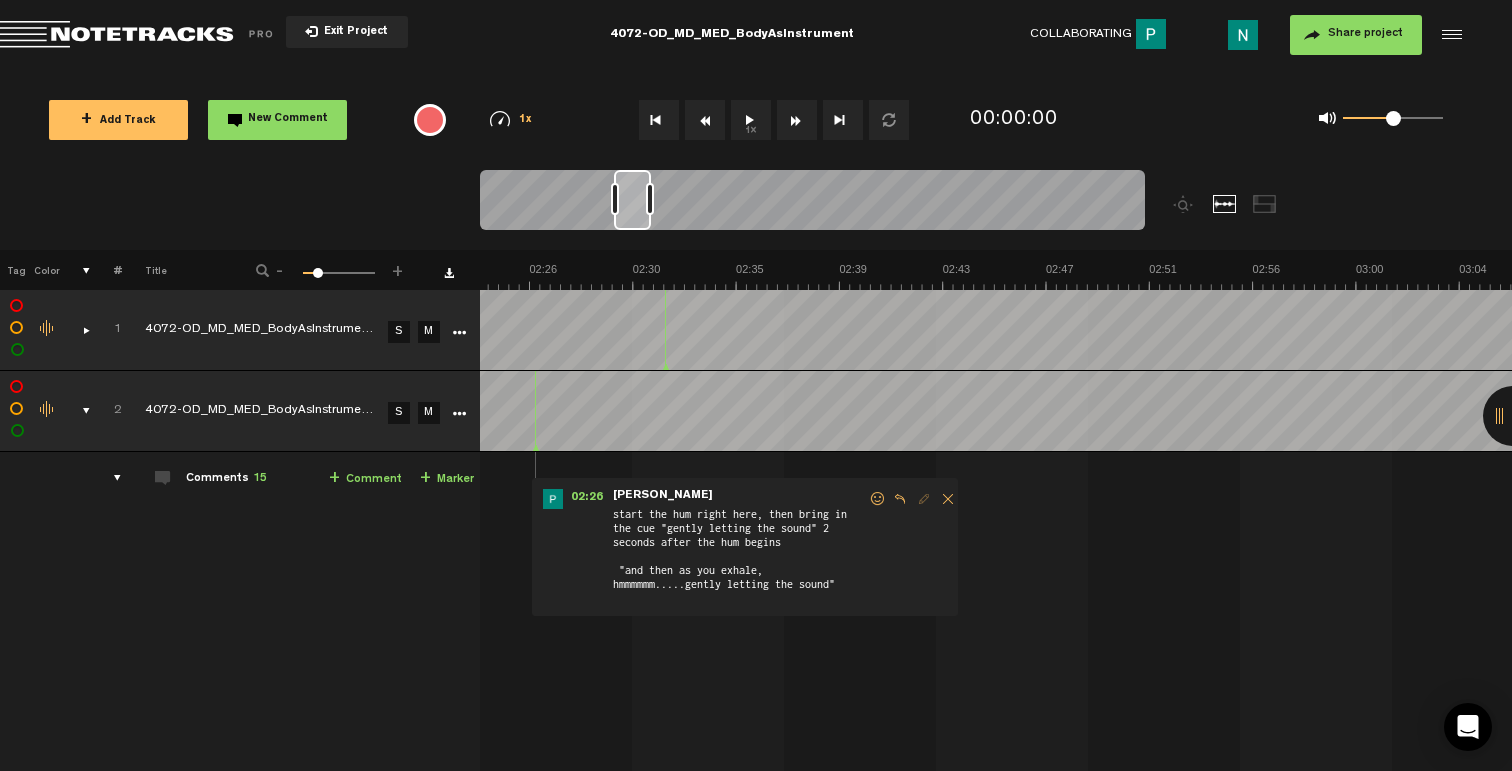 scroll, scrollTop: 0, scrollLeft: 3010, axis: horizontal 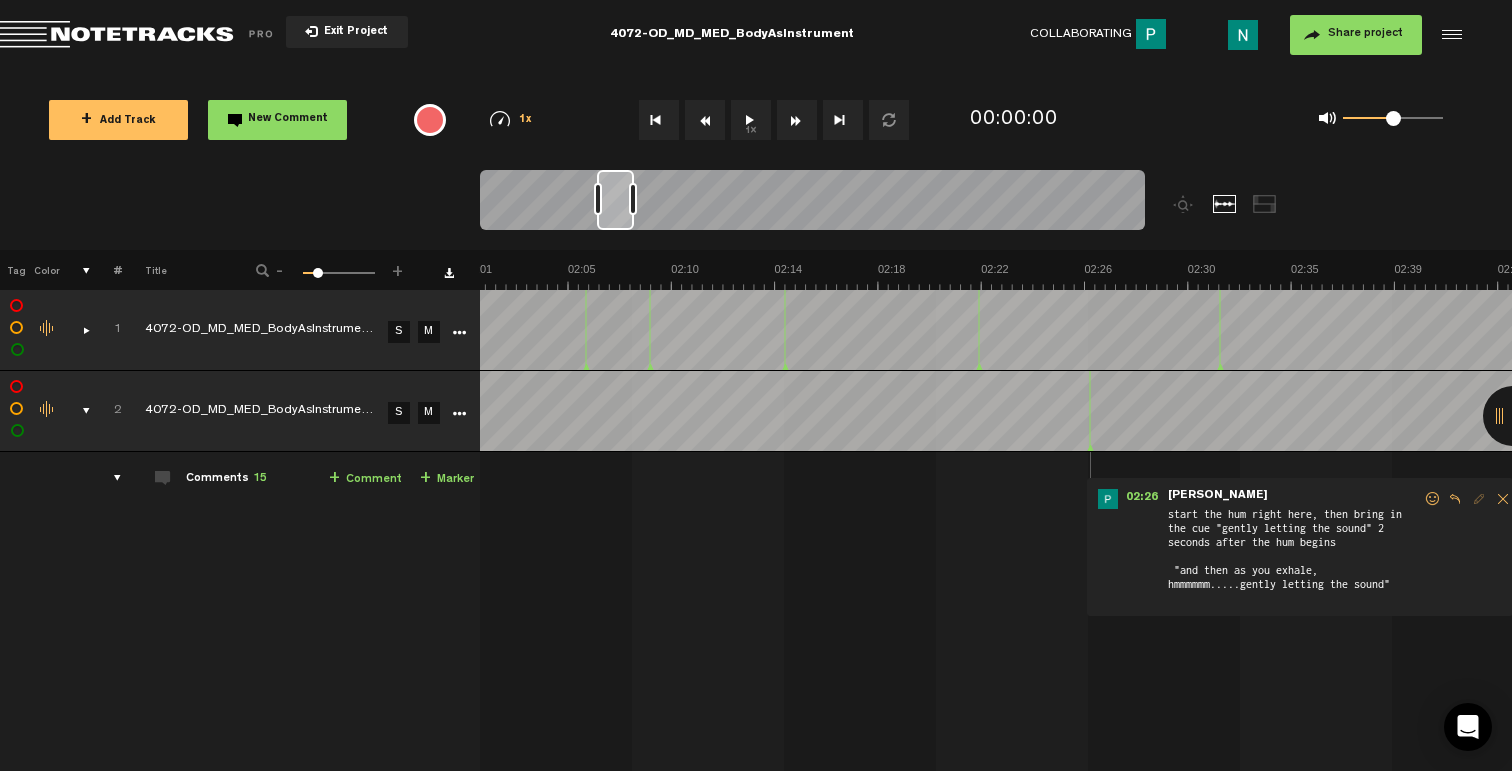 drag, startPoint x: 502, startPoint y: 219, endPoint x: 616, endPoint y: 204, distance: 114.982605 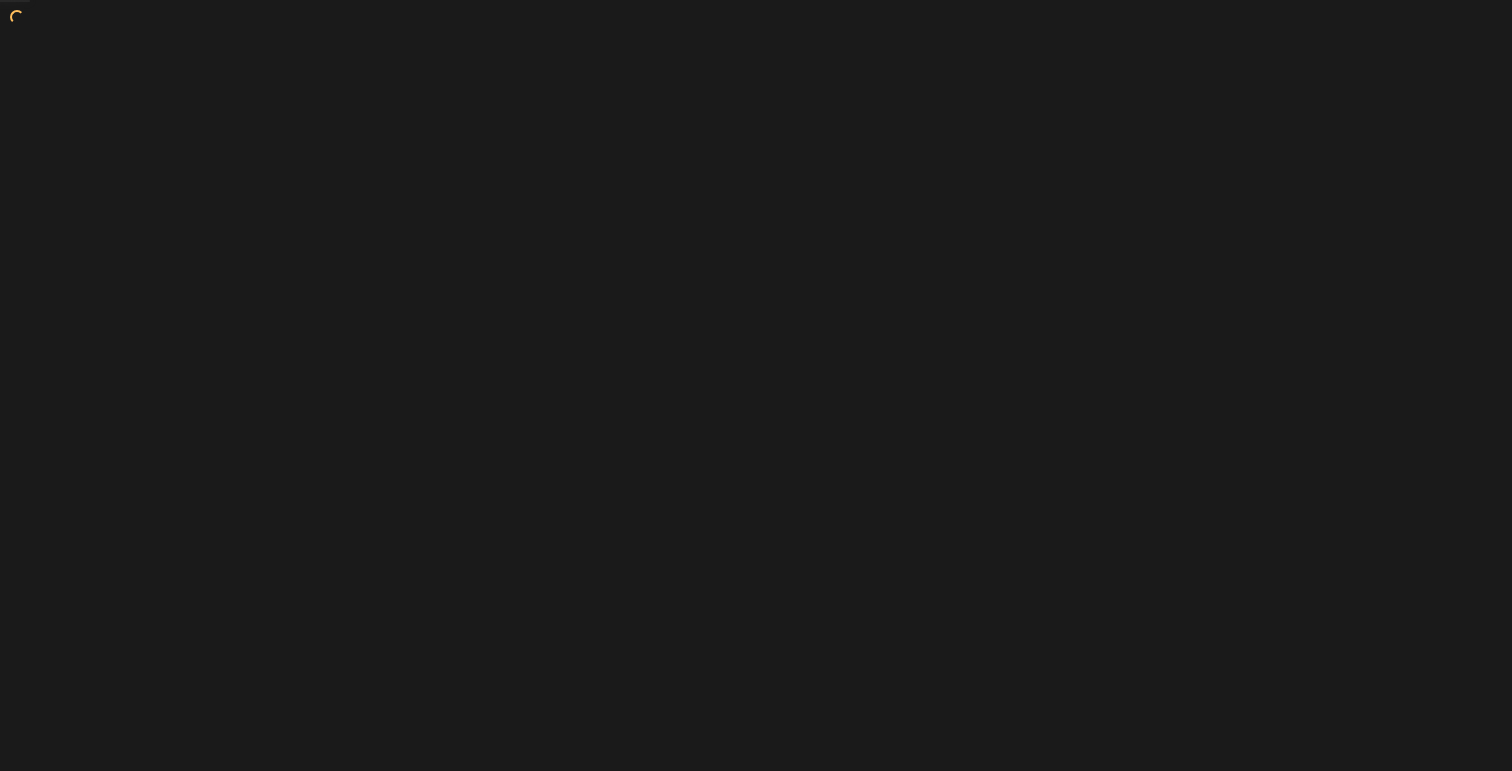 scroll, scrollTop: 0, scrollLeft: 0, axis: both 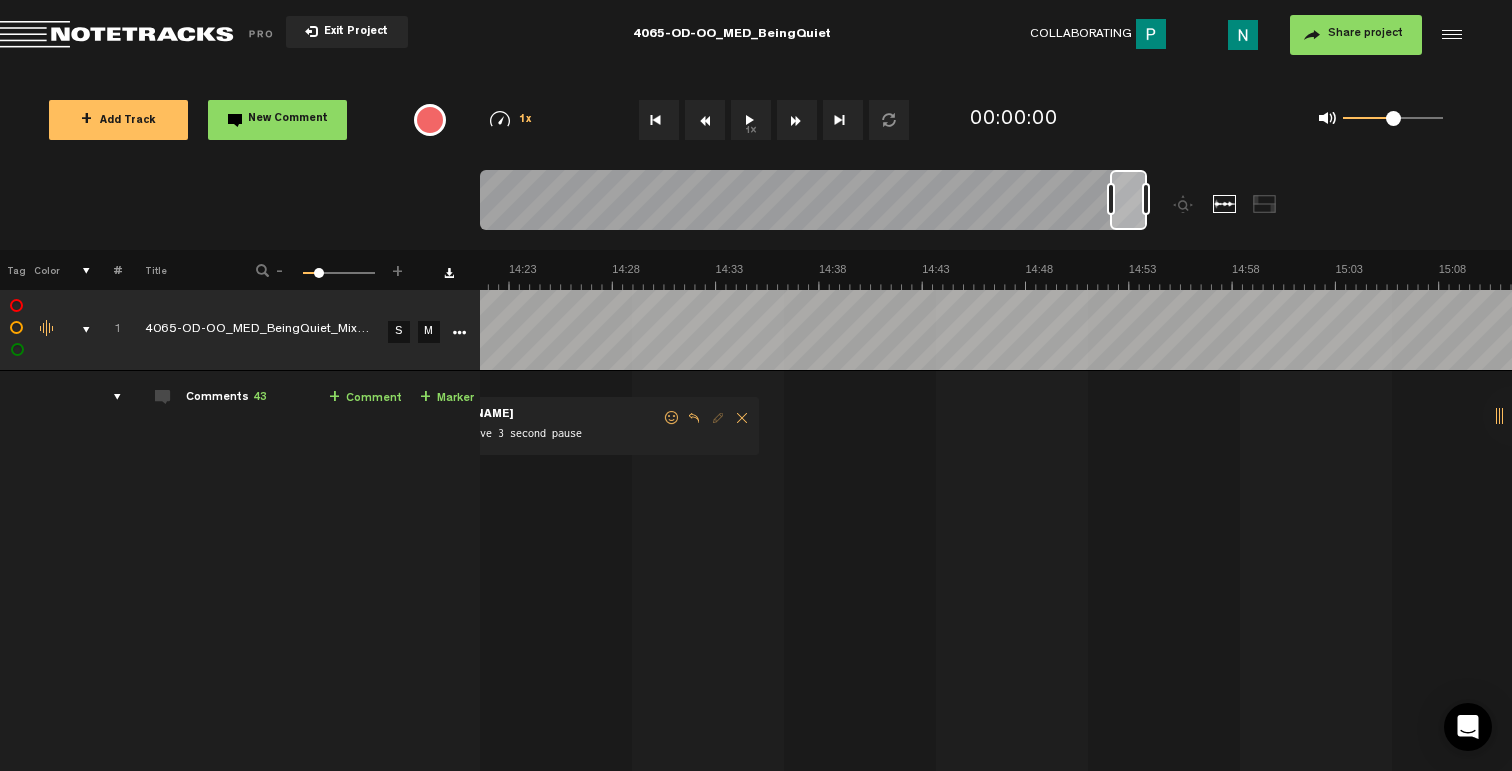 drag, startPoint x: 498, startPoint y: 216, endPoint x: 1170, endPoint y: 200, distance: 672.1904 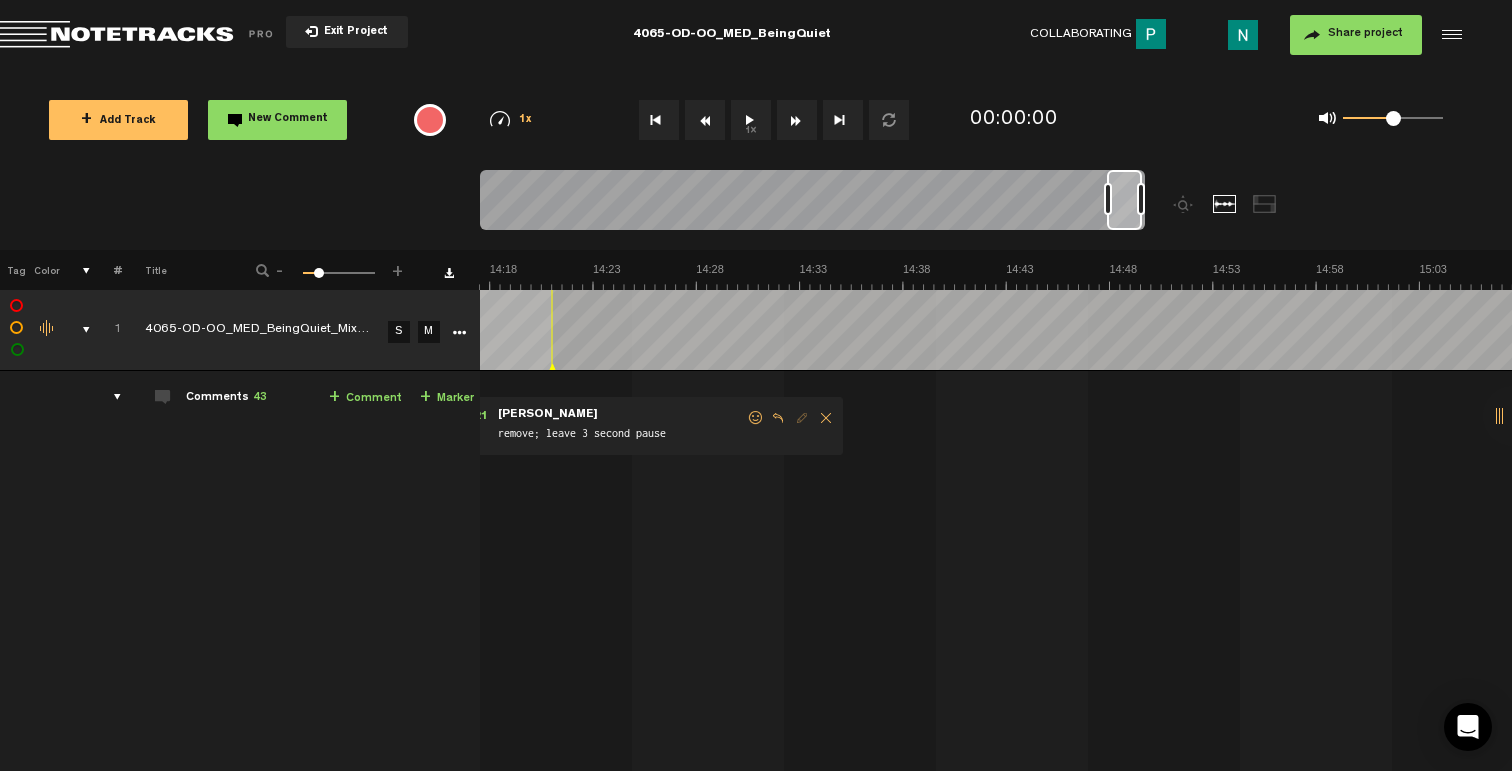 click at bounding box center (1124, 200) 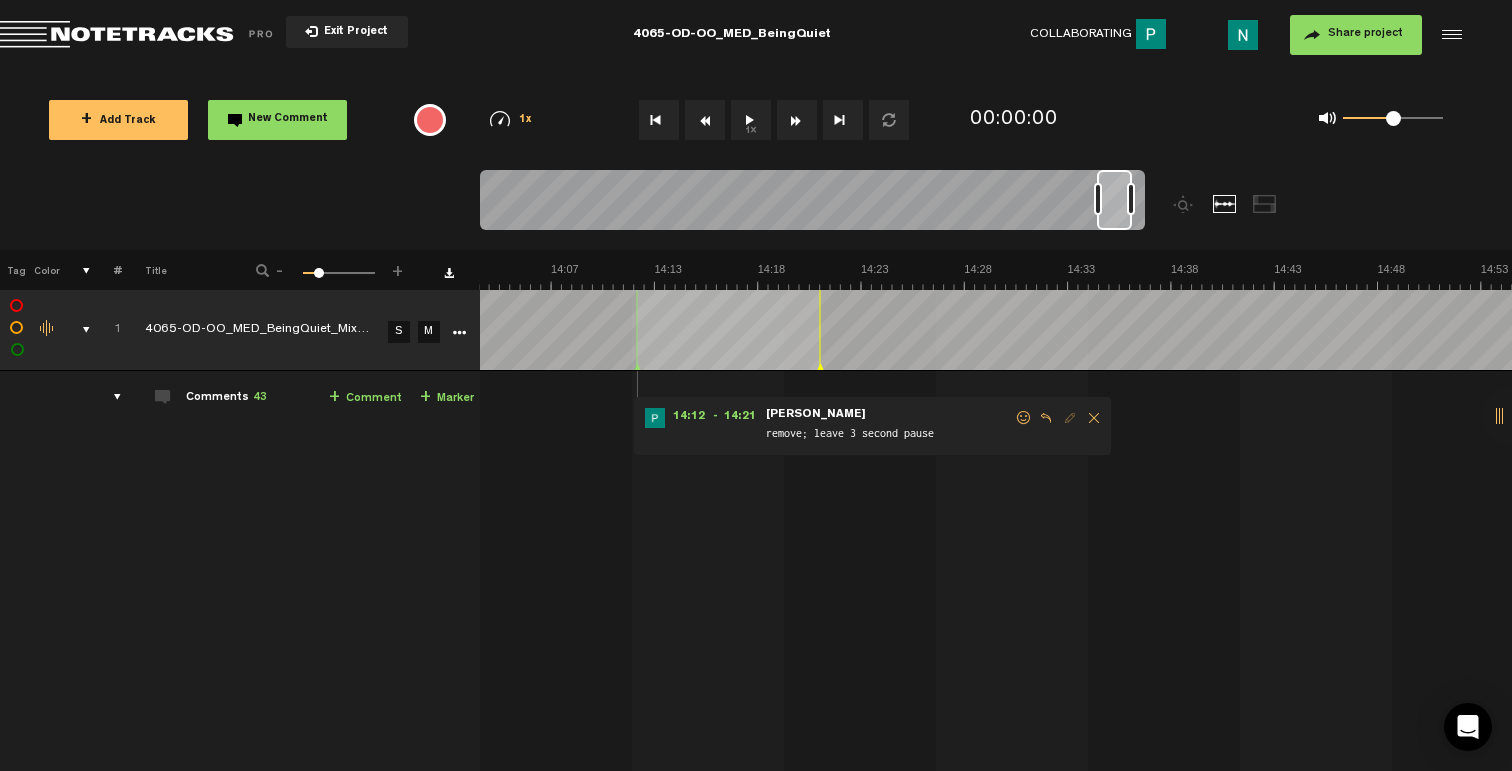 scroll, scrollTop: 0, scrollLeft: 17179, axis: horizontal 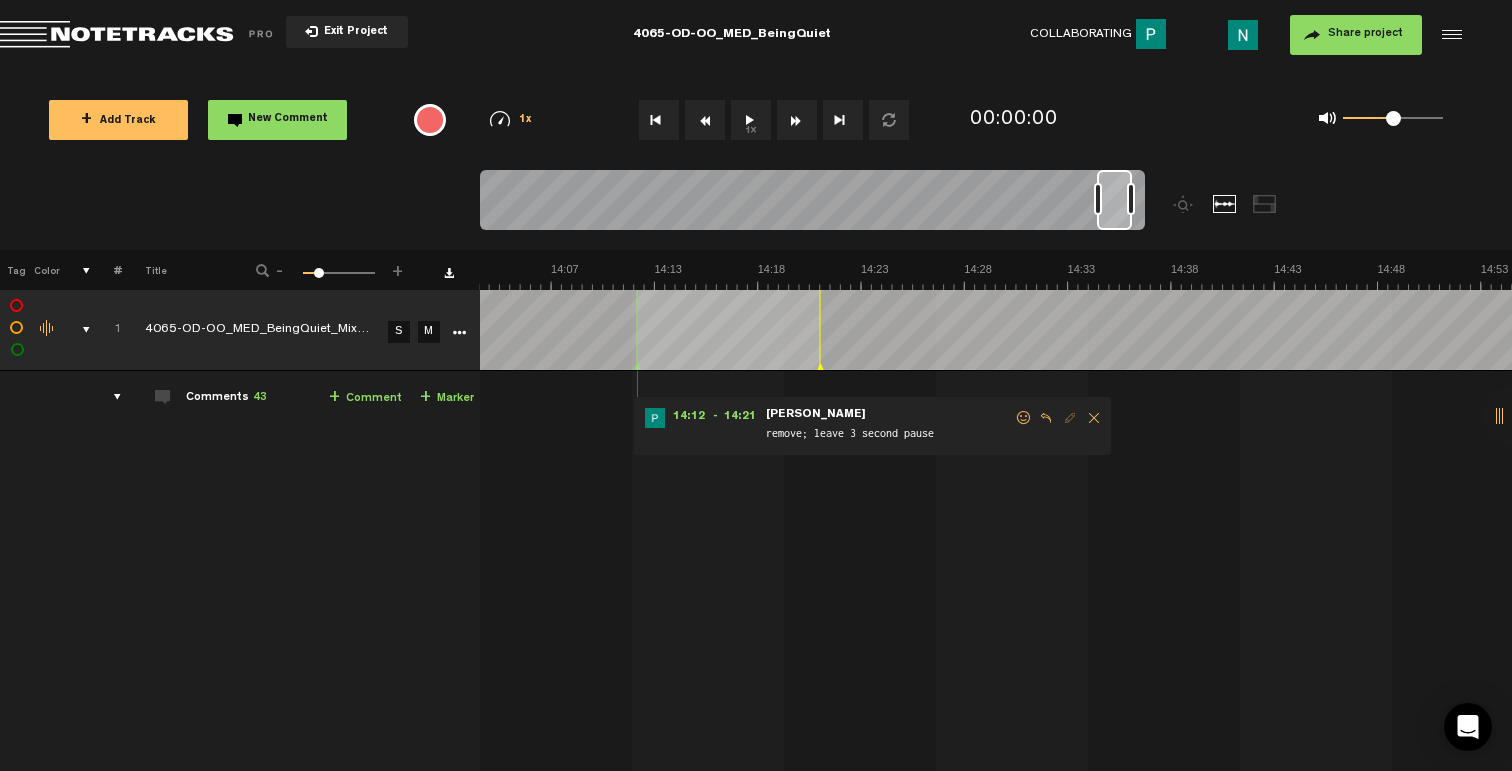 click at bounding box center (1024, 418) 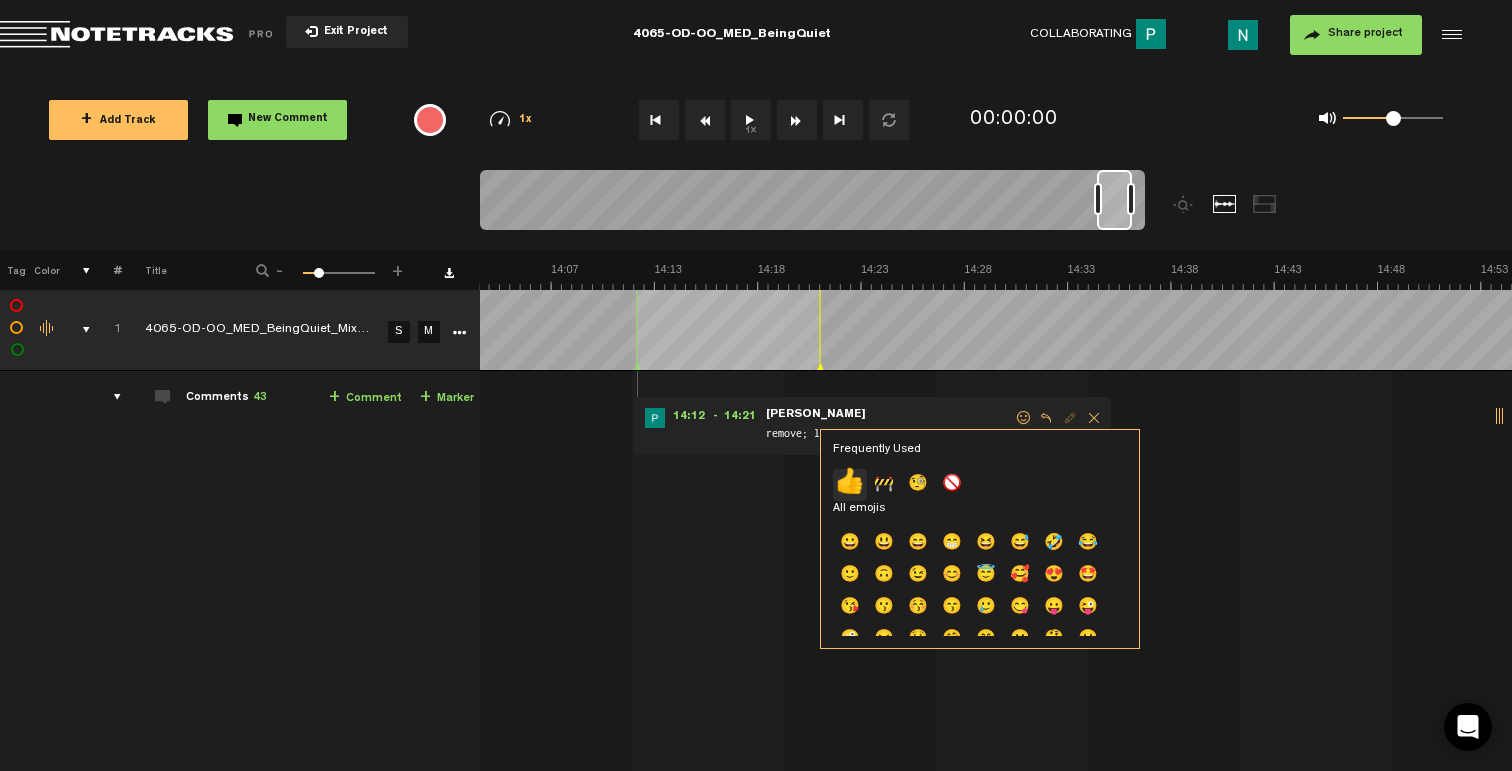 click on "👍" 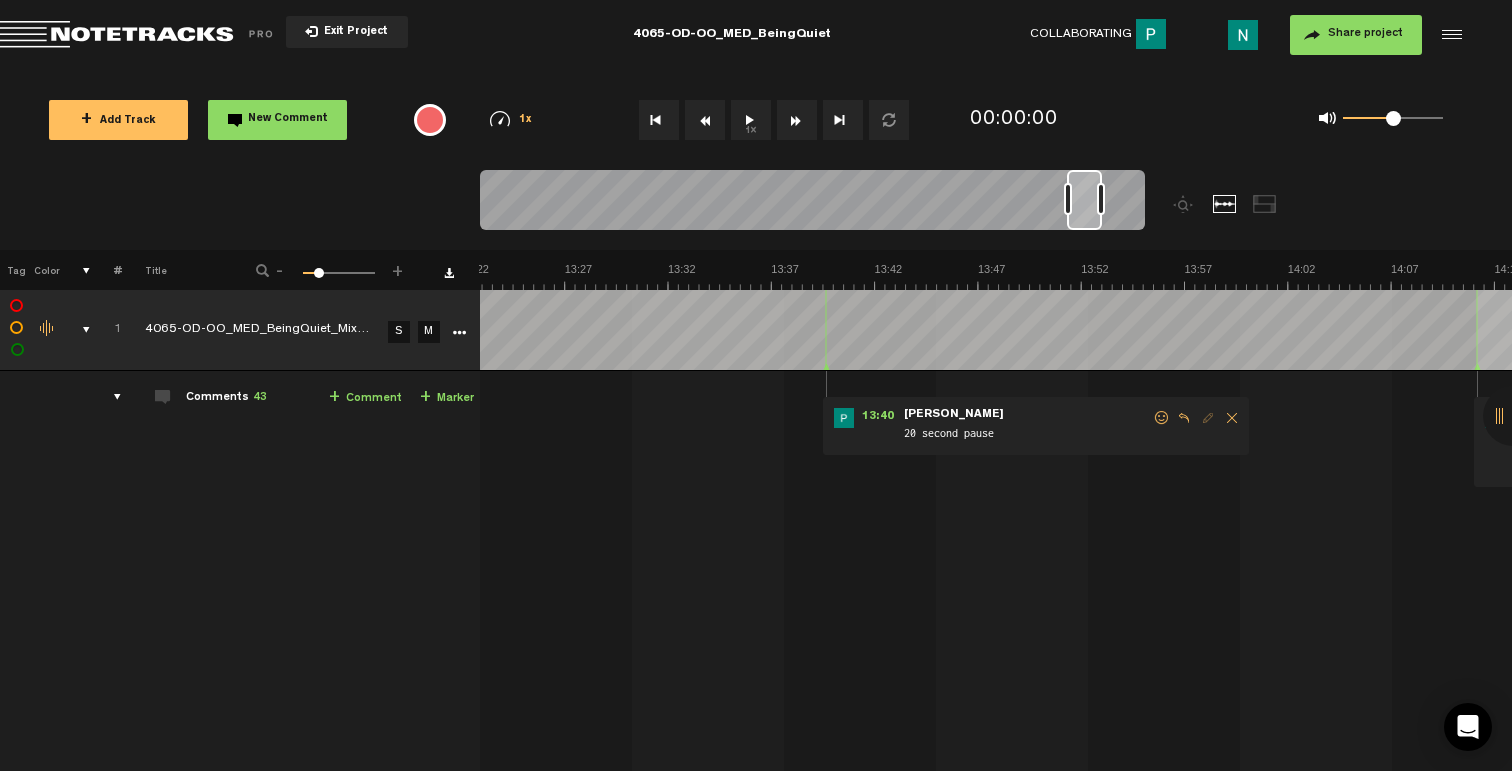 scroll, scrollTop: 0, scrollLeft: 16339, axis: horizontal 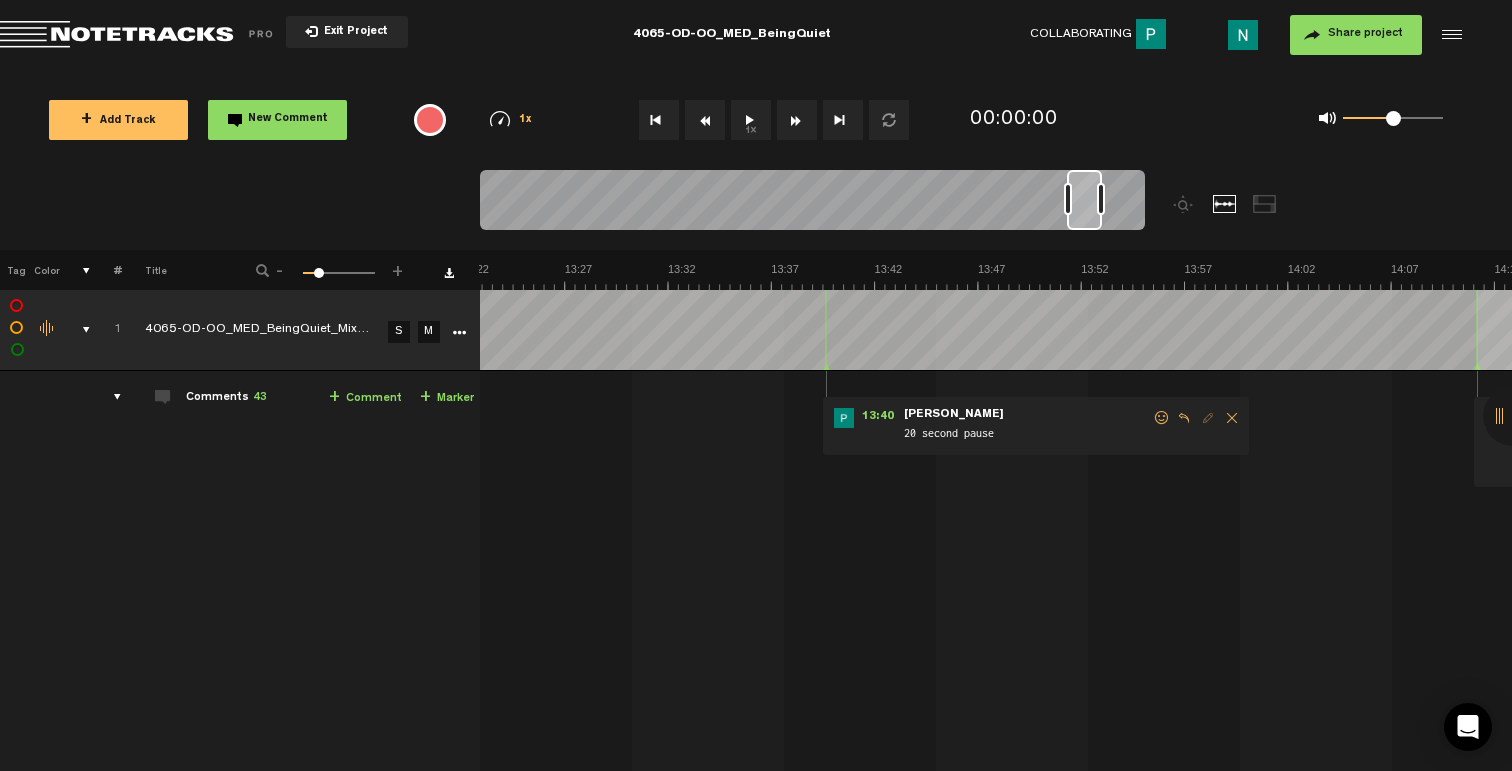 click at bounding box center (1162, 418) 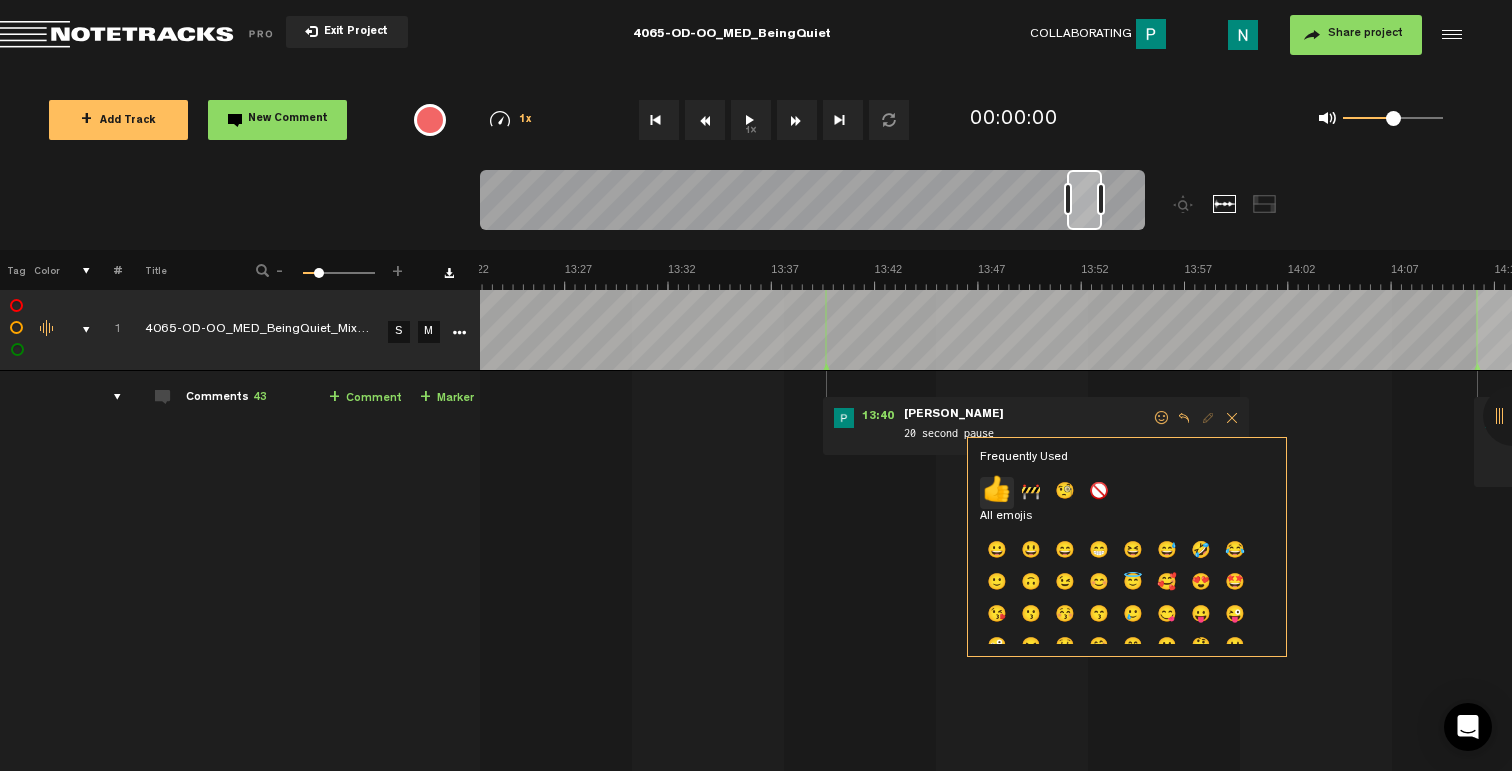click on "👍" 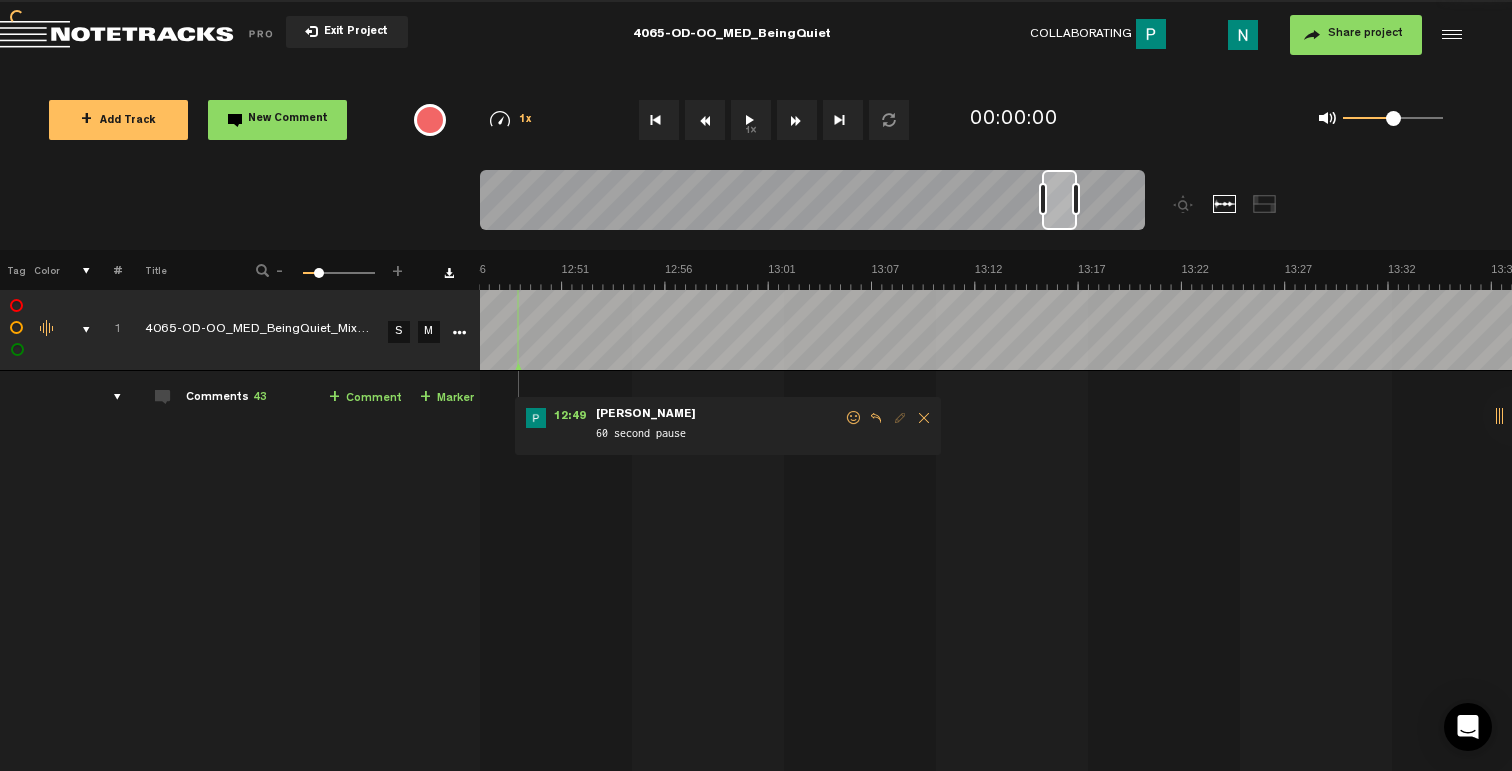 scroll, scrollTop: 0, scrollLeft: 15379, axis: horizontal 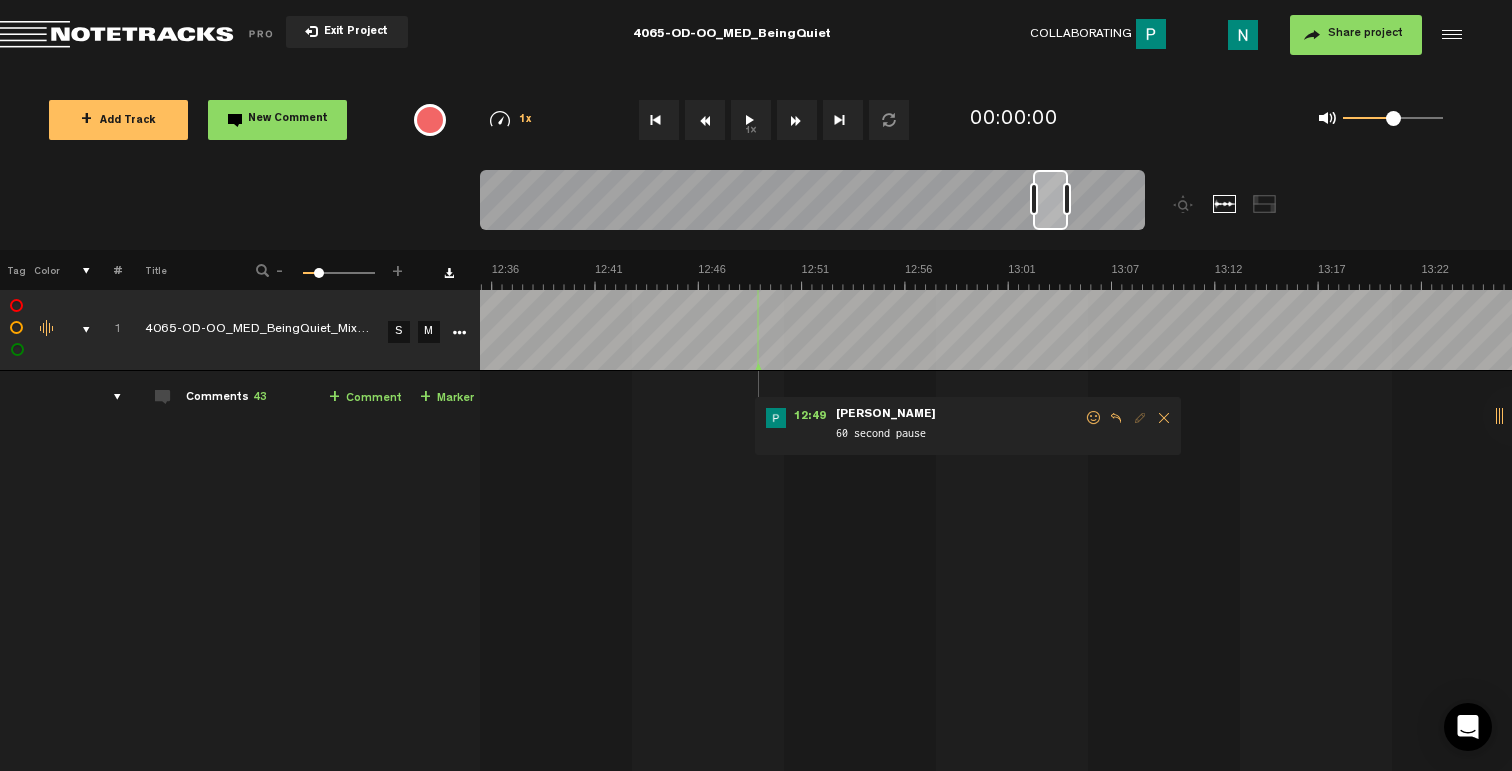 click at bounding box center (1094, 418) 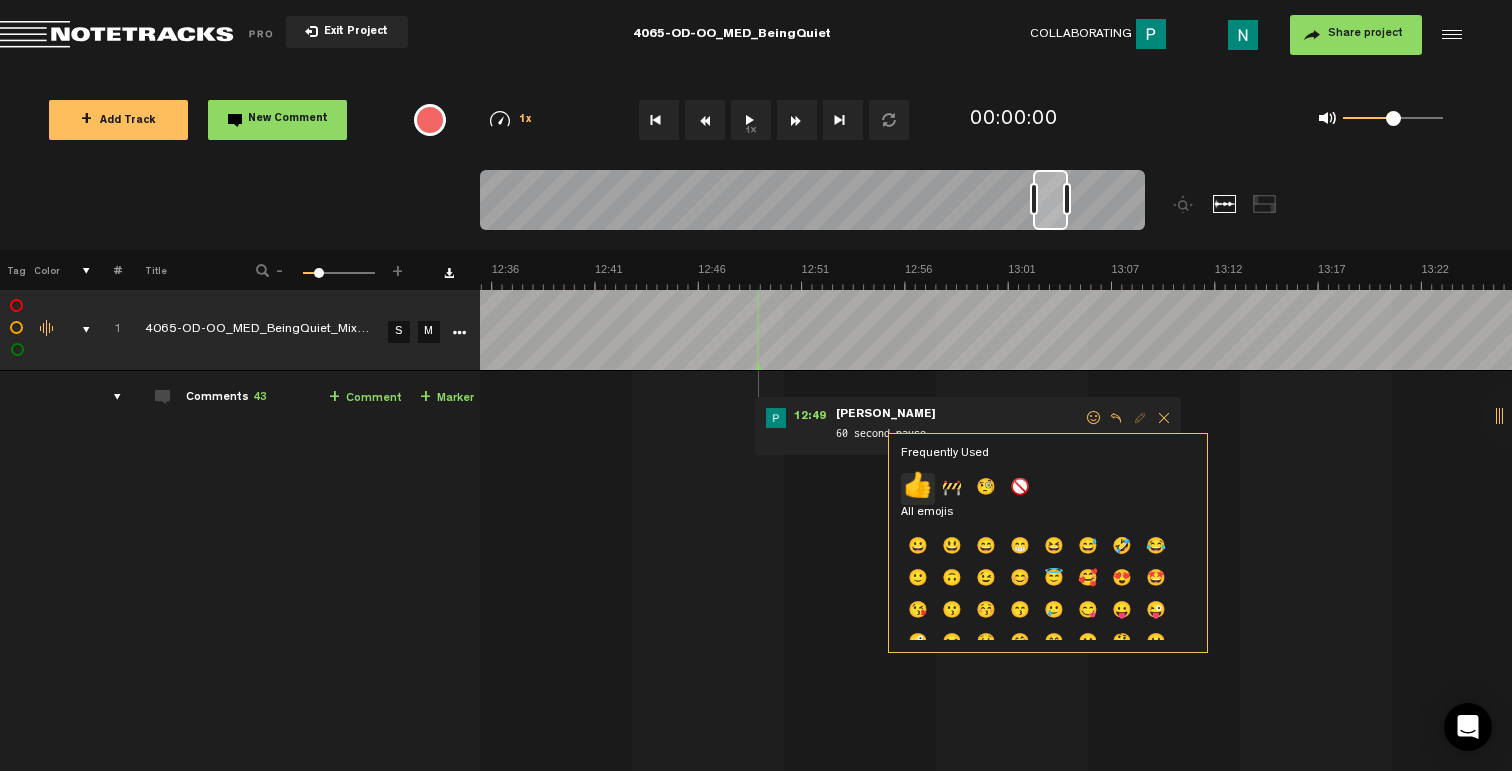 click on "👍" 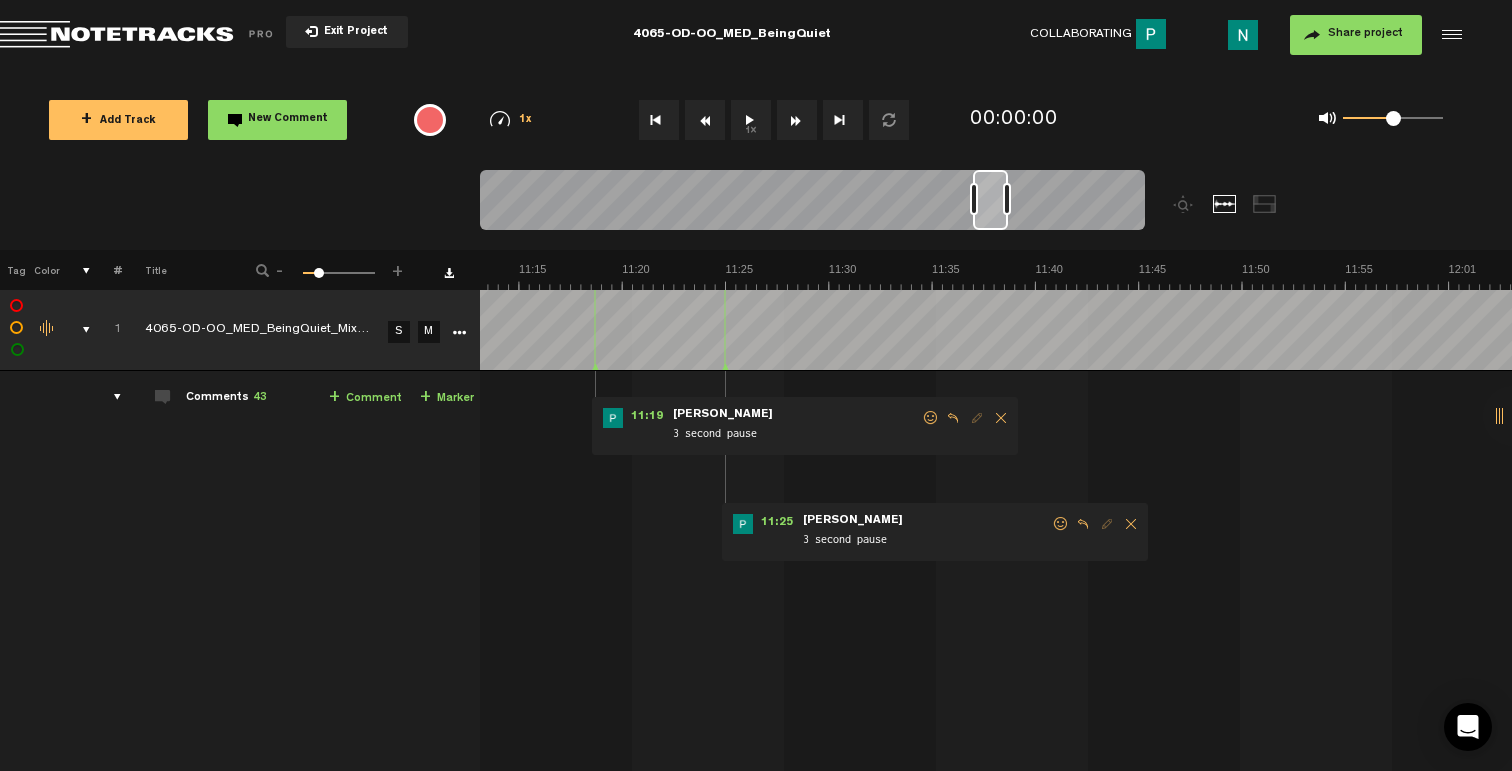 scroll, scrollTop: 0, scrollLeft: 13579, axis: horizontal 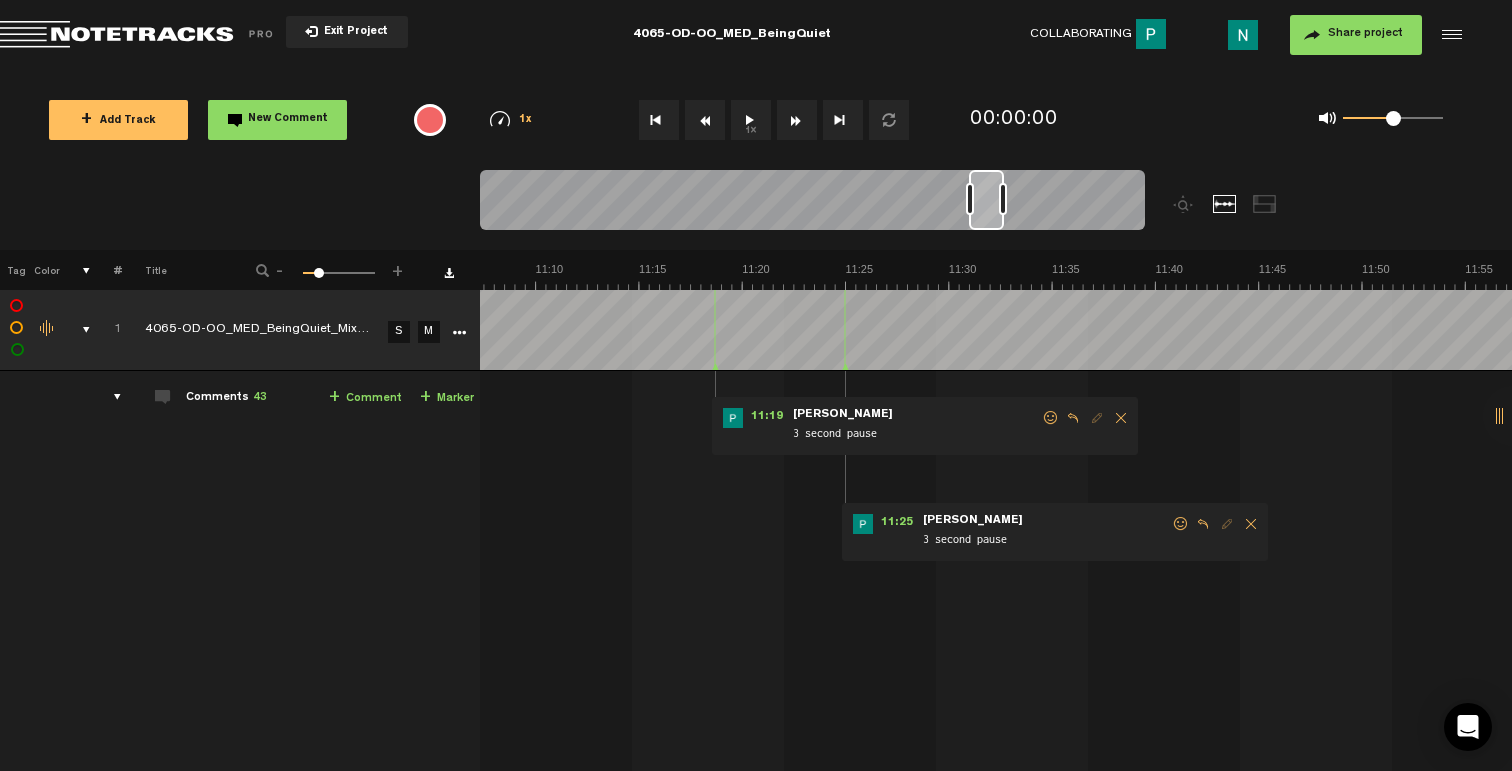 click at bounding box center [1181, 524] 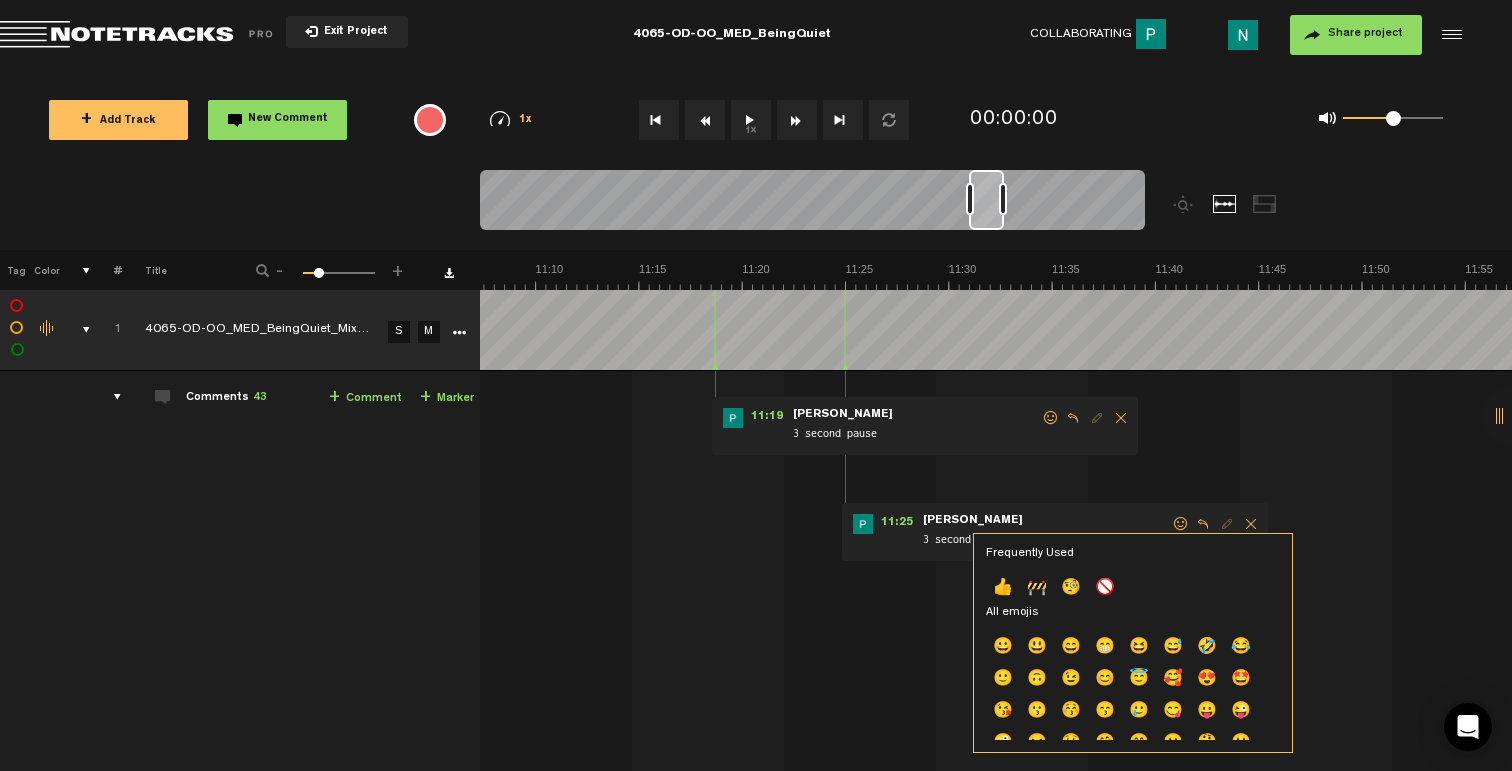 click on "👍" 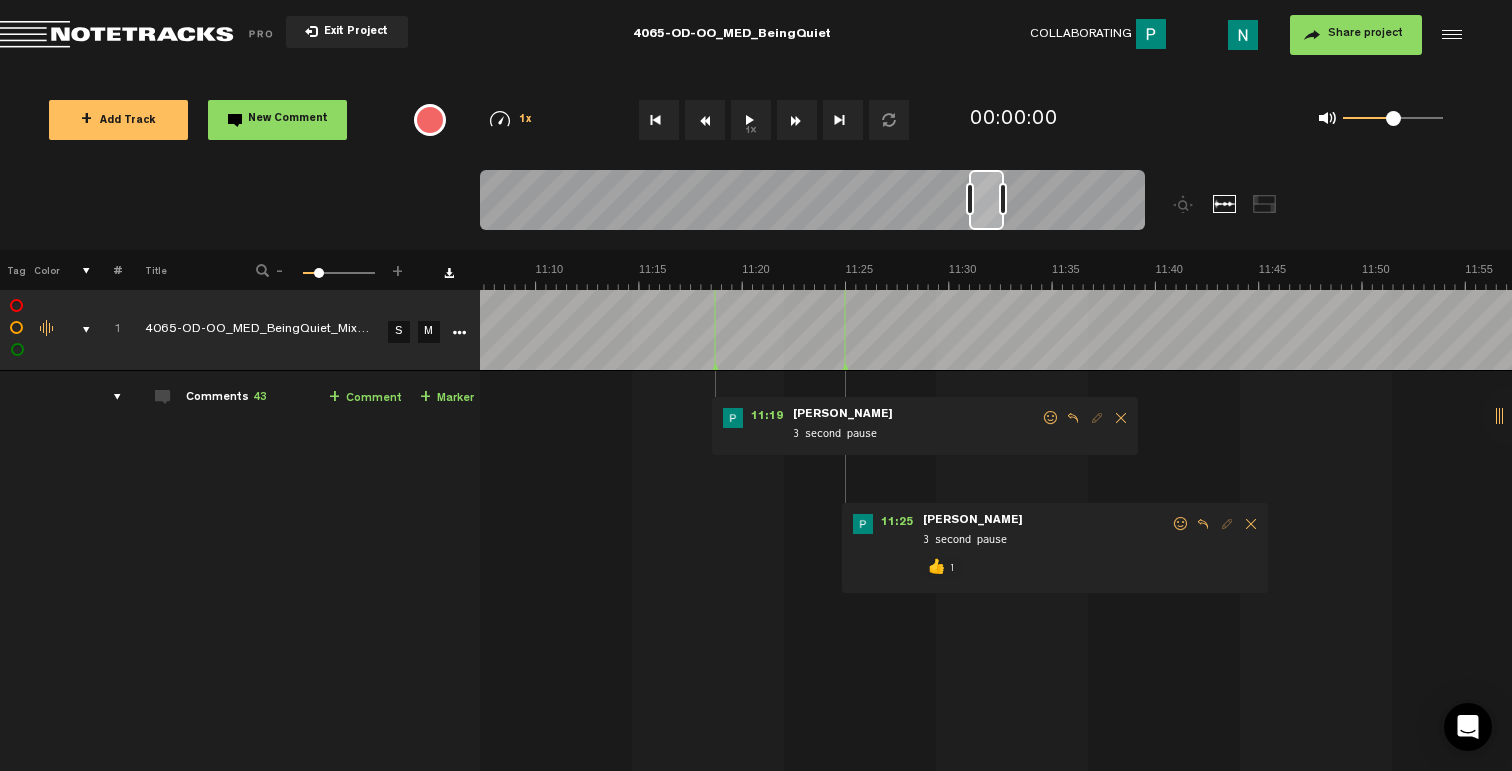 click at bounding box center (1051, 418) 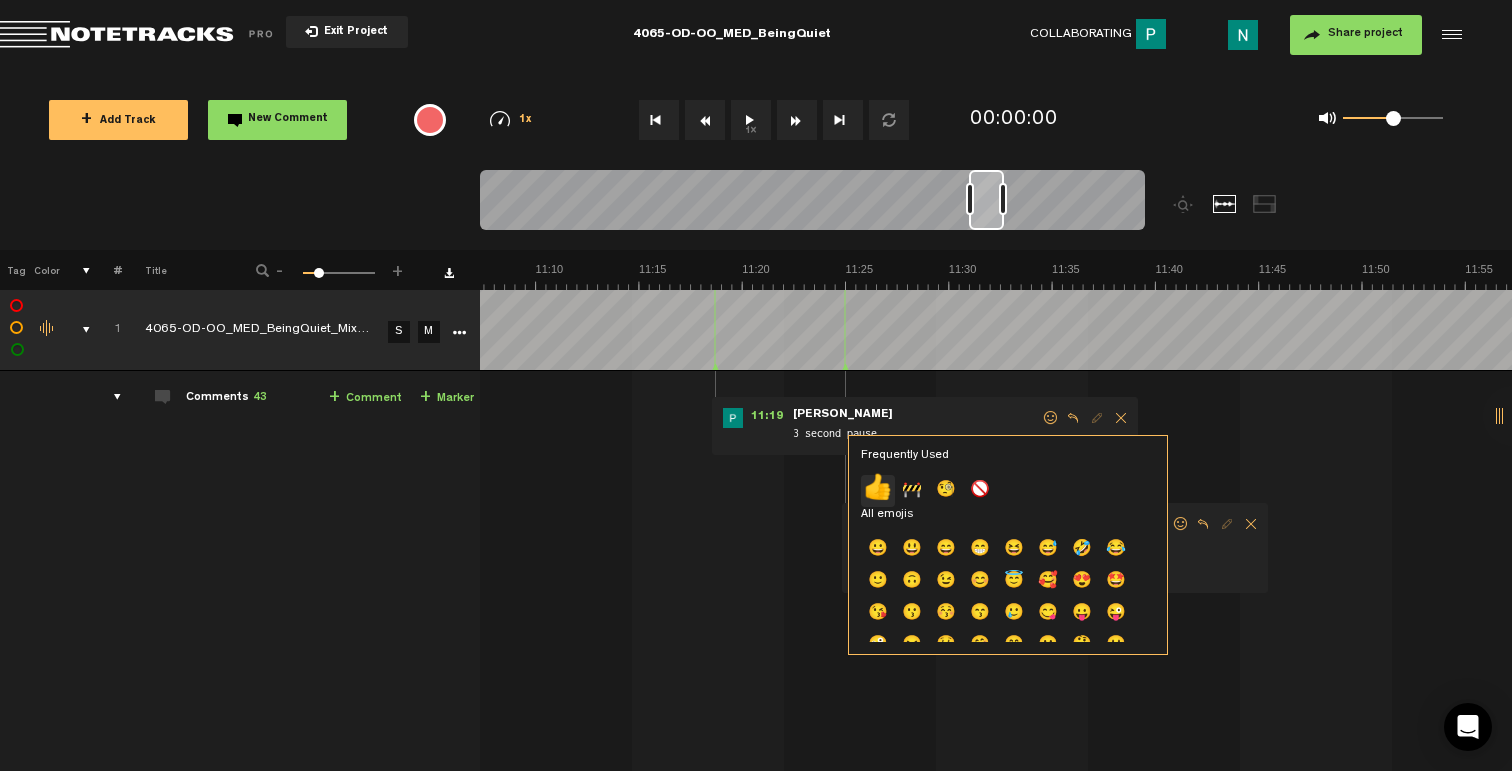 click on "👍" 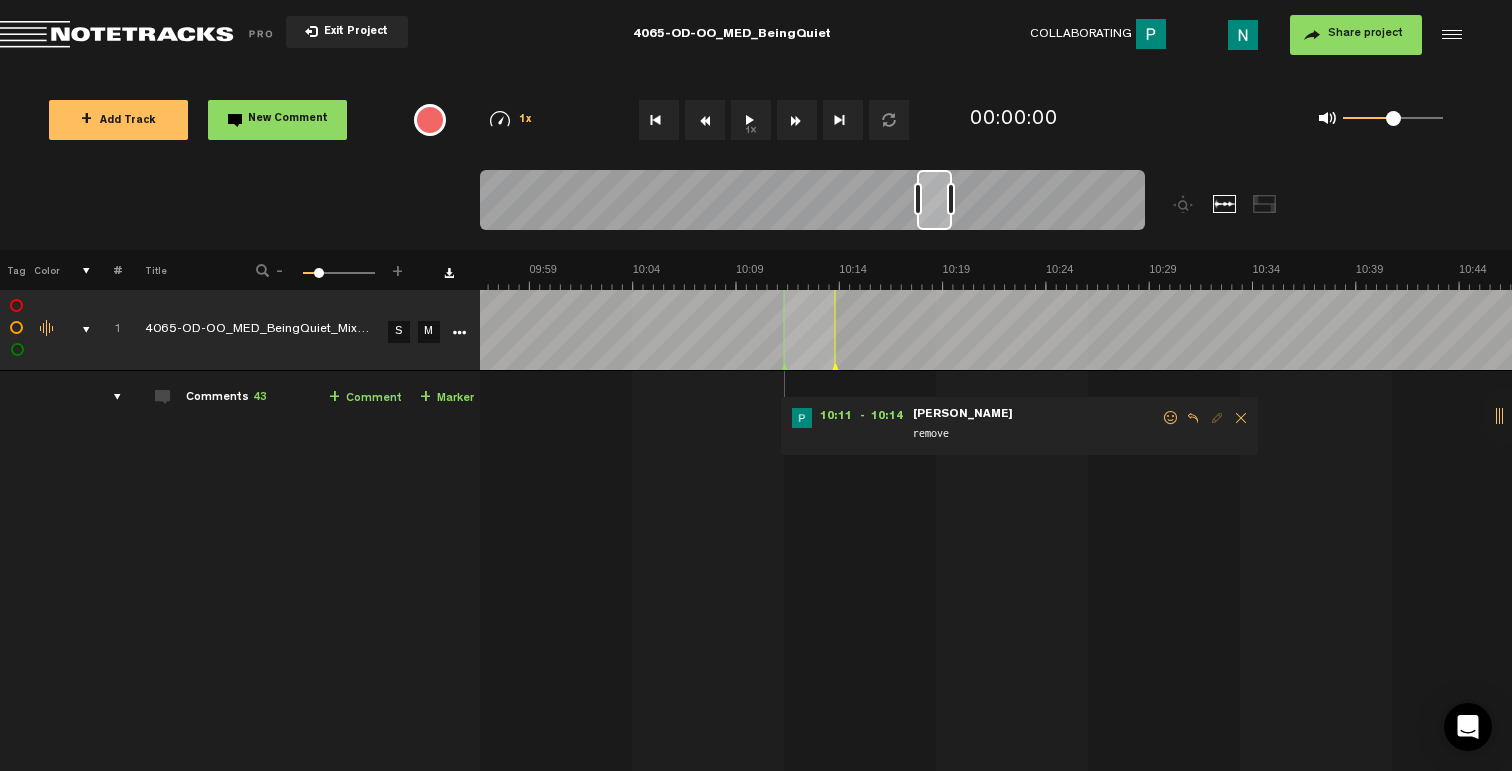 scroll, scrollTop: 0, scrollLeft: 12499, axis: horizontal 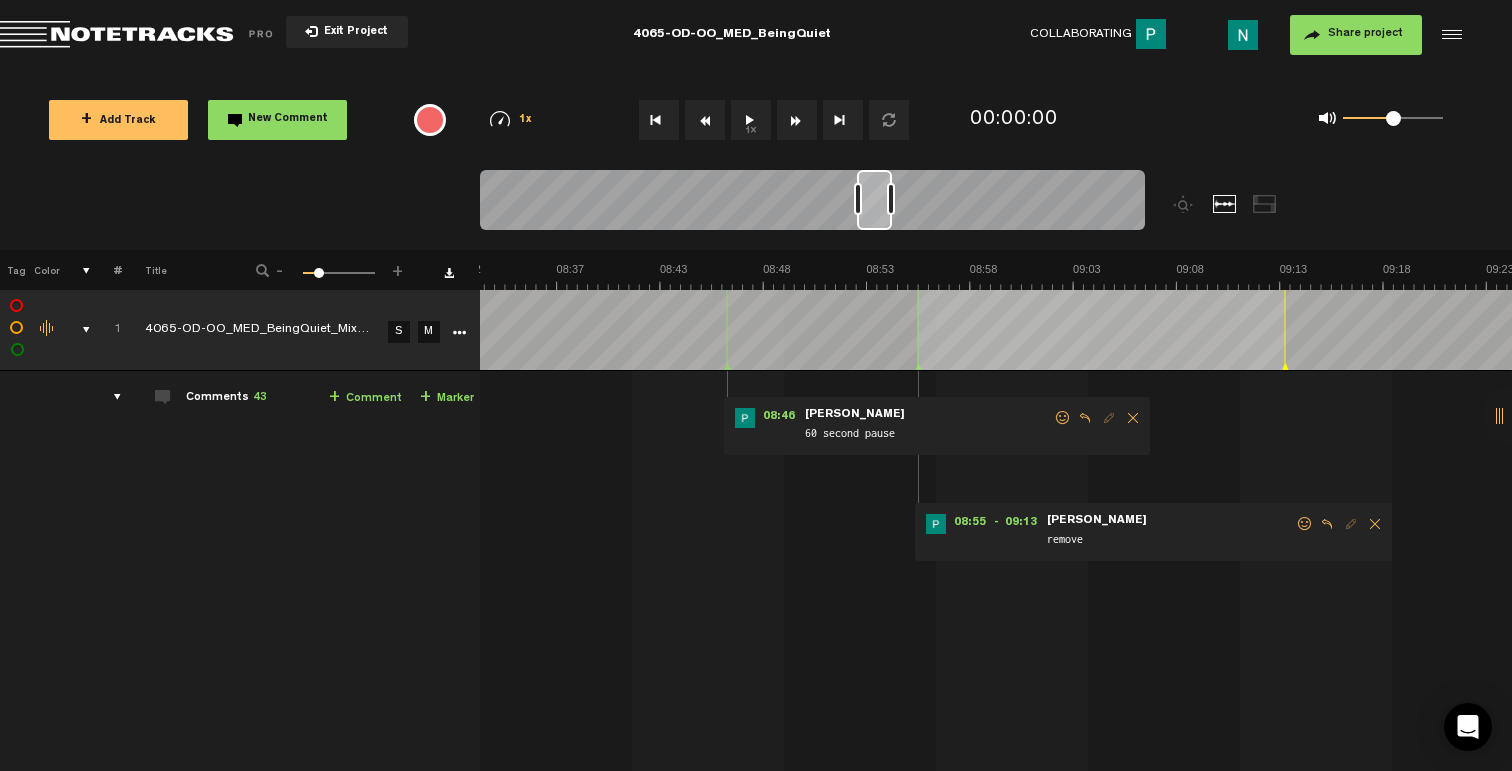 click at bounding box center [1305, 524] 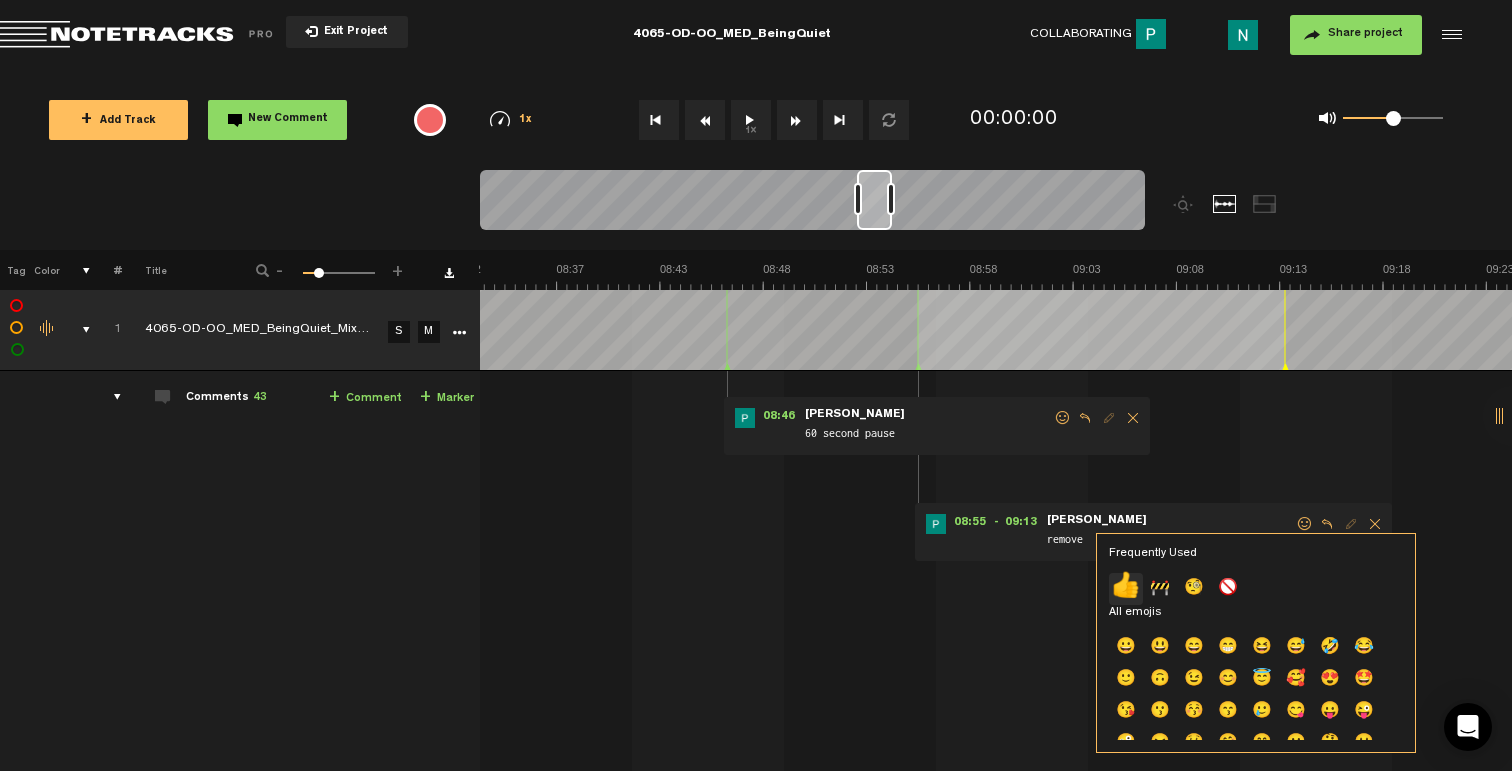 click on "👍" 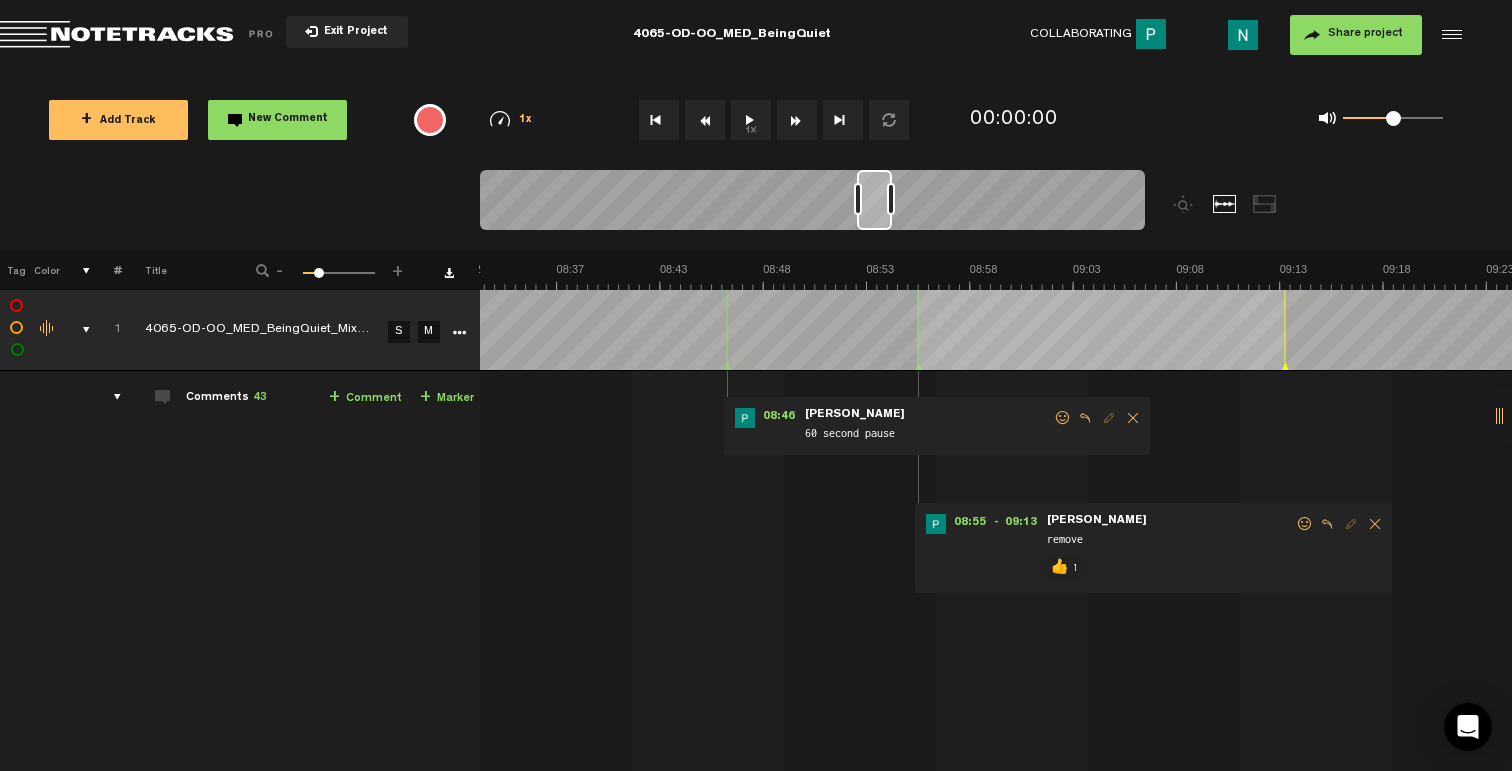 click at bounding box center (1063, 418) 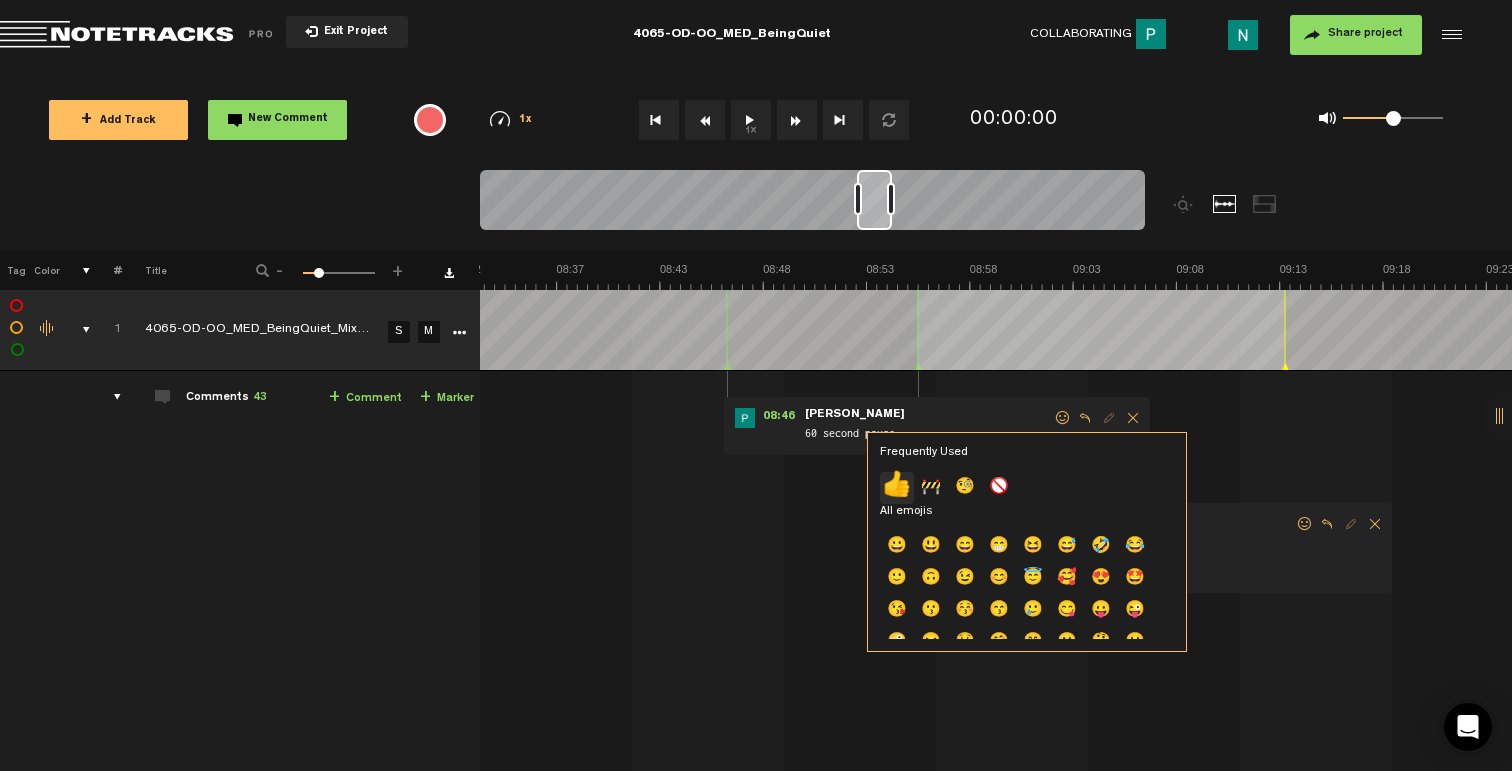 click on "👍" 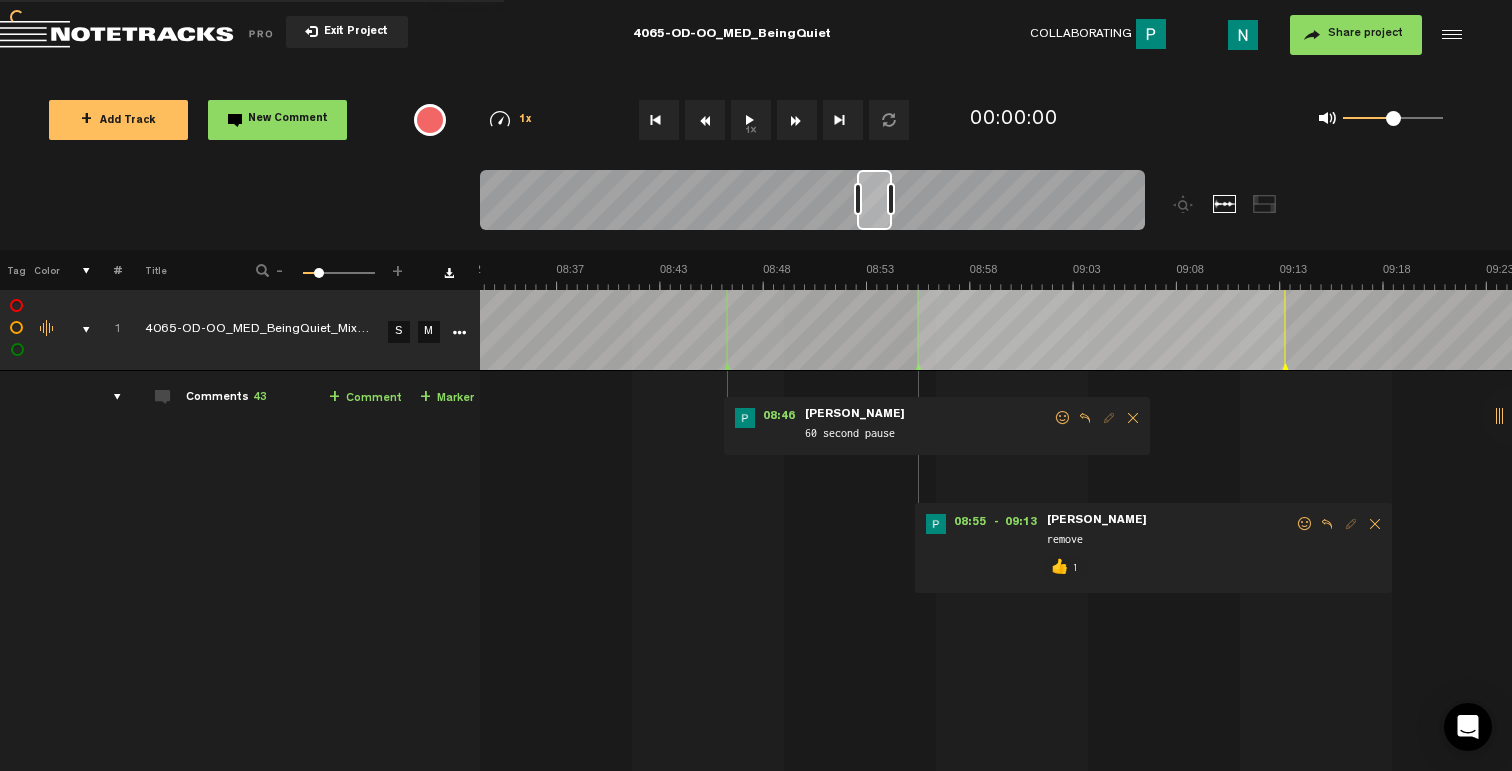 scroll, scrollTop: 0, scrollLeft: 11059, axis: horizontal 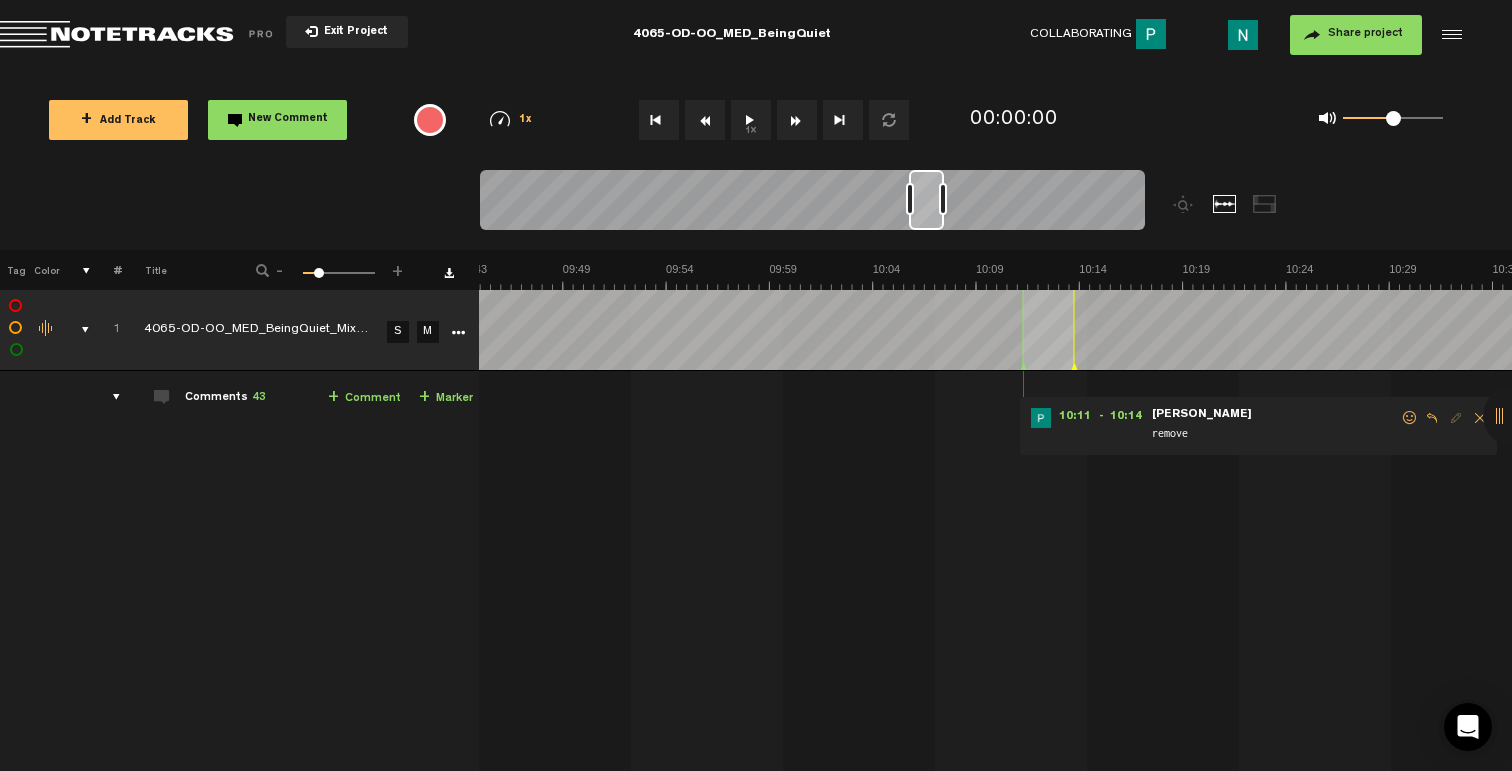 click at bounding box center (1410, 418) 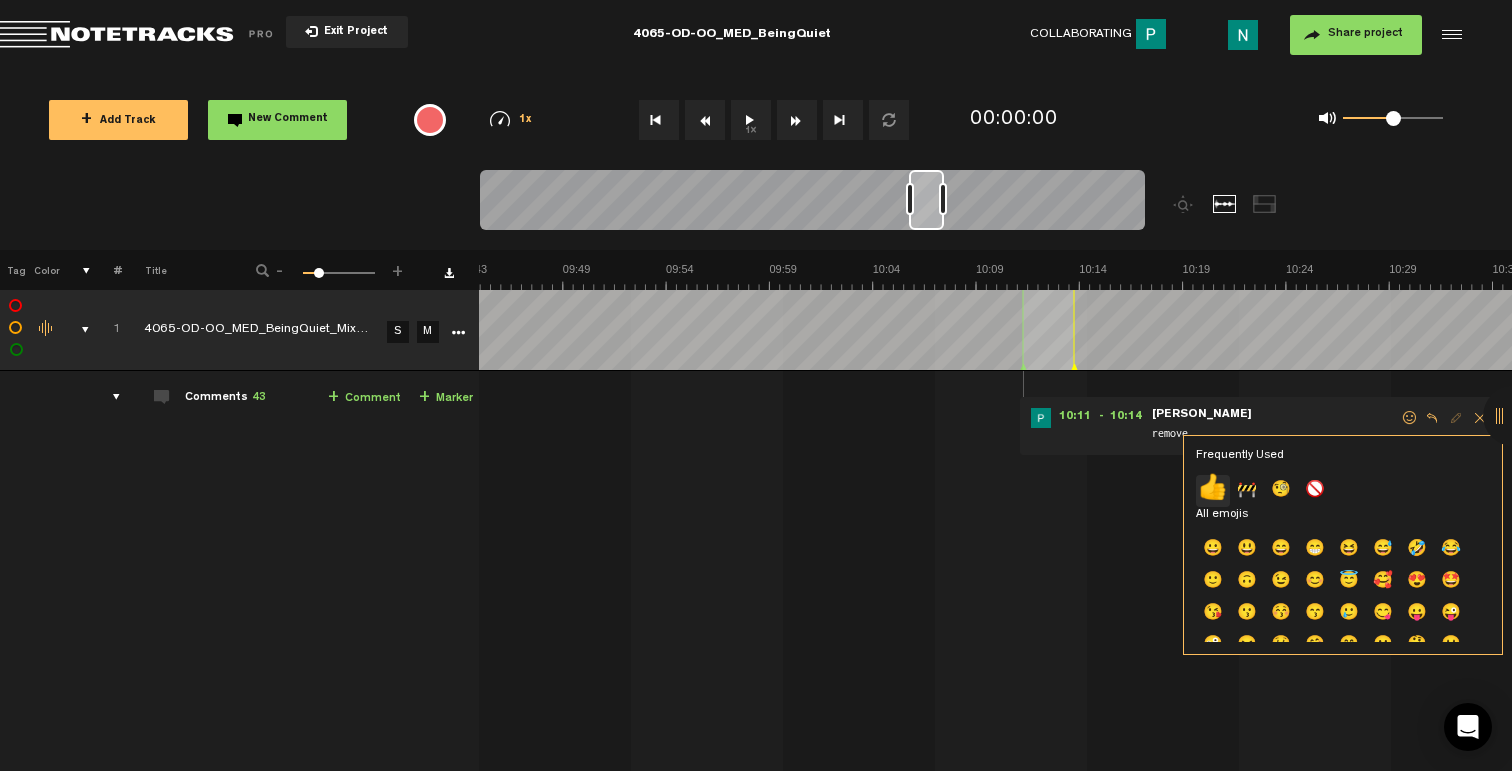 click on "👍" 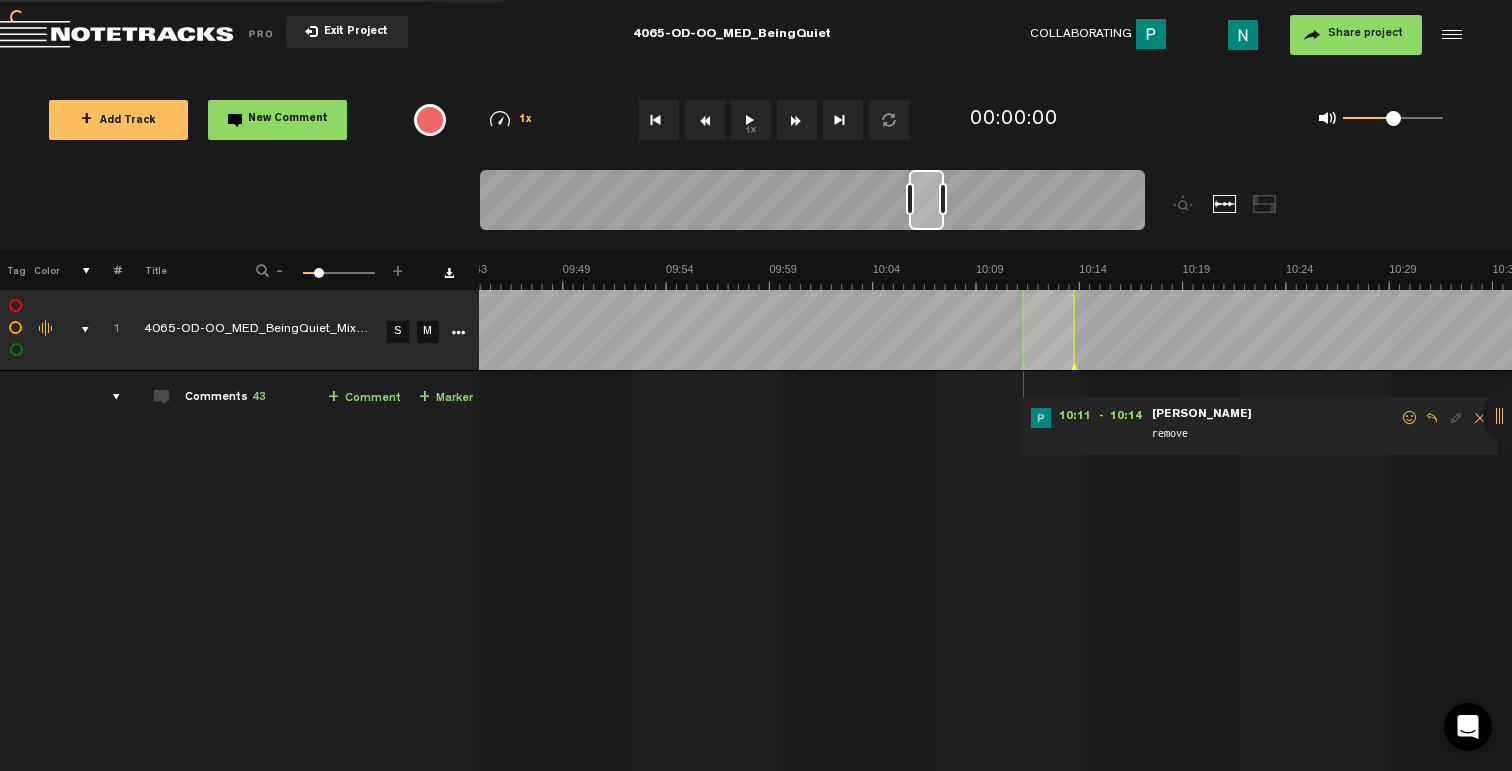 scroll, scrollTop: 0, scrollLeft: 0, axis: both 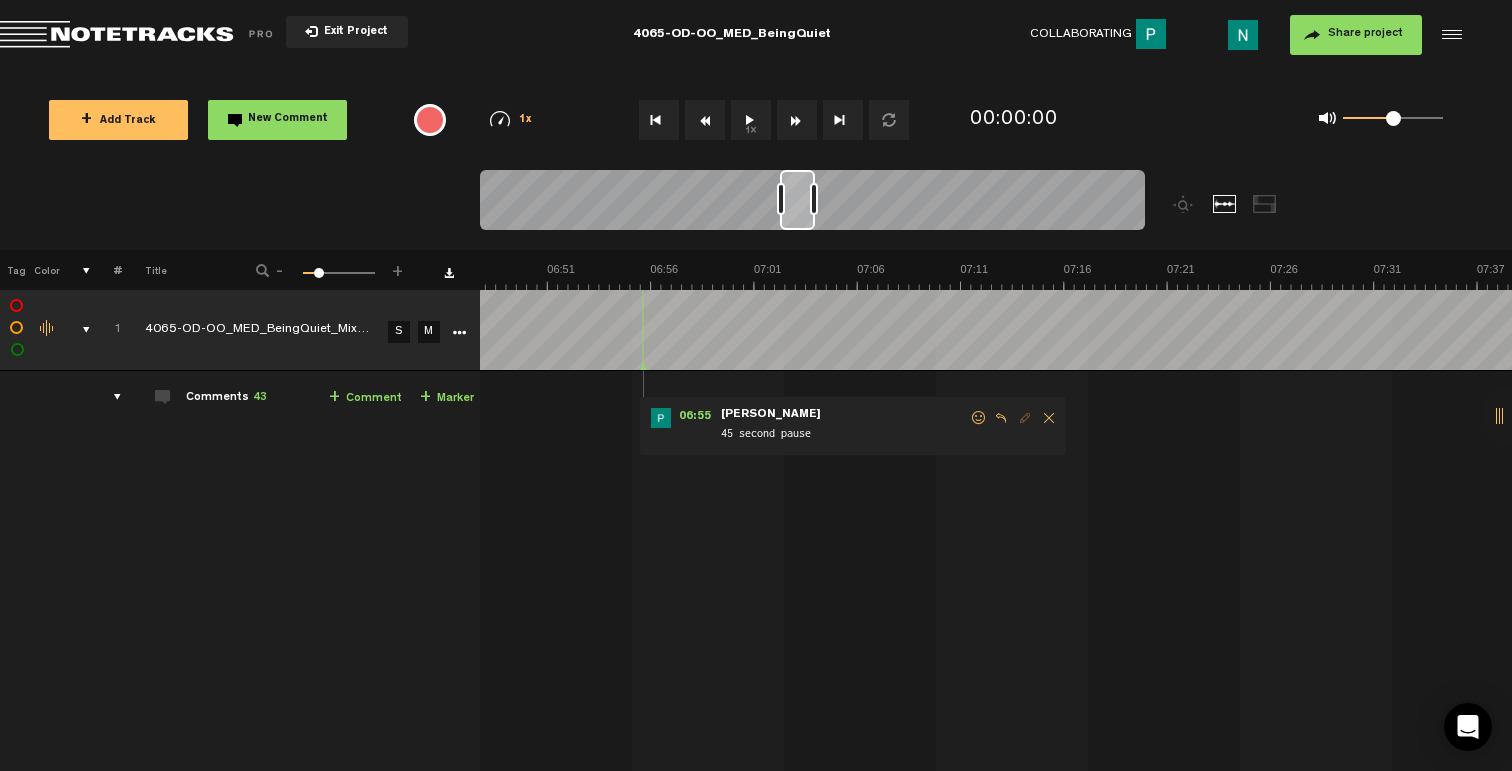 click at bounding box center (979, 418) 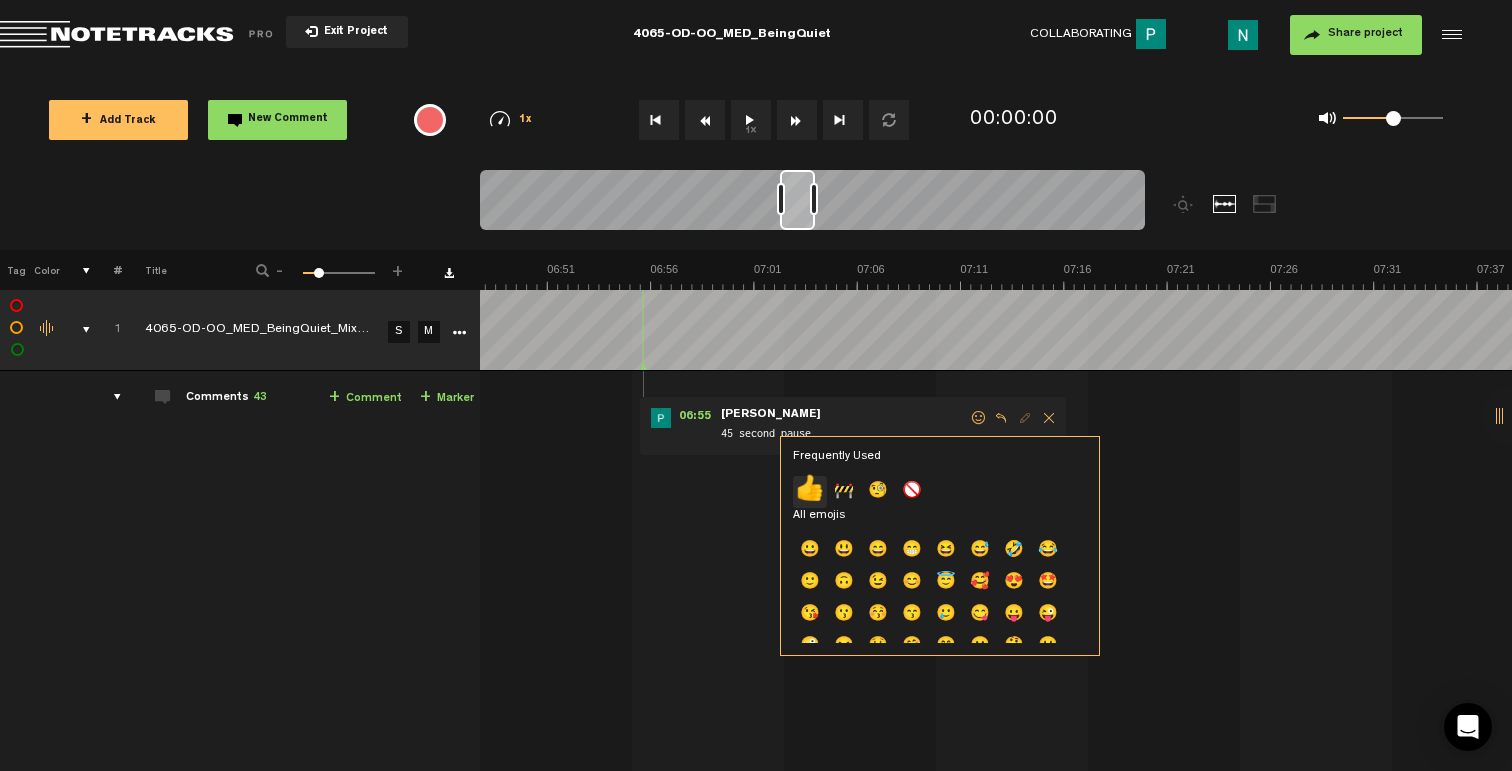 click on "👍" 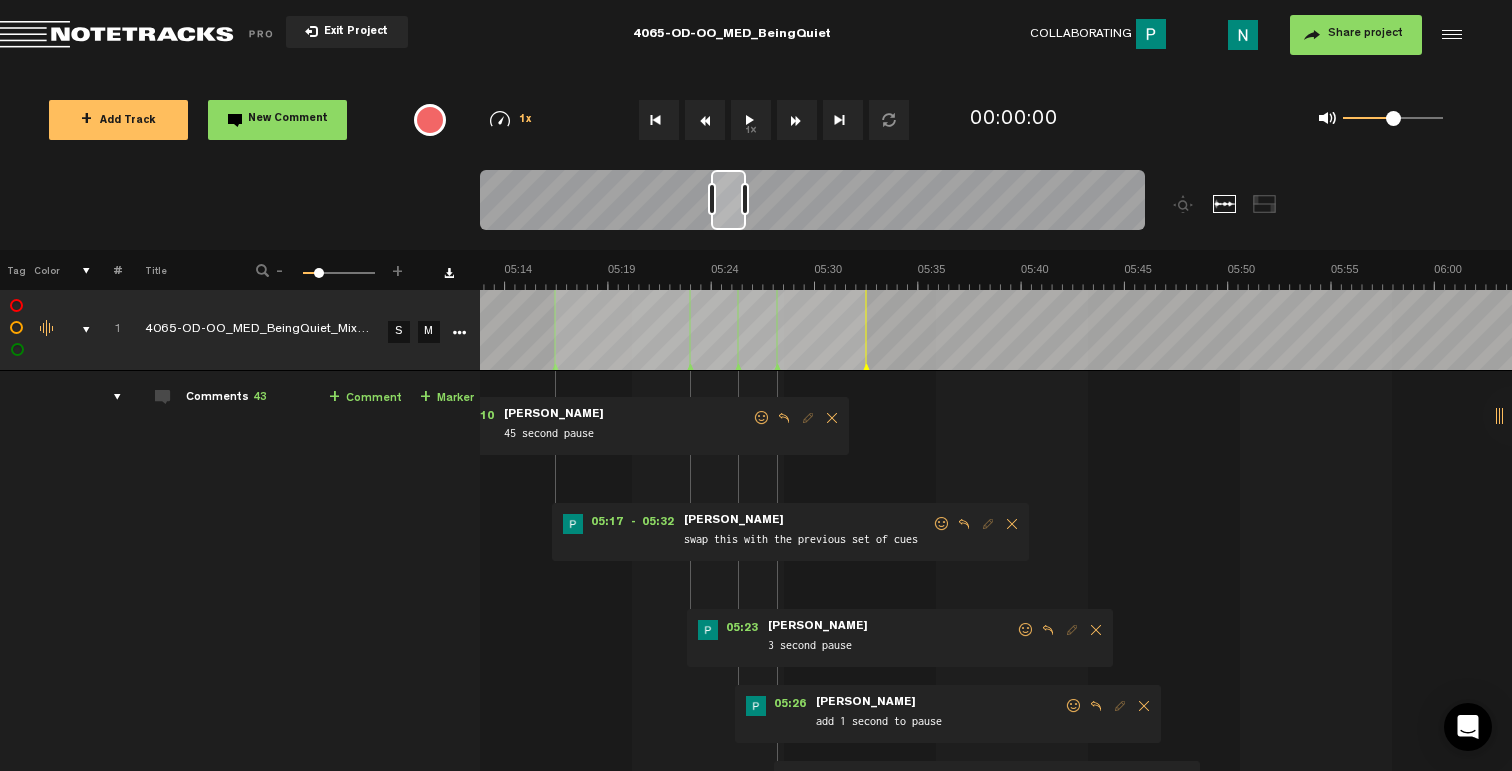 scroll, scrollTop: 0, scrollLeft: 6259, axis: horizontal 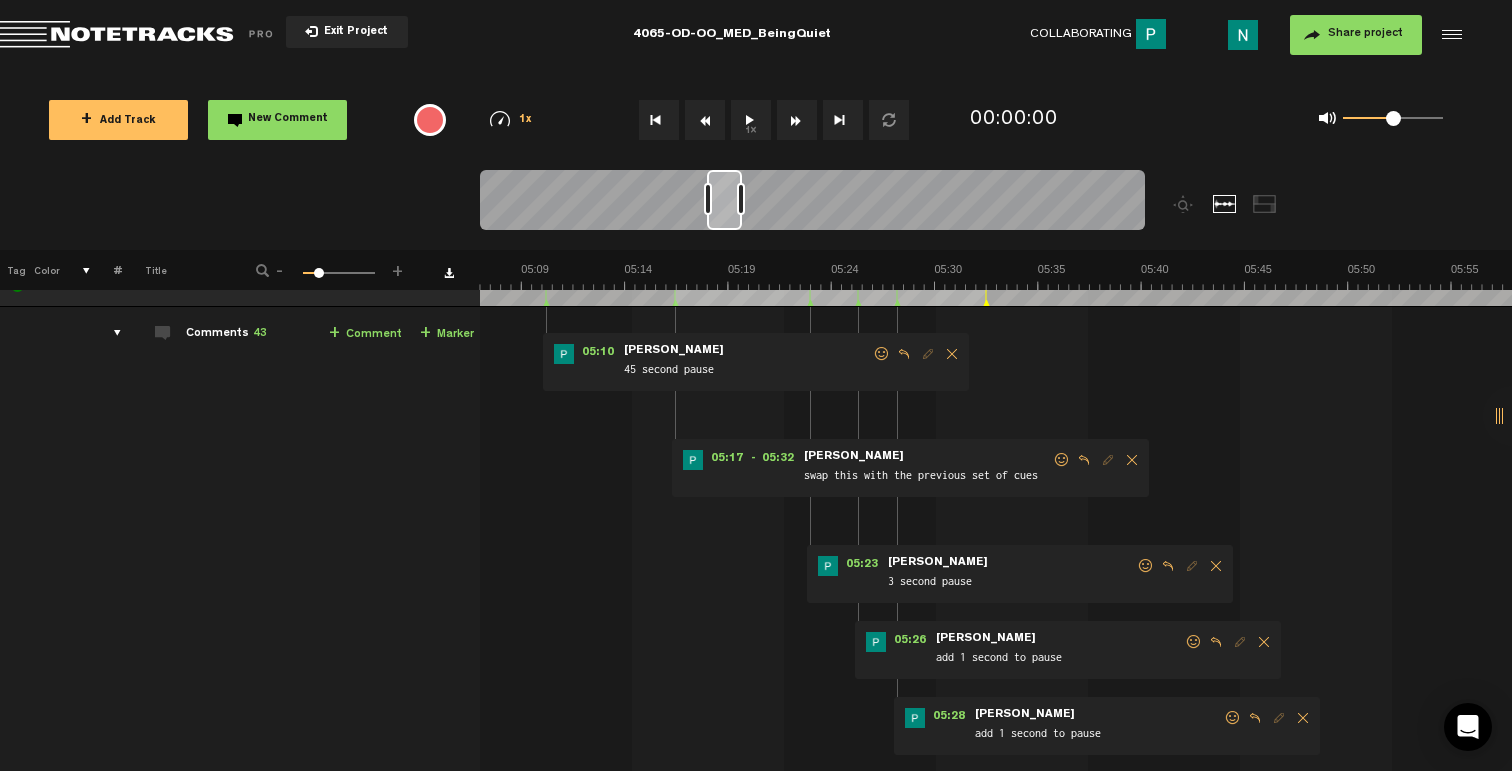 click at bounding box center [1233, 718] 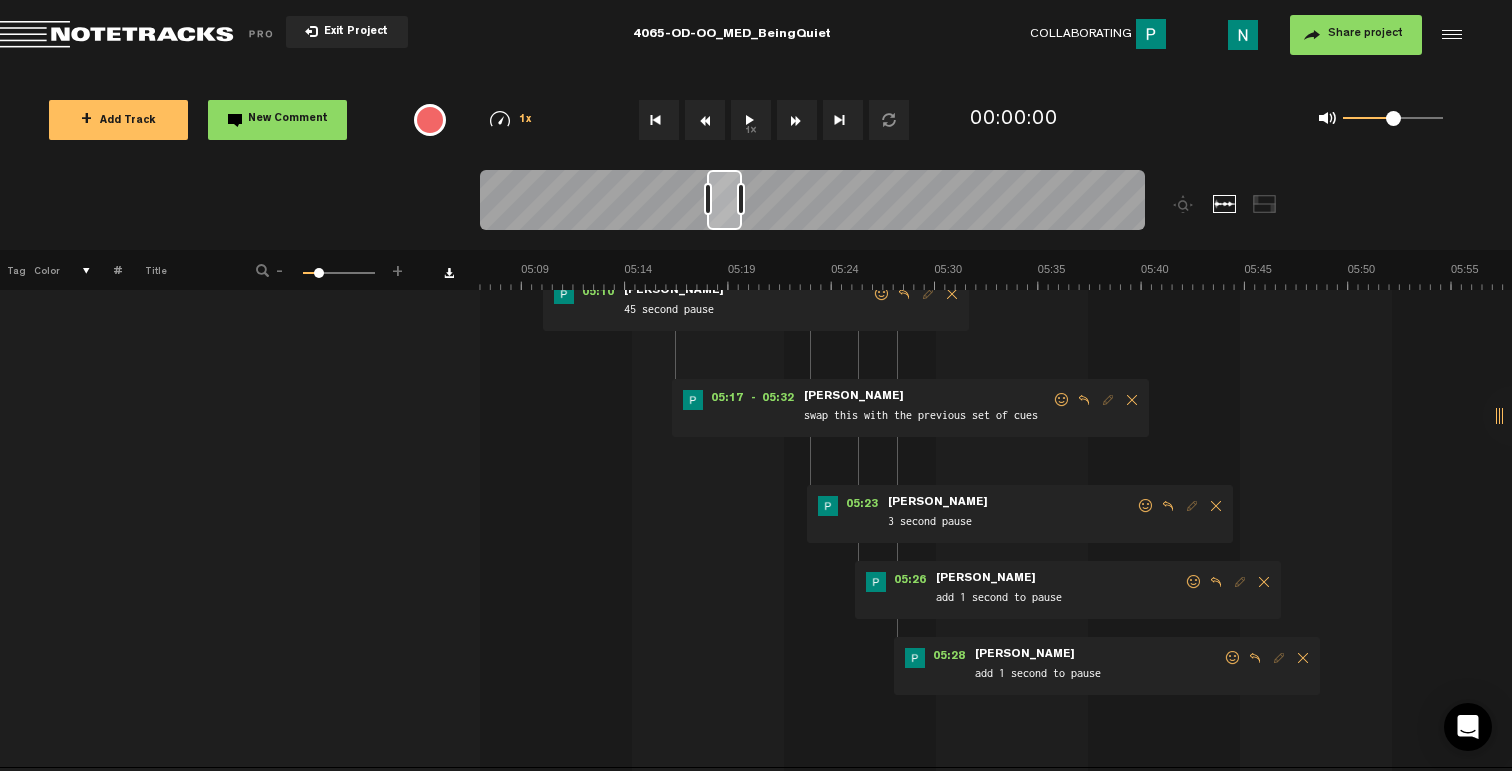click at bounding box center (1233, 658) 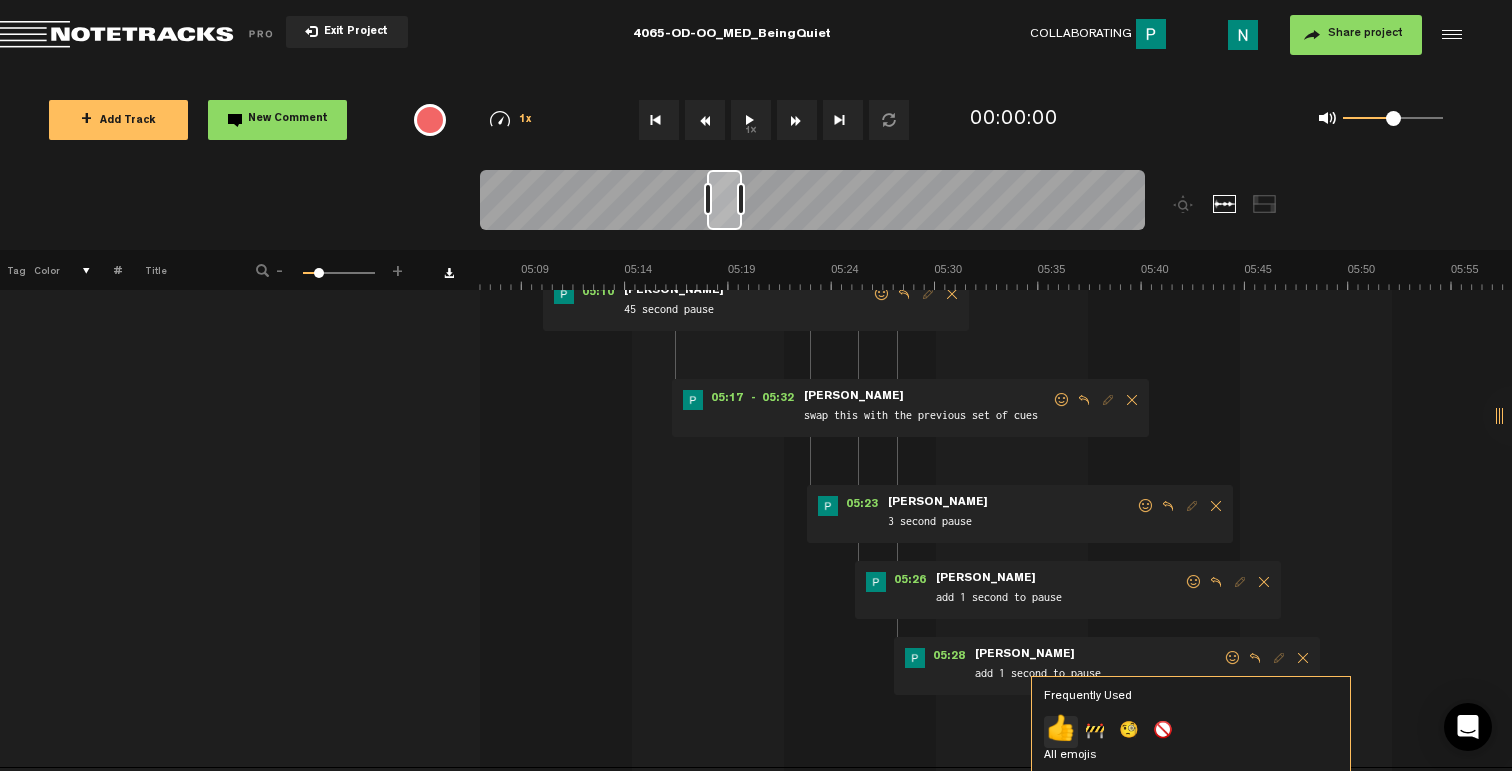 click on "👍" 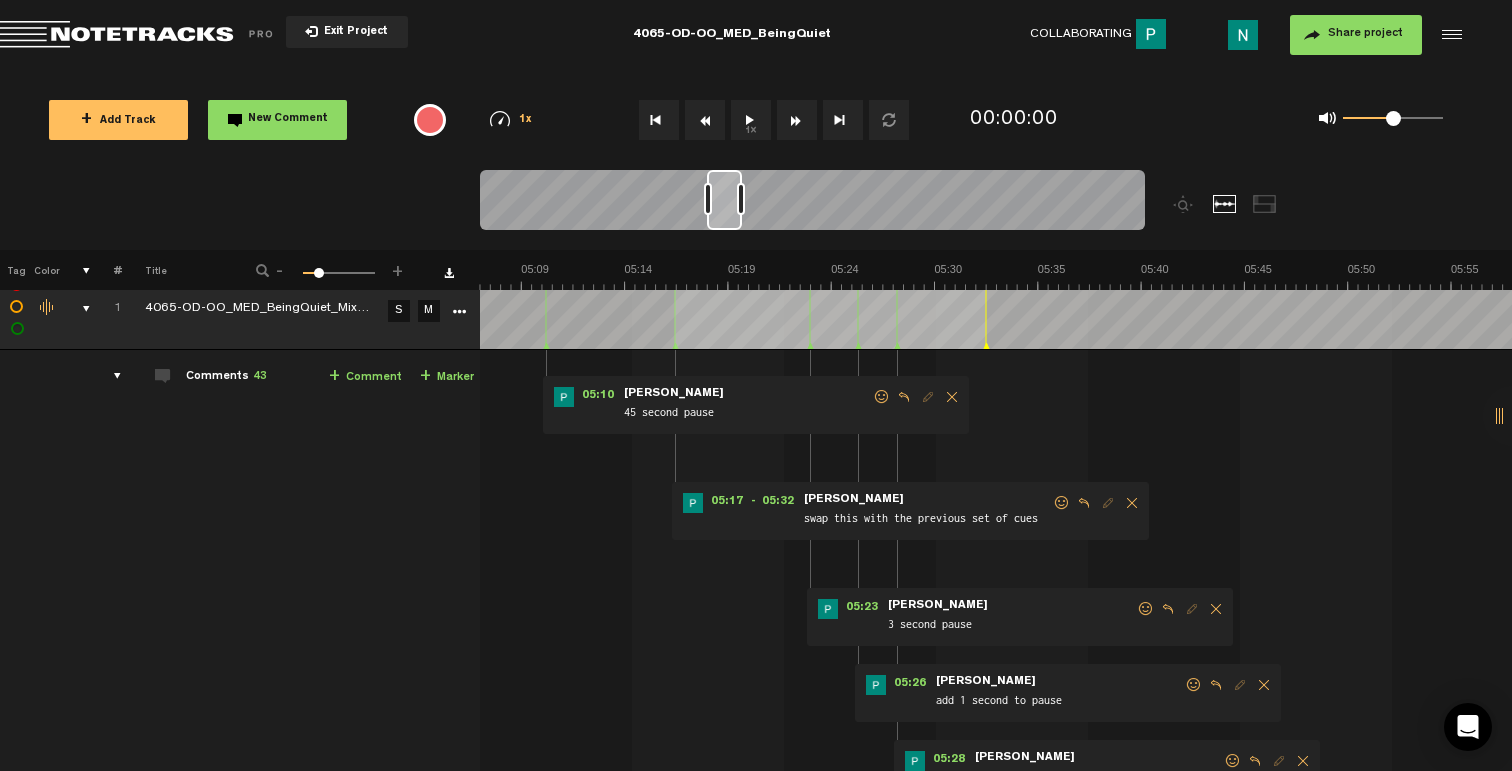 scroll, scrollTop: 8, scrollLeft: 0, axis: vertical 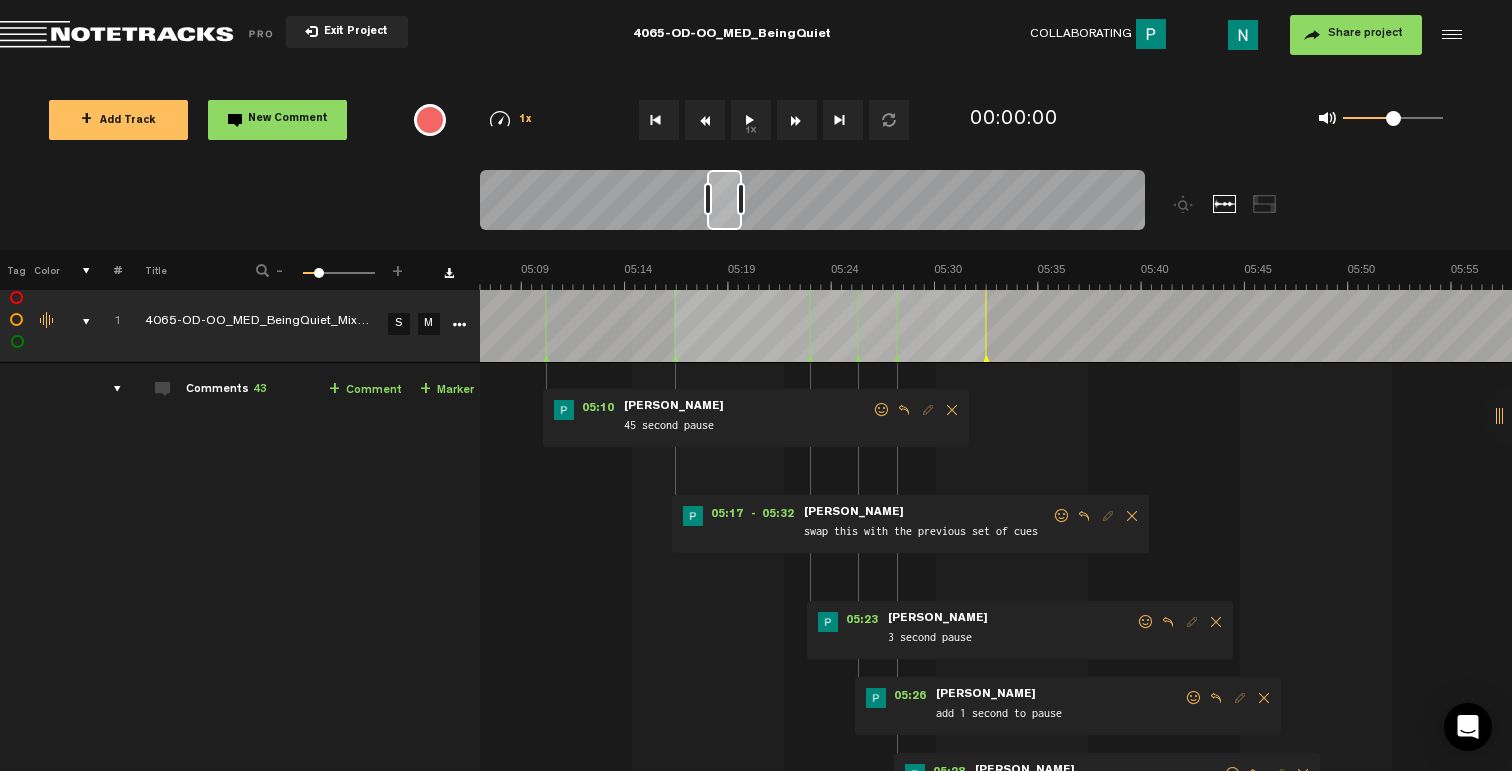 drag, startPoint x: 1192, startPoint y: 700, endPoint x: 1170, endPoint y: 706, distance: 22.803509 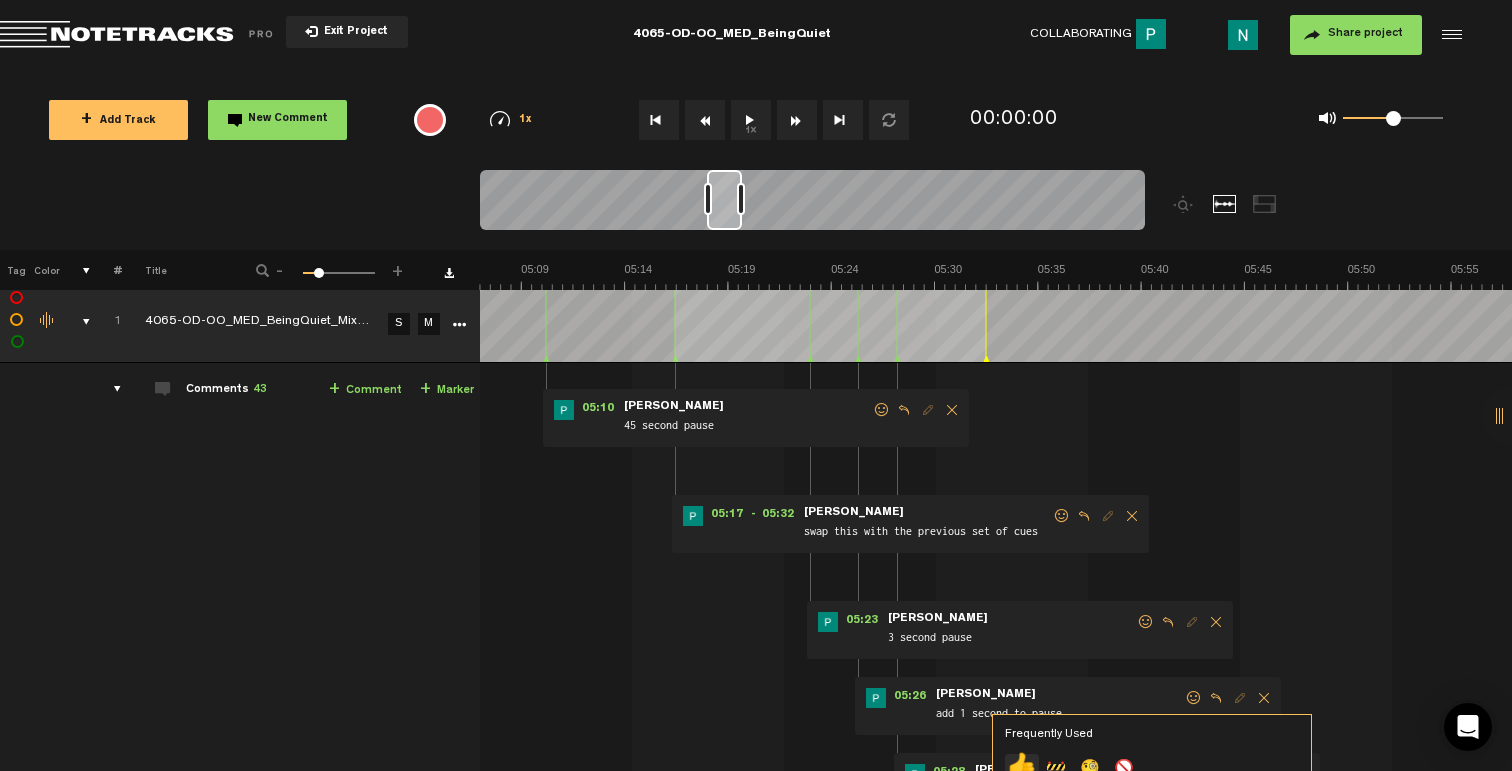 click on "👍" 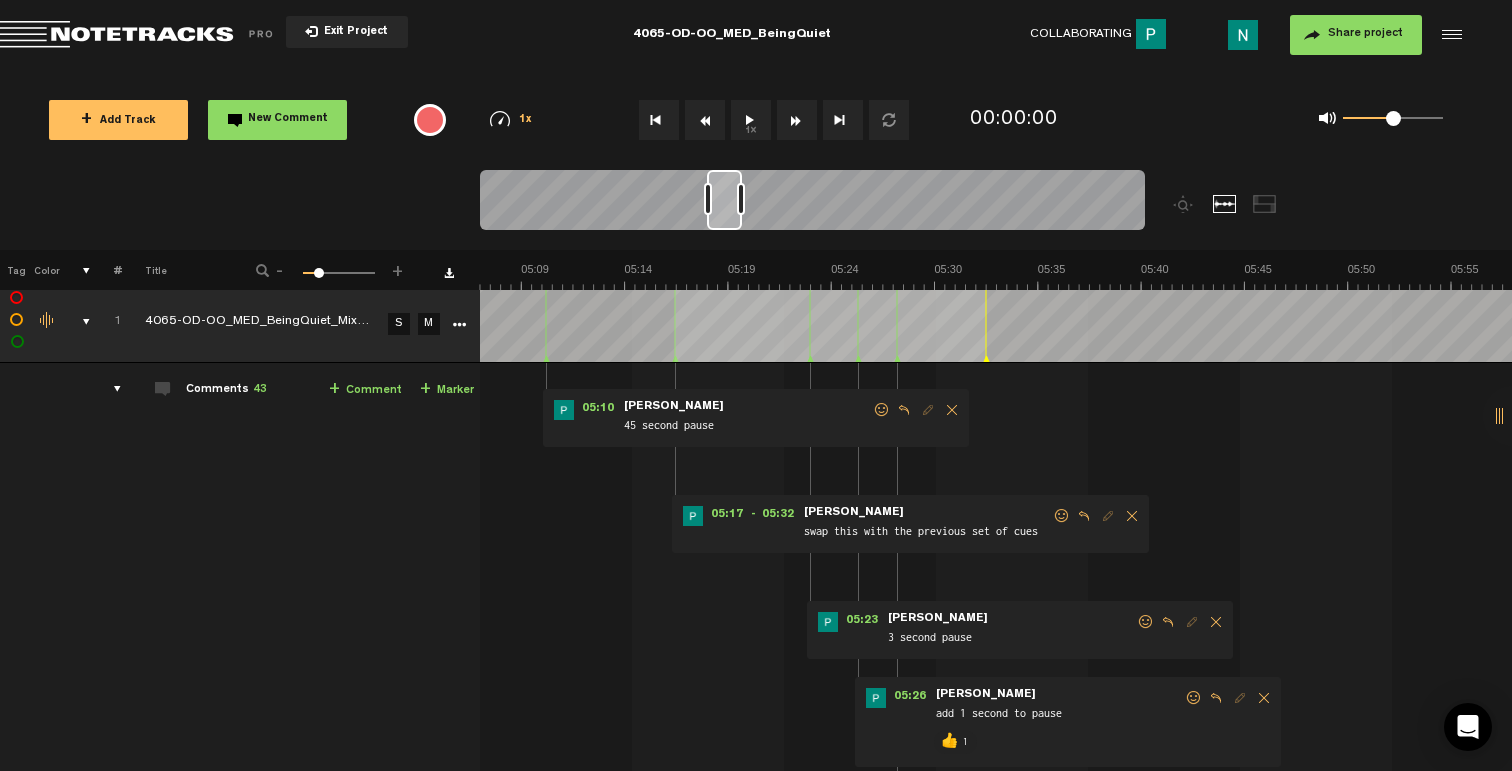 click at bounding box center (1146, 622) 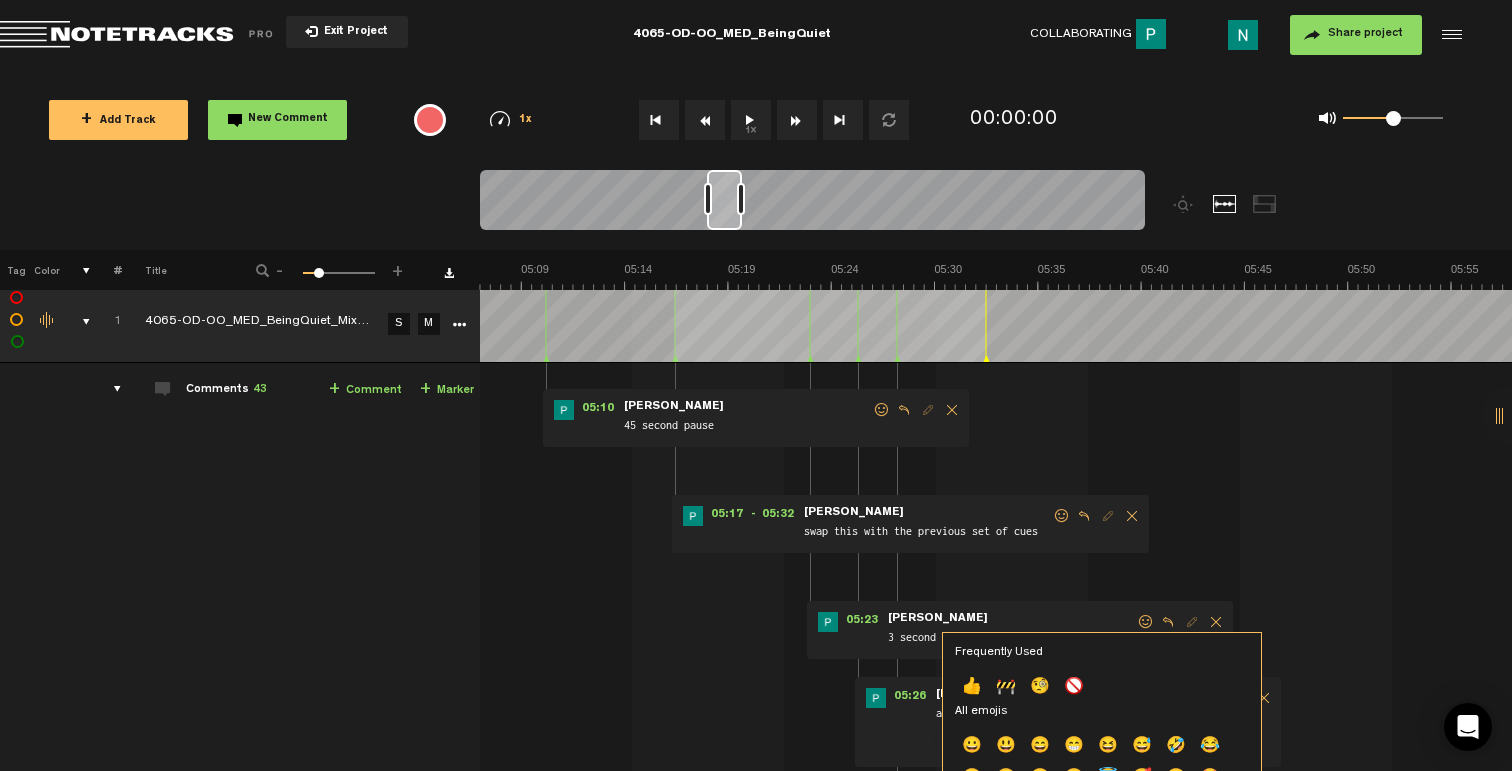 click on "👍" 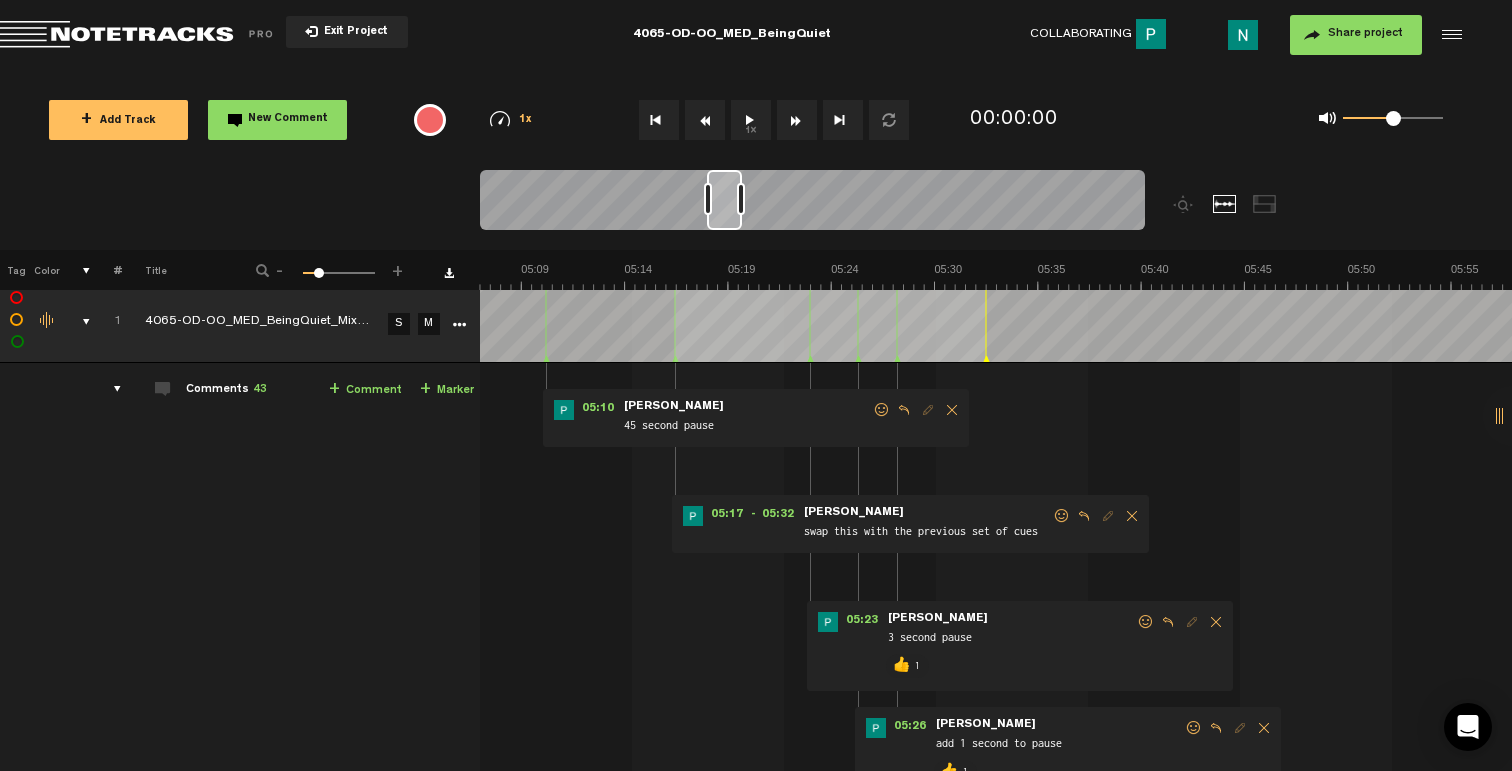 scroll, scrollTop: 0, scrollLeft: 6139, axis: horizontal 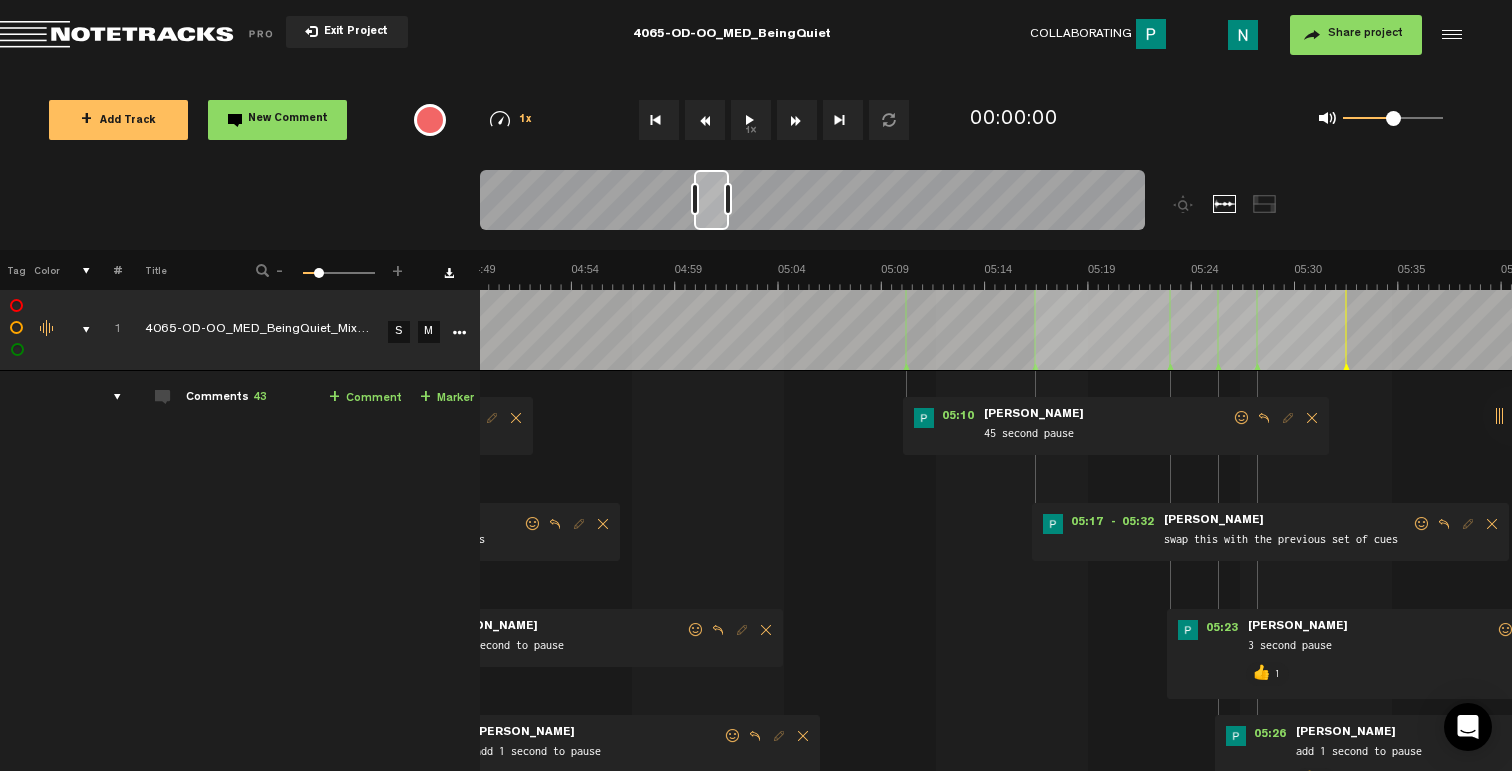 click at bounding box center [1242, 418] 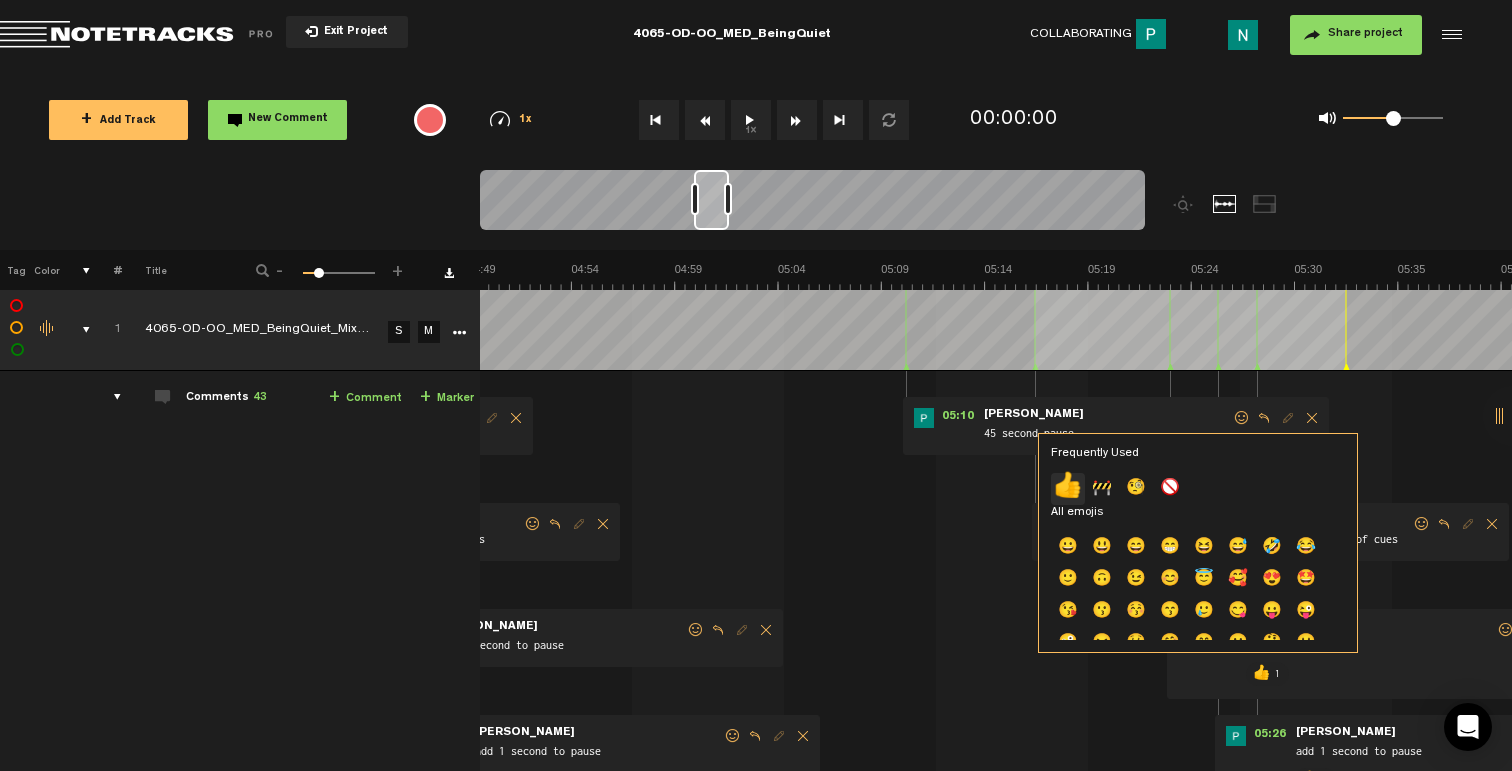 click on "👍" 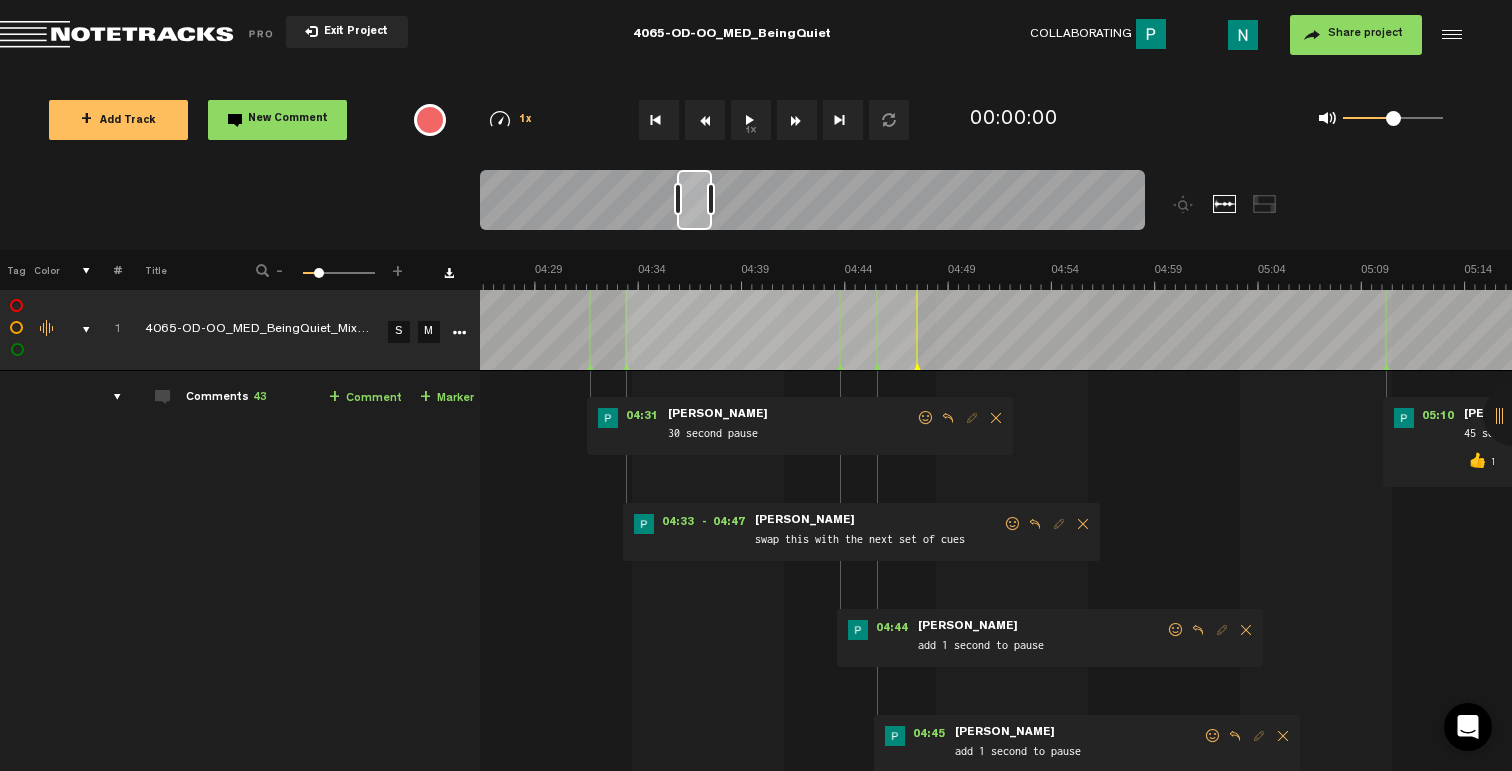 scroll, scrollTop: 0, scrollLeft: 5419, axis: horizontal 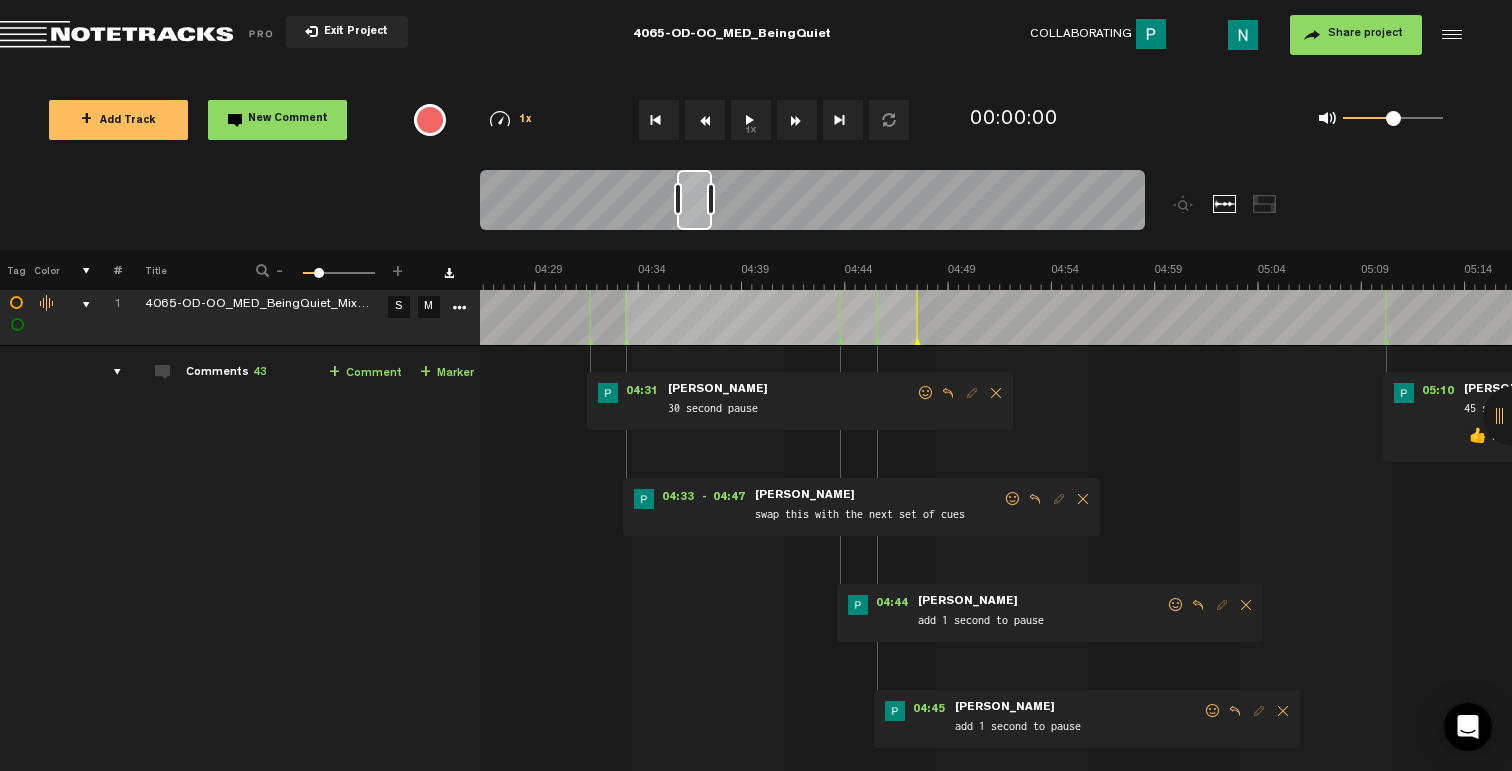 click at bounding box center [1213, 711] 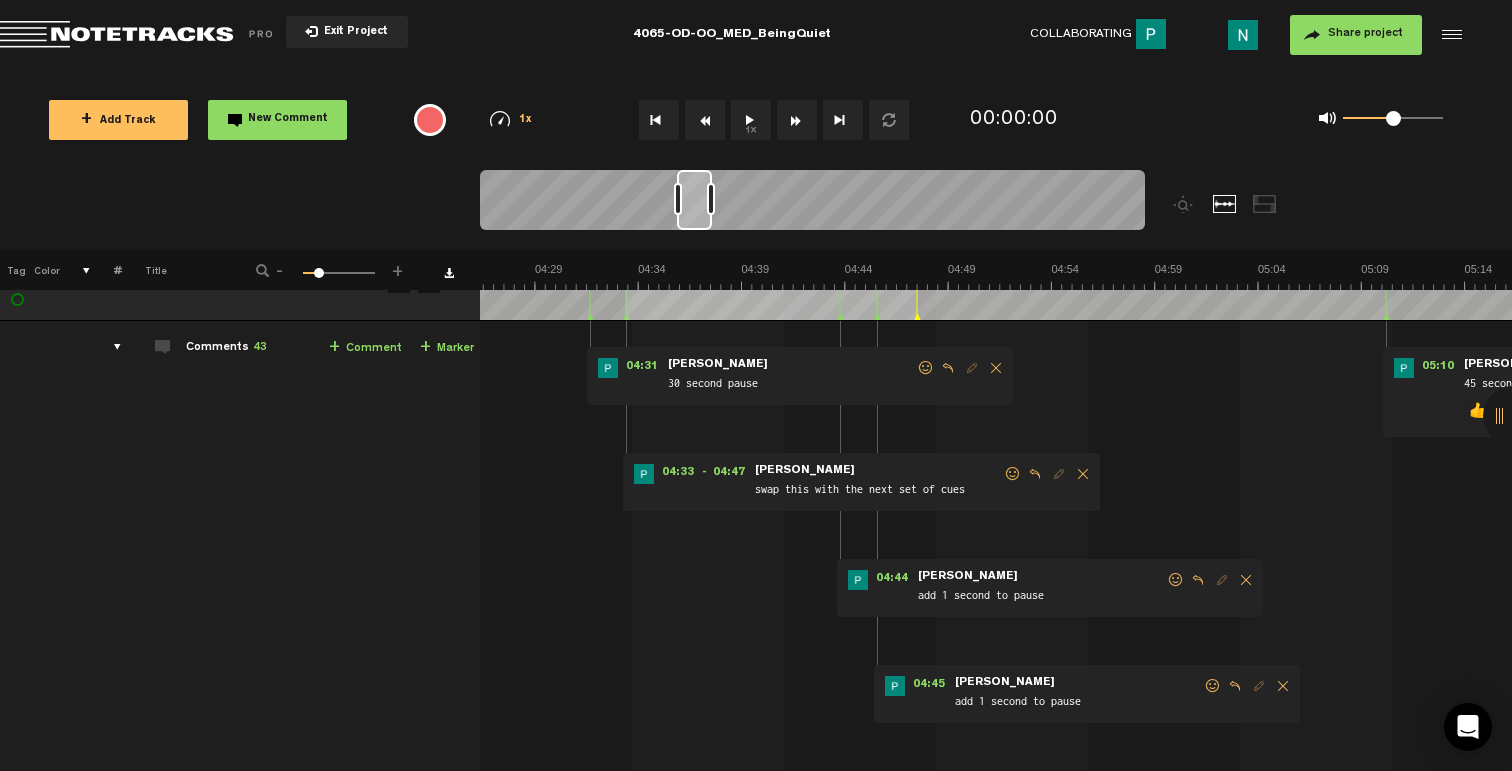 scroll, scrollTop: 105, scrollLeft: 0, axis: vertical 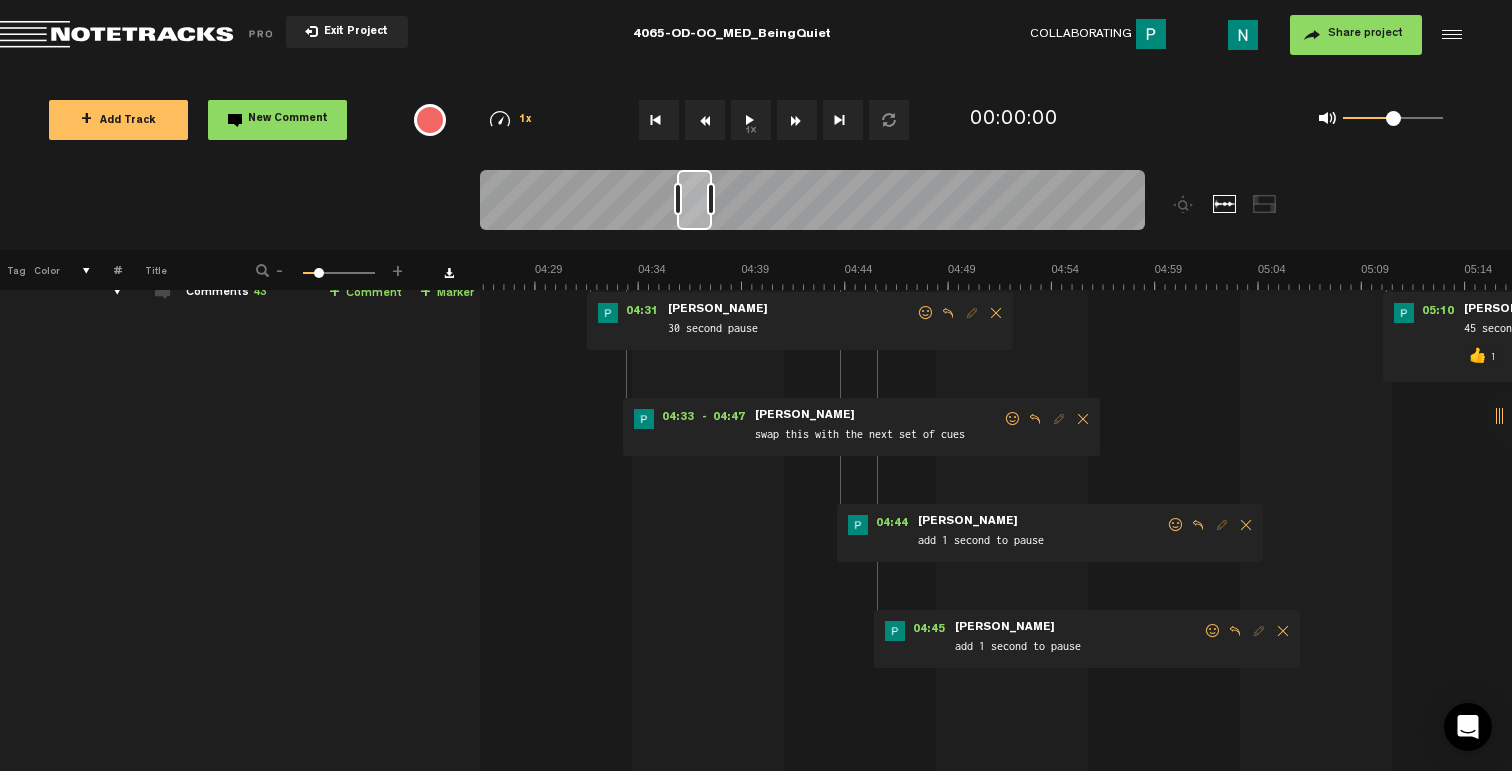 click on "04:45 -     • Patrick  Foley:  "add 1 second to pause" Patrick  Foley add 1 second to pause" at bounding box center [1087, 639] 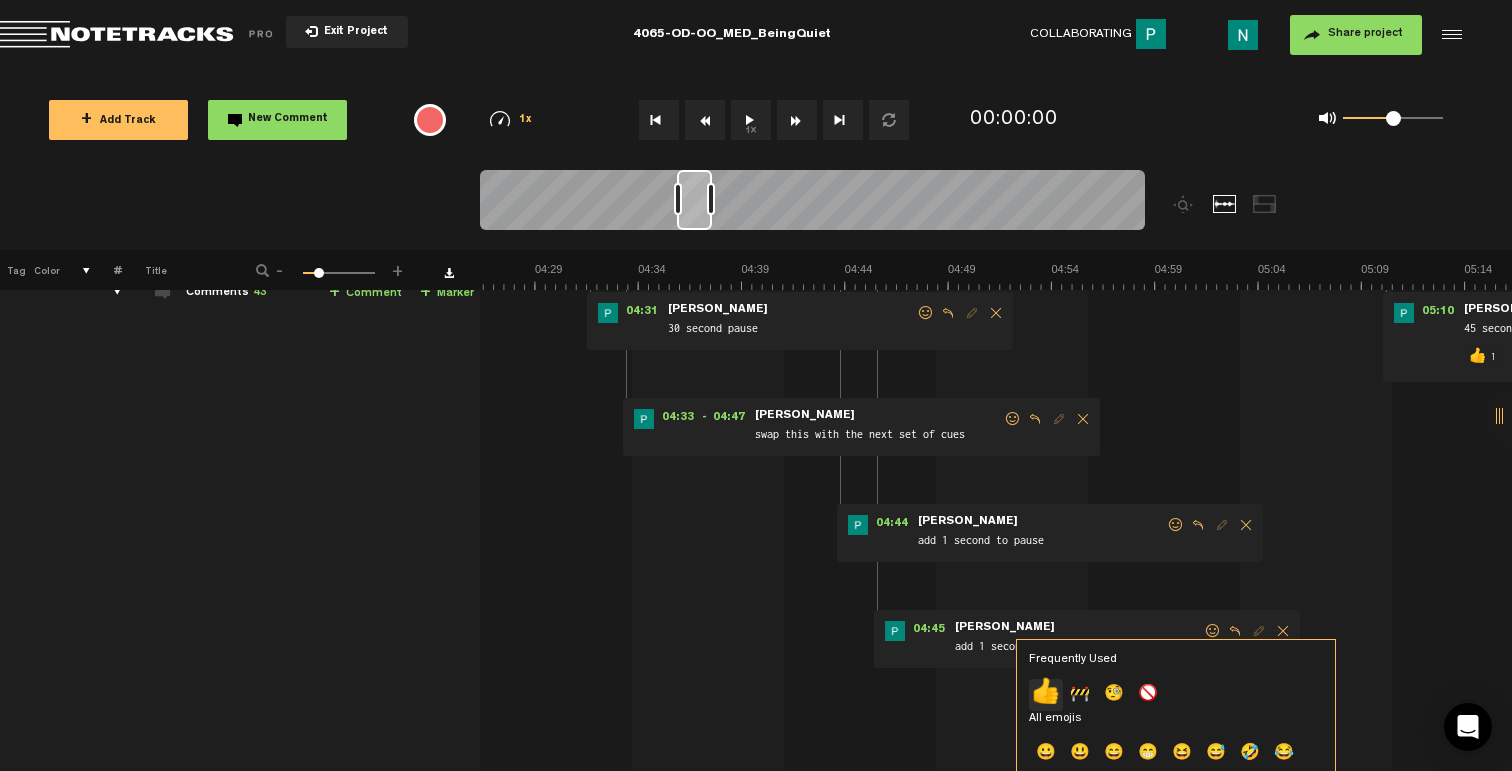 click on "👍" 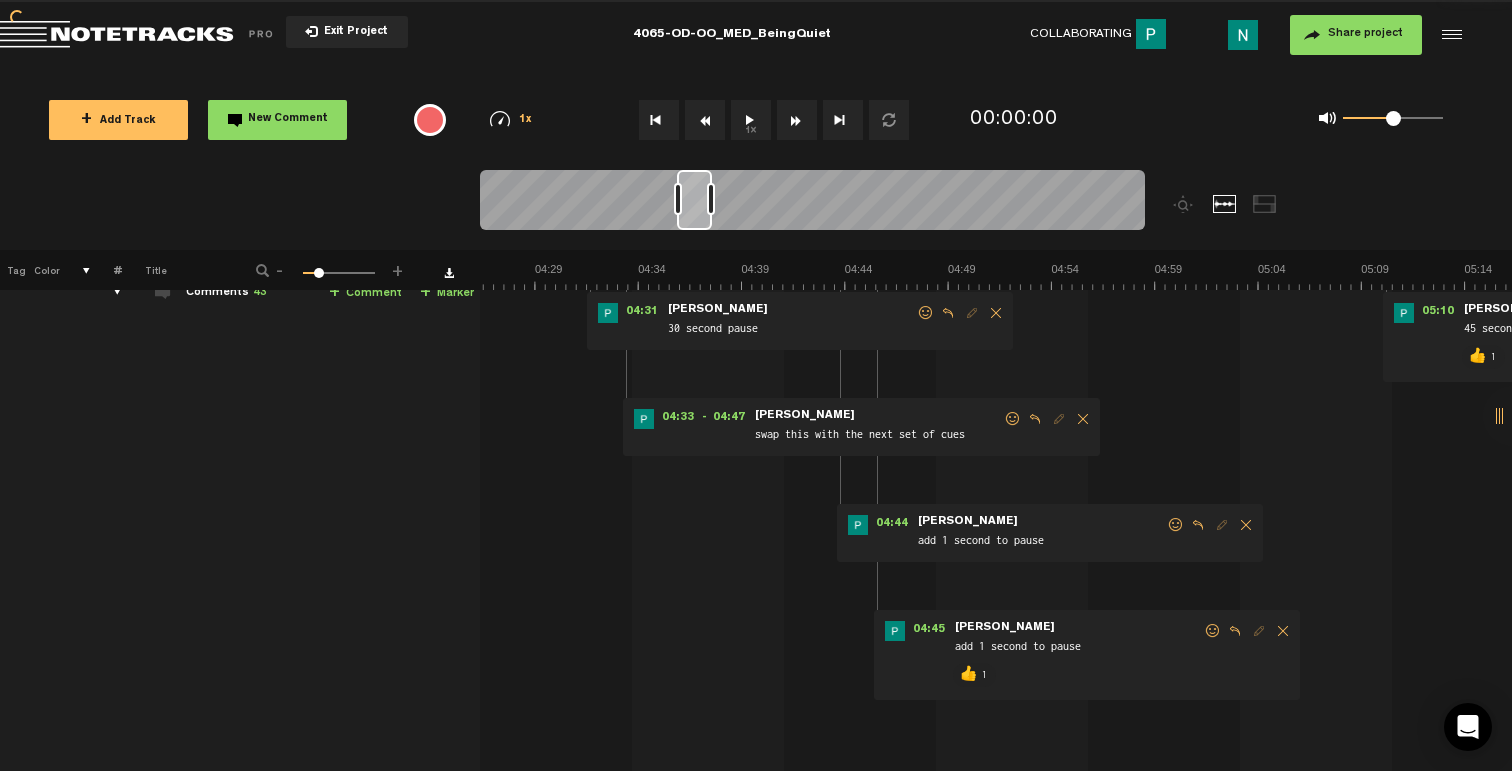 click at bounding box center [1176, 525] 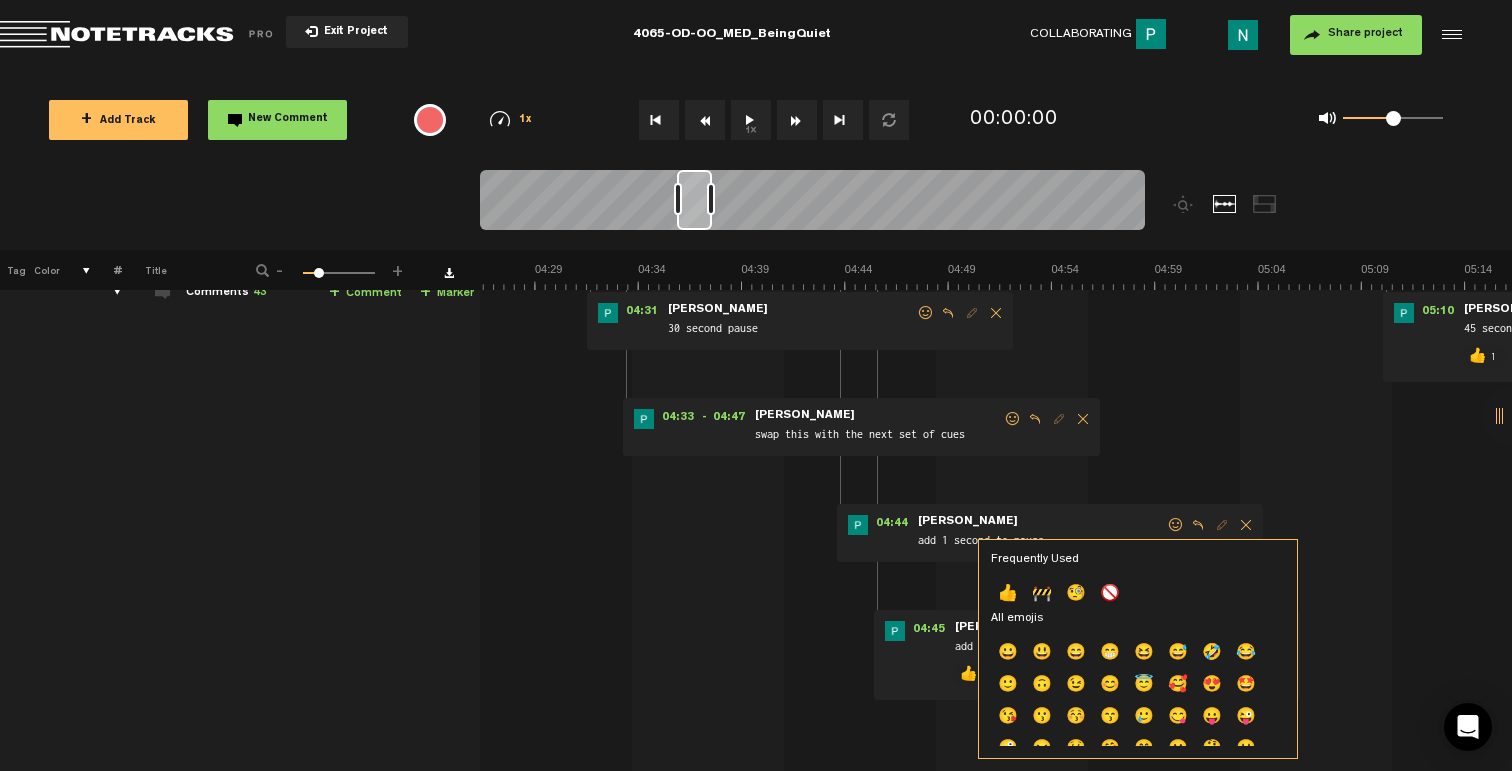 click on "👍" 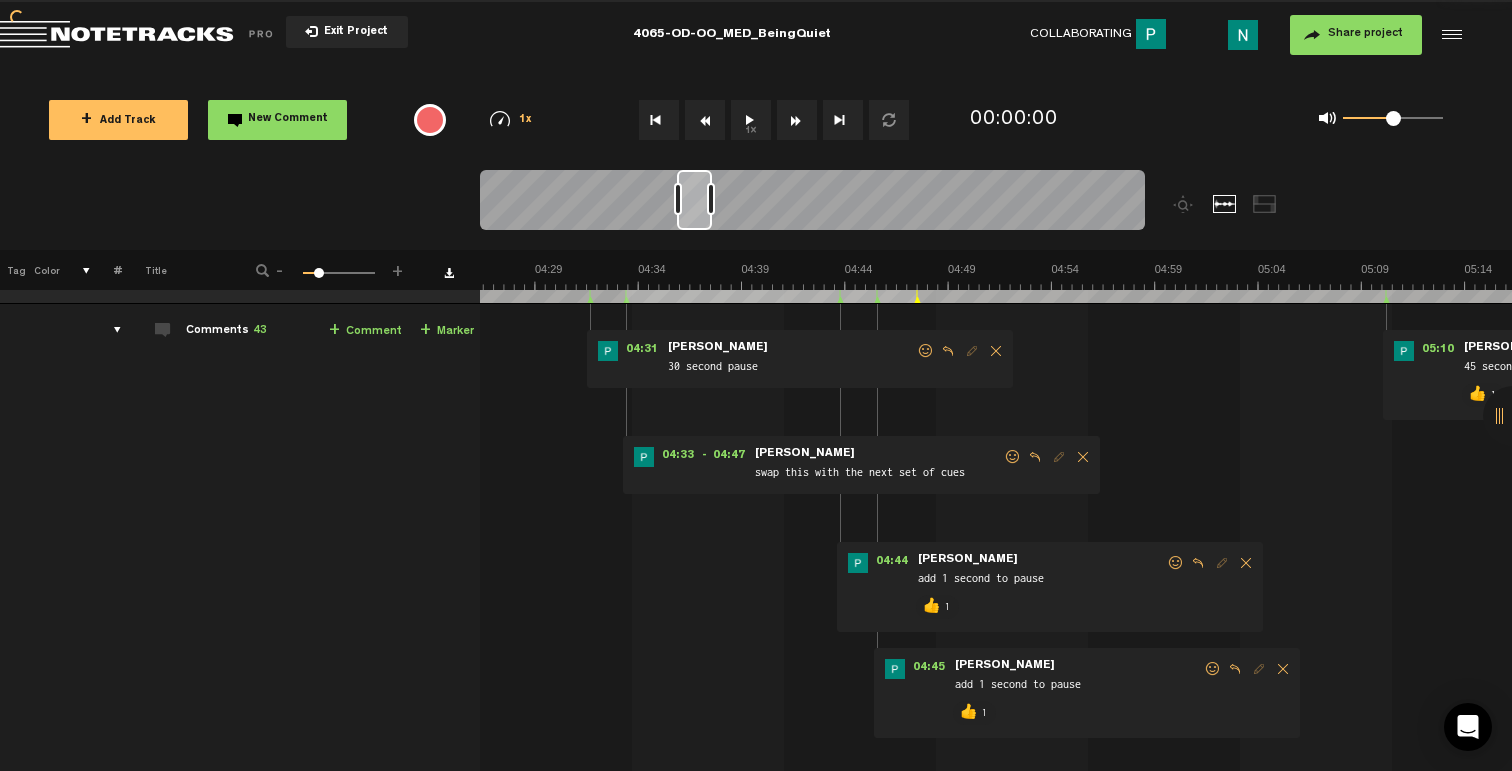 scroll, scrollTop: 8, scrollLeft: 0, axis: vertical 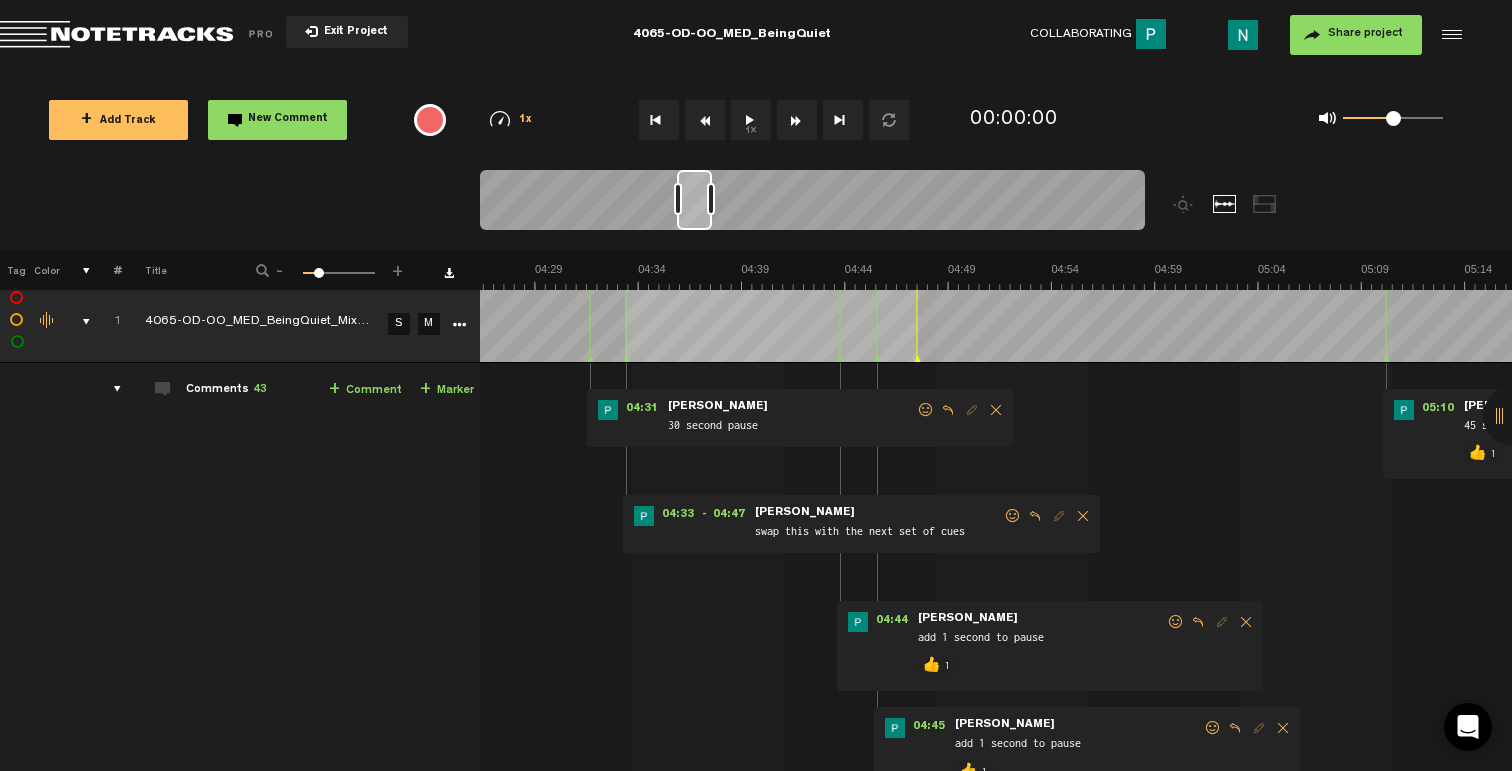 click at bounding box center (926, 410) 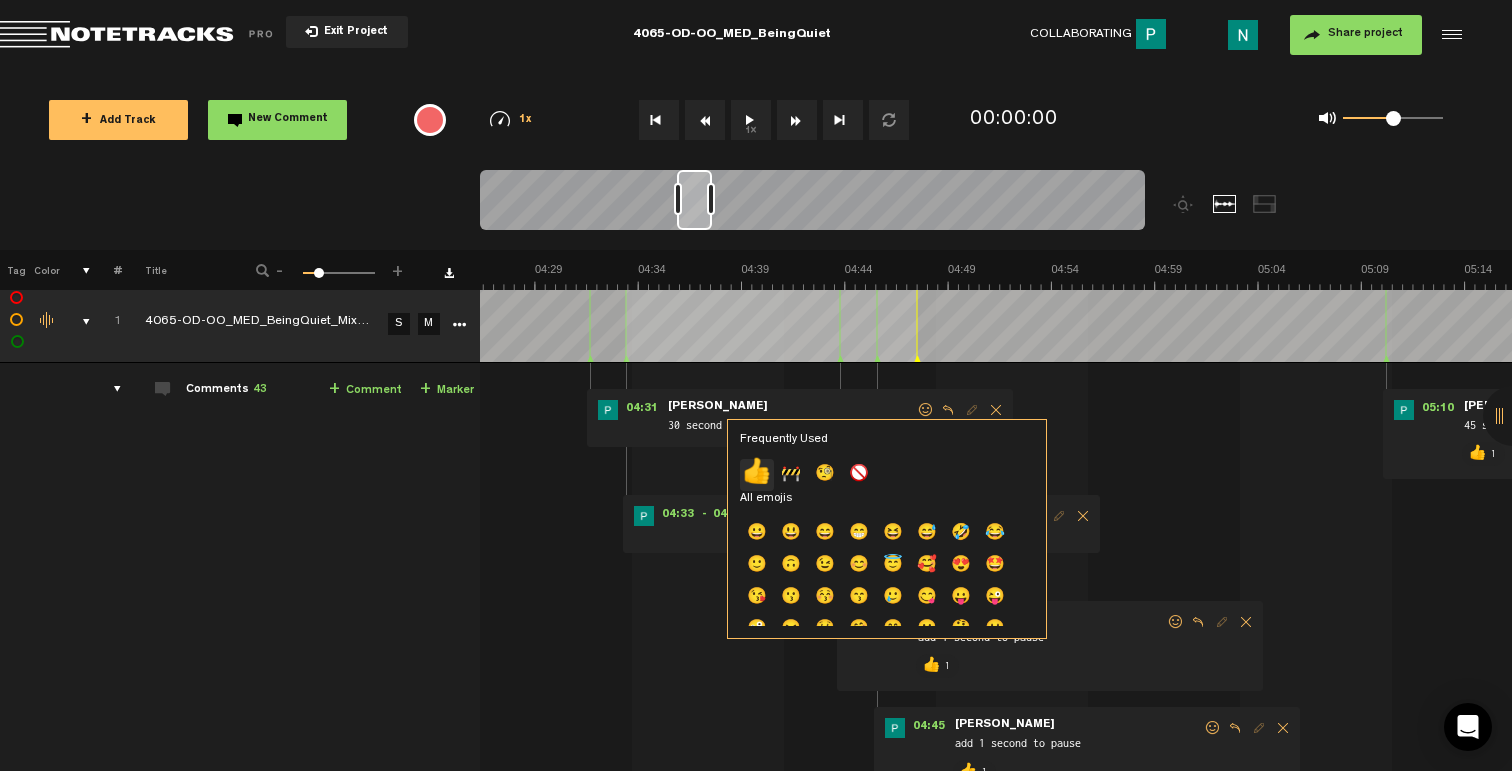 click on "👍" 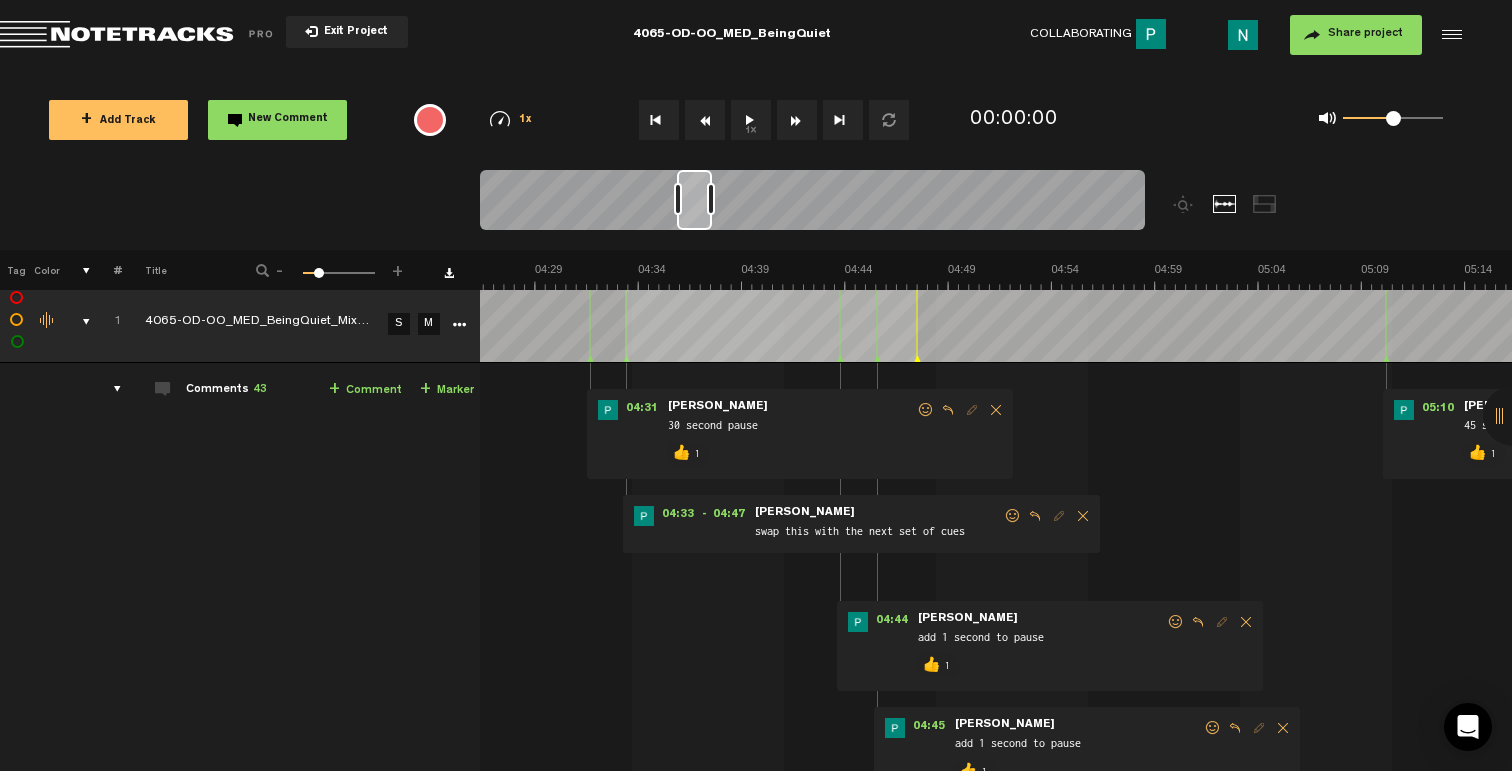 scroll, scrollTop: 0, scrollLeft: 0, axis: both 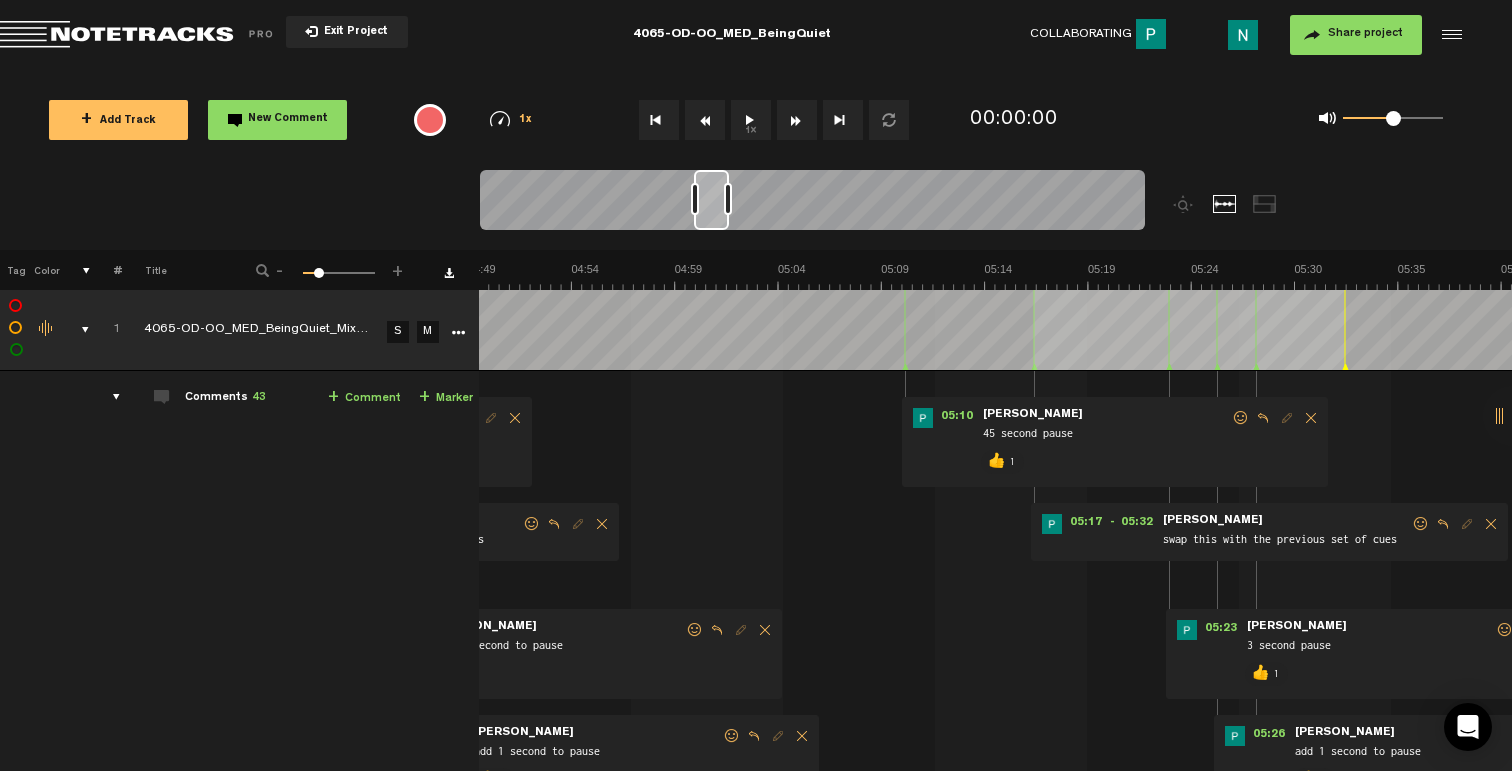 click at bounding box center [1421, 524] 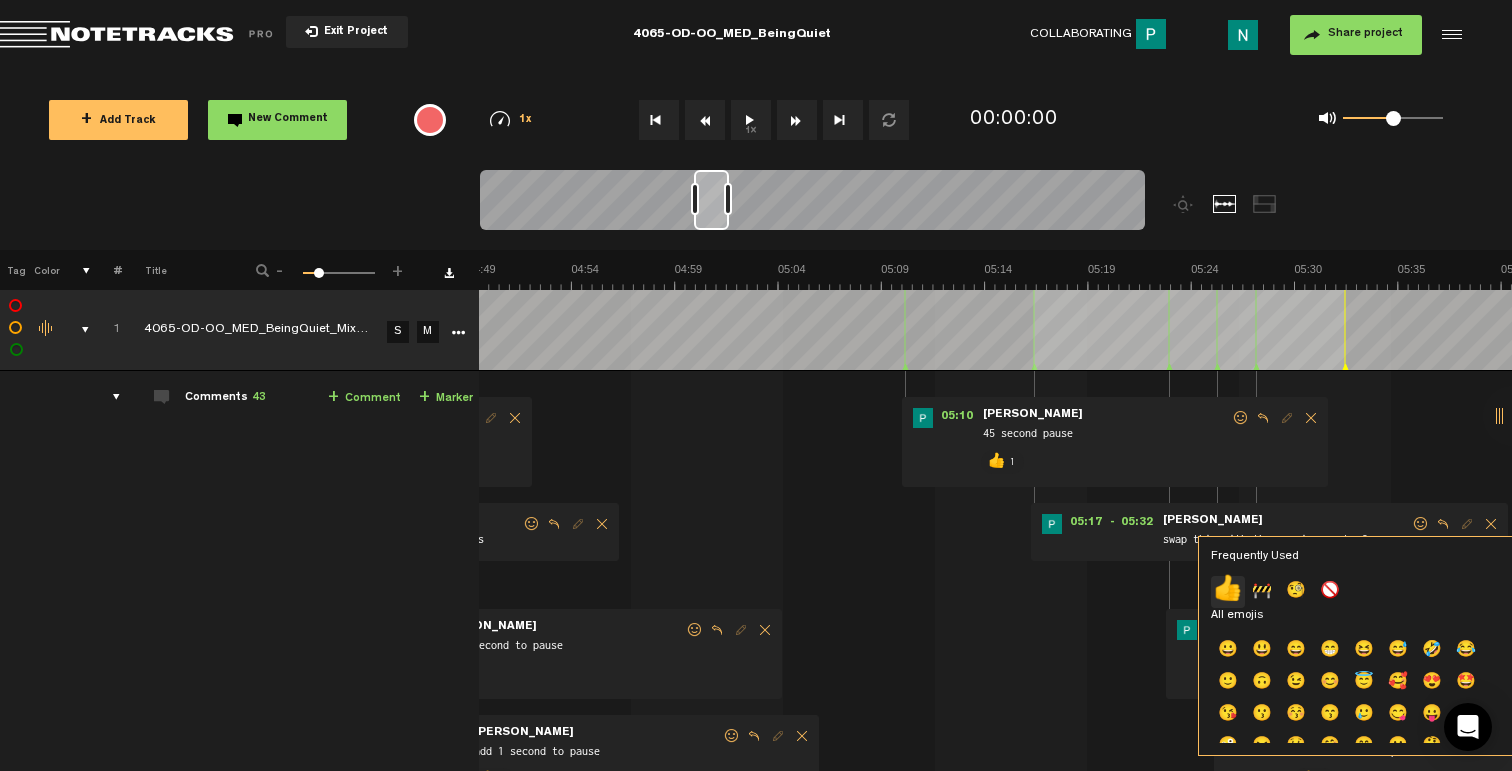 click on "👍" 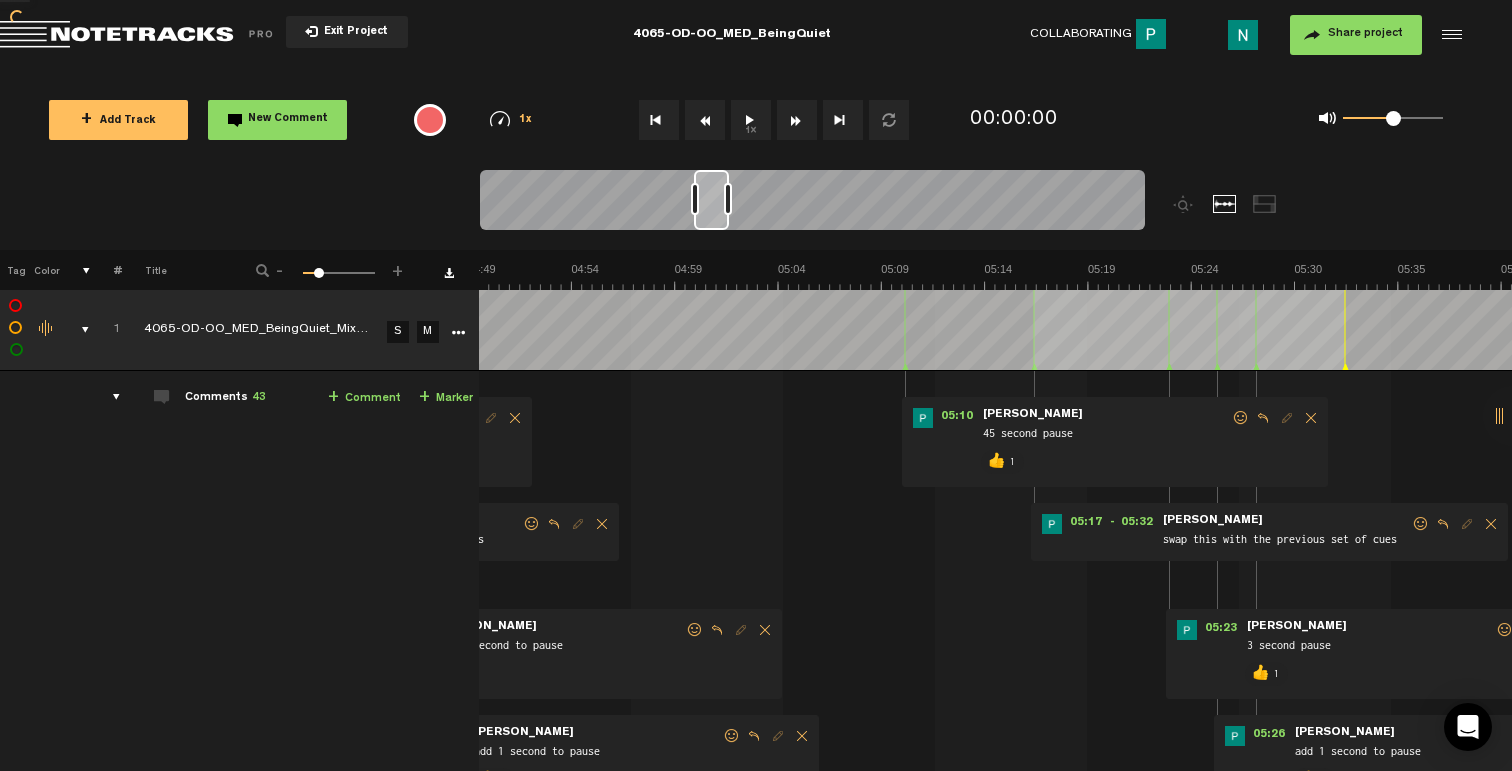 scroll, scrollTop: 0, scrollLeft: 0, axis: both 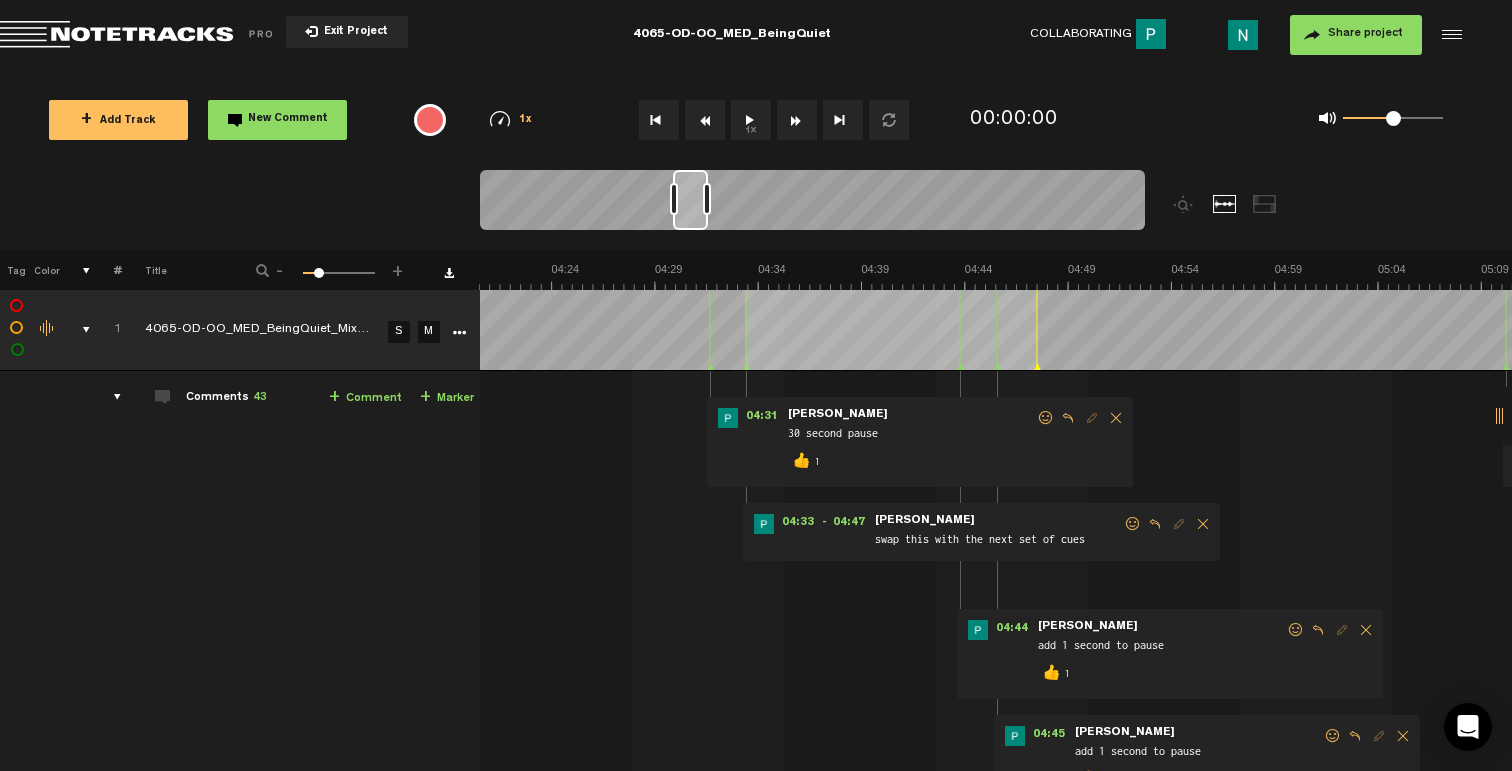 click at bounding box center [1133, 524] 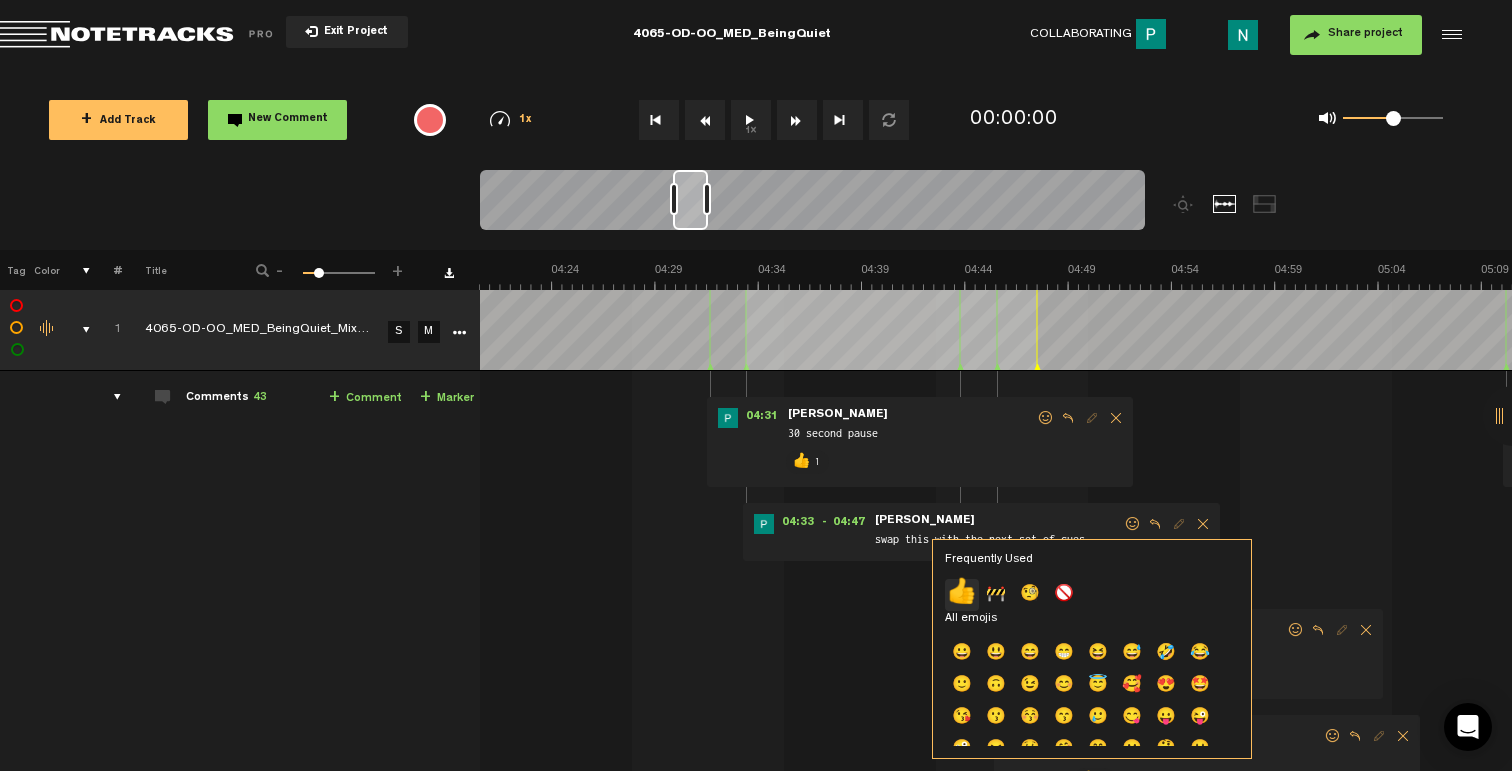 click on "👍" 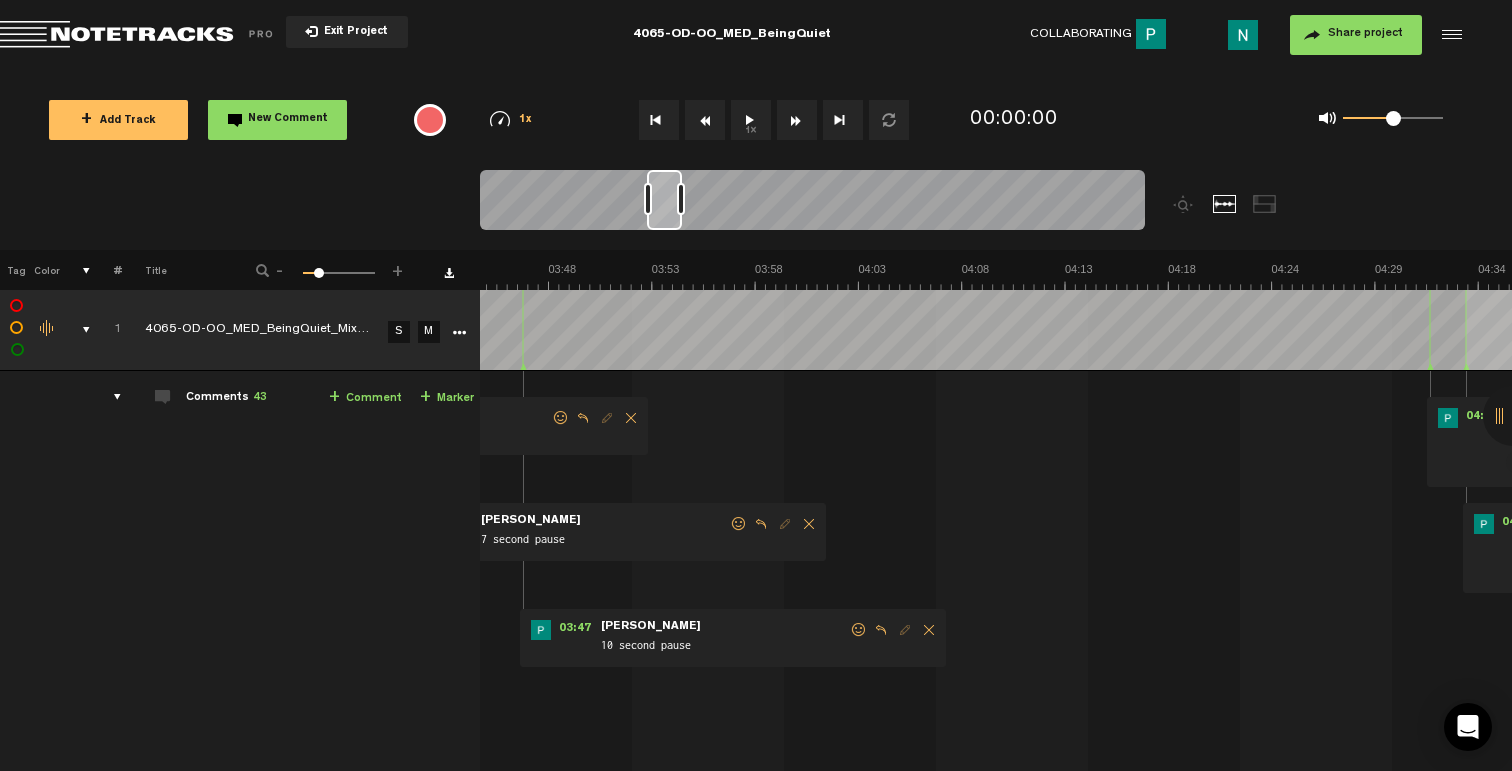 scroll, scrollTop: 0, scrollLeft: 4459, axis: horizontal 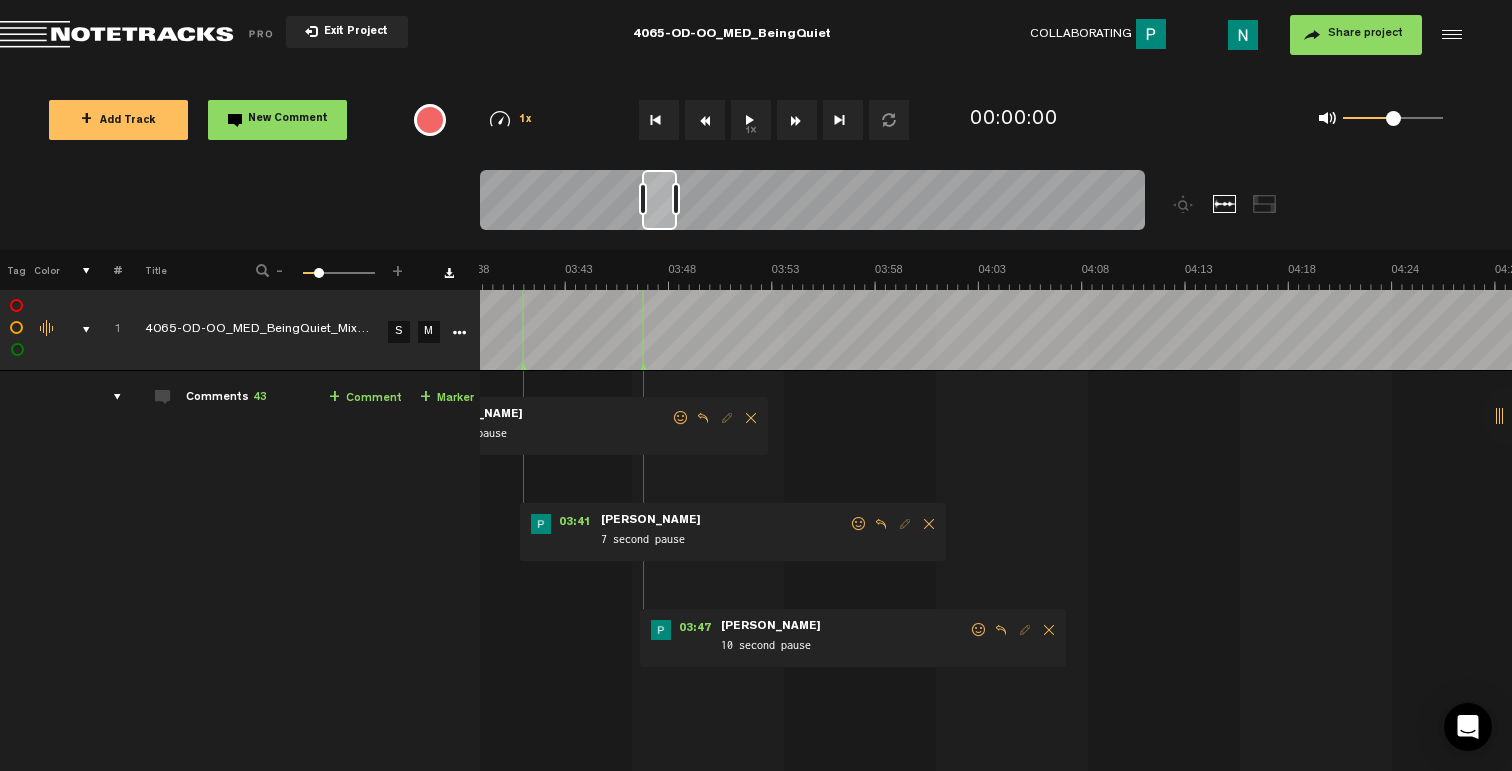 click at bounding box center [979, 630] 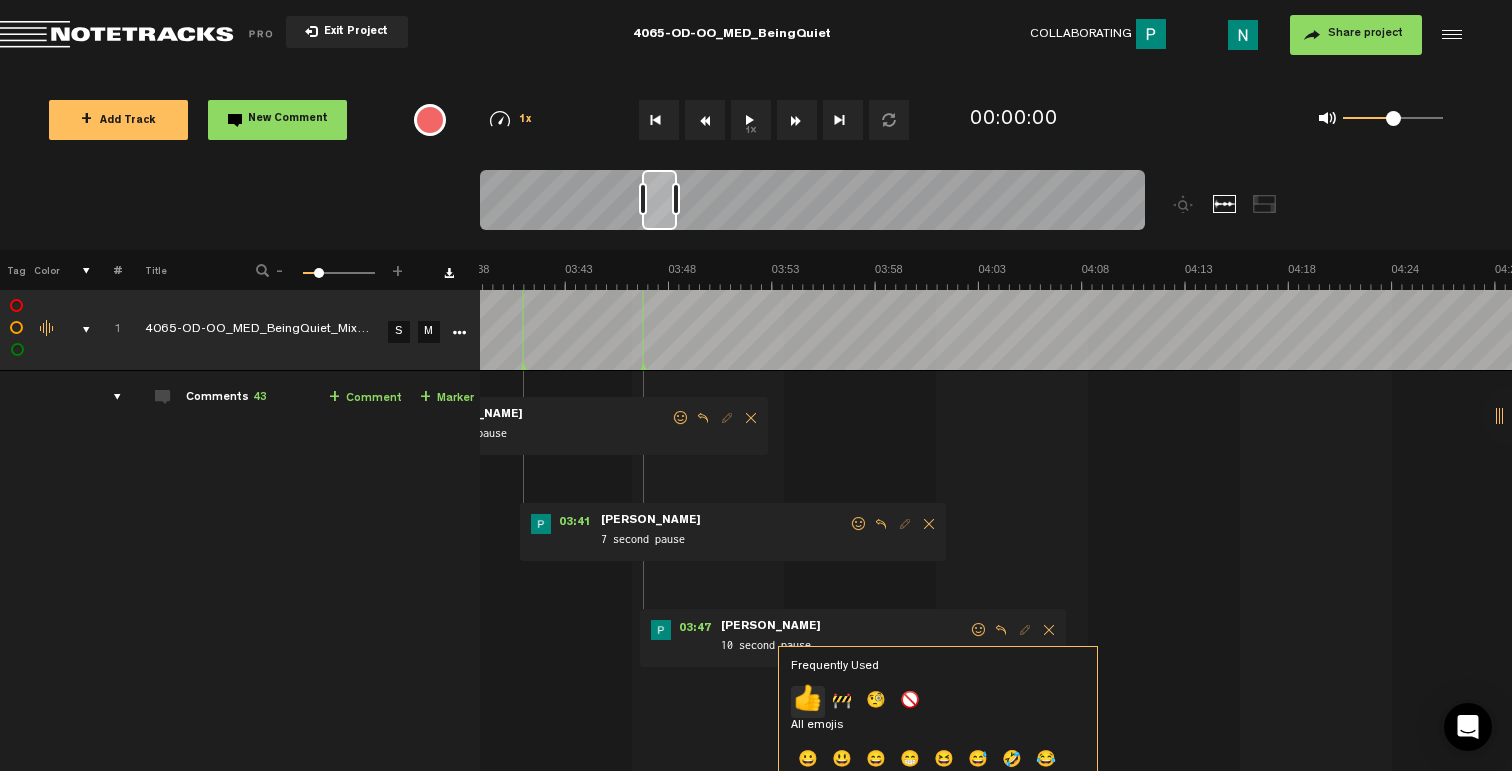 click on "👍" 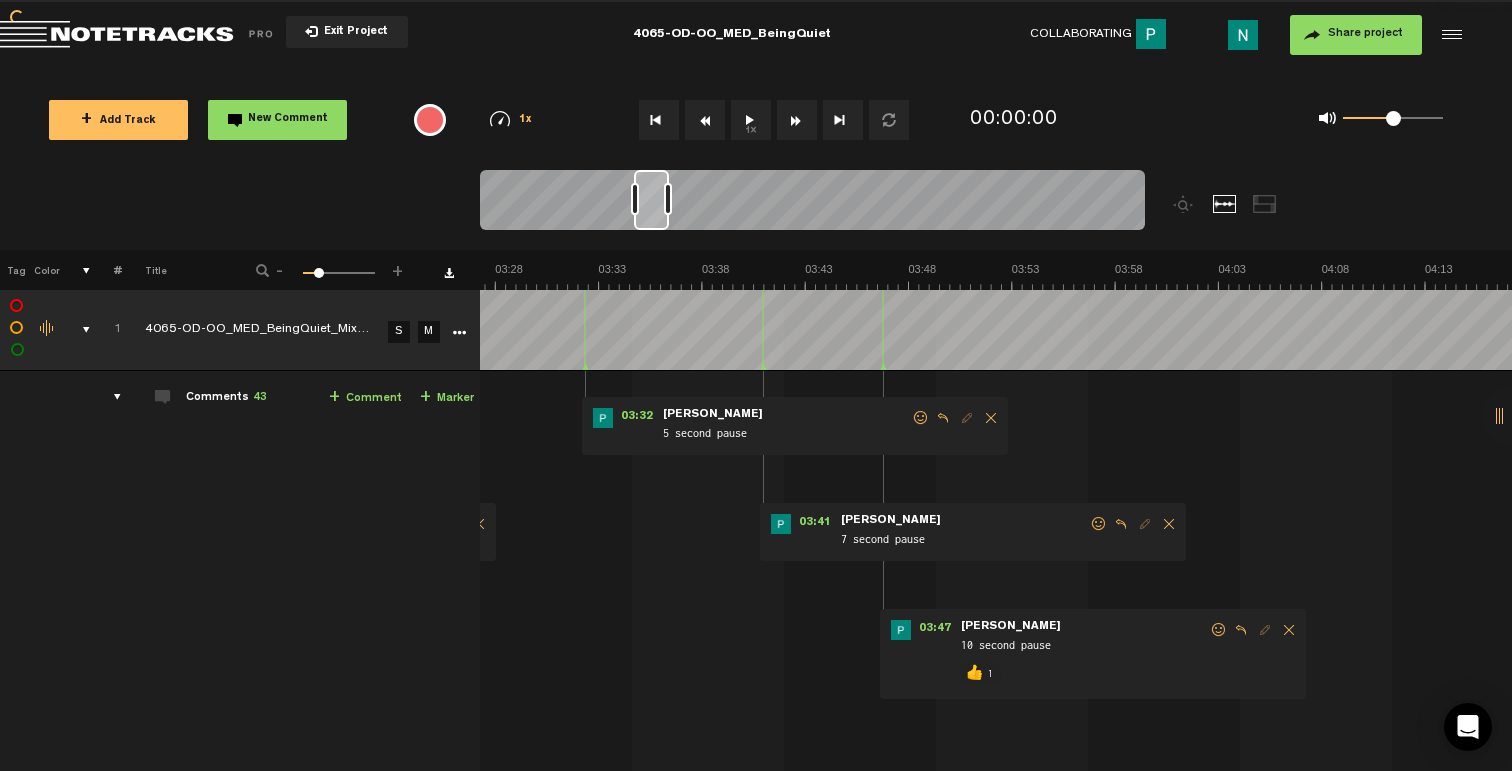 scroll, scrollTop: 0, scrollLeft: 4099, axis: horizontal 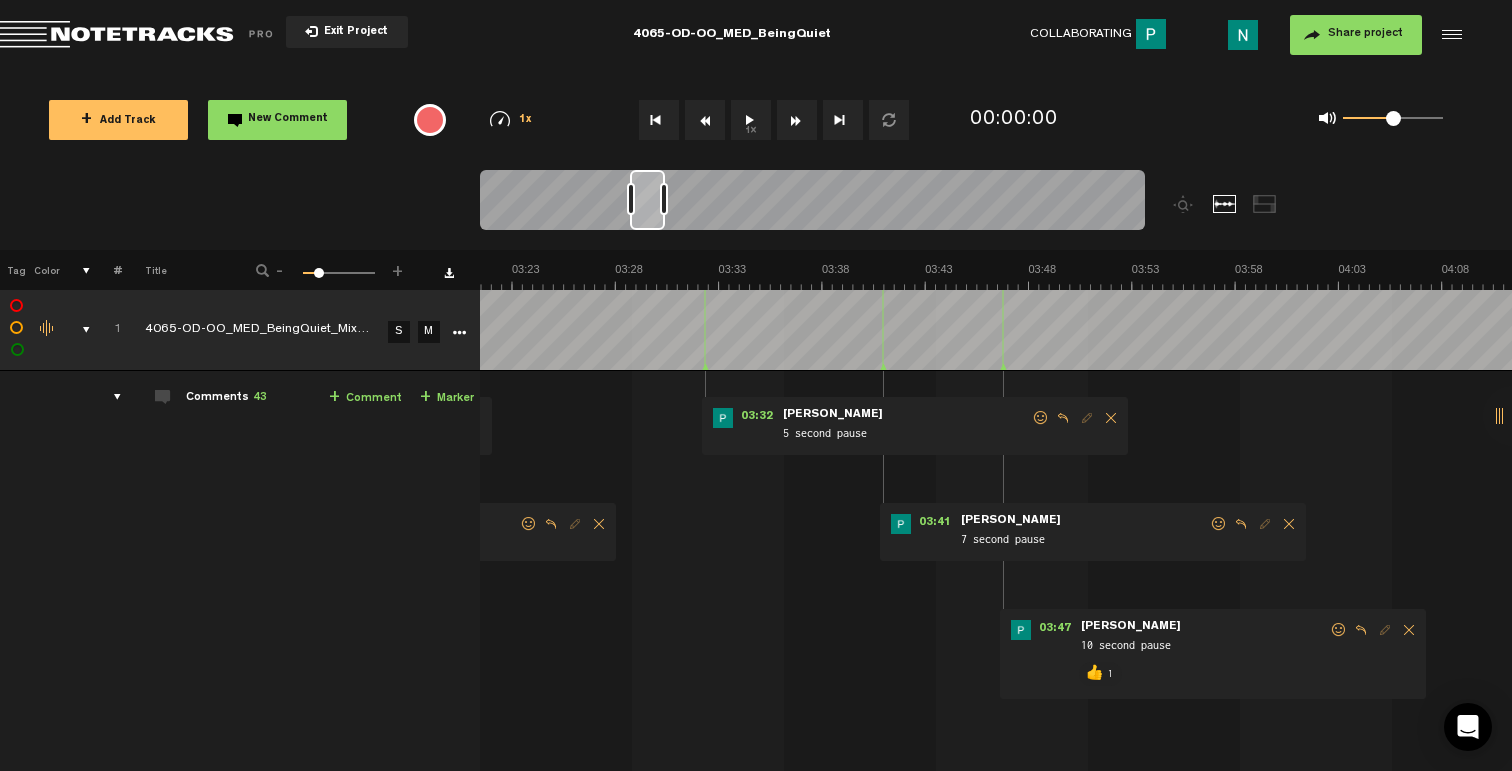 click at bounding box center (1219, 524) 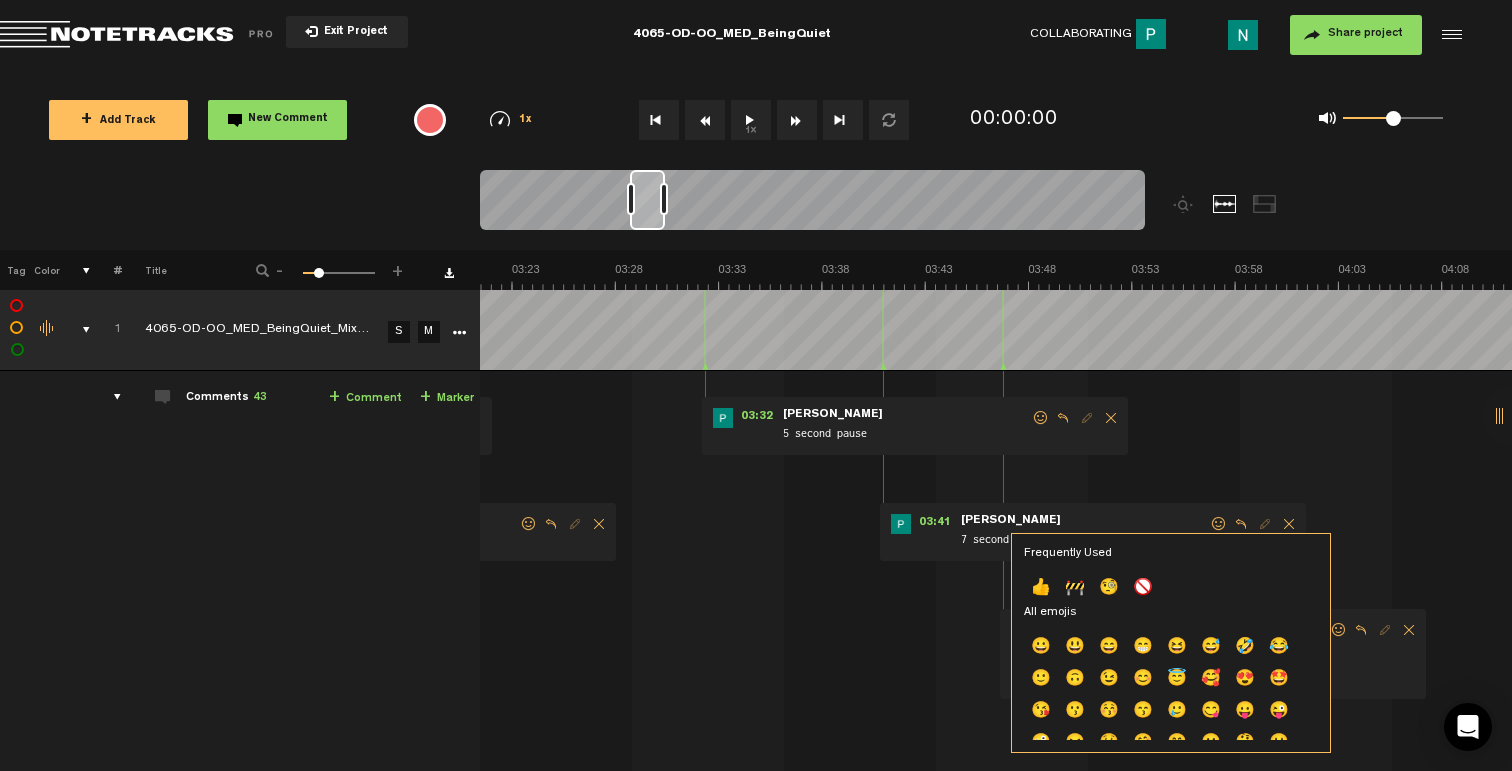 click on "👍" 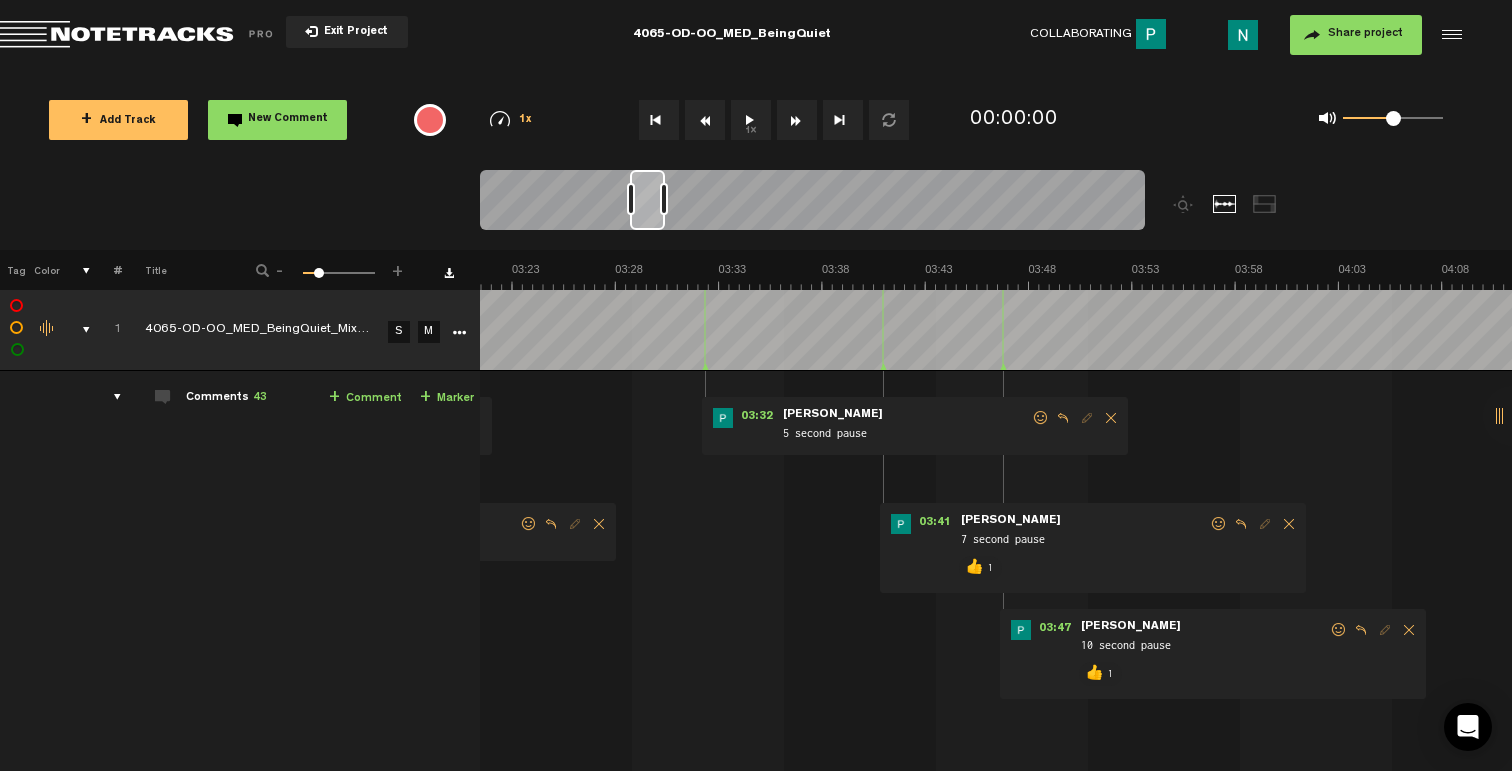 click at bounding box center (1041, 418) 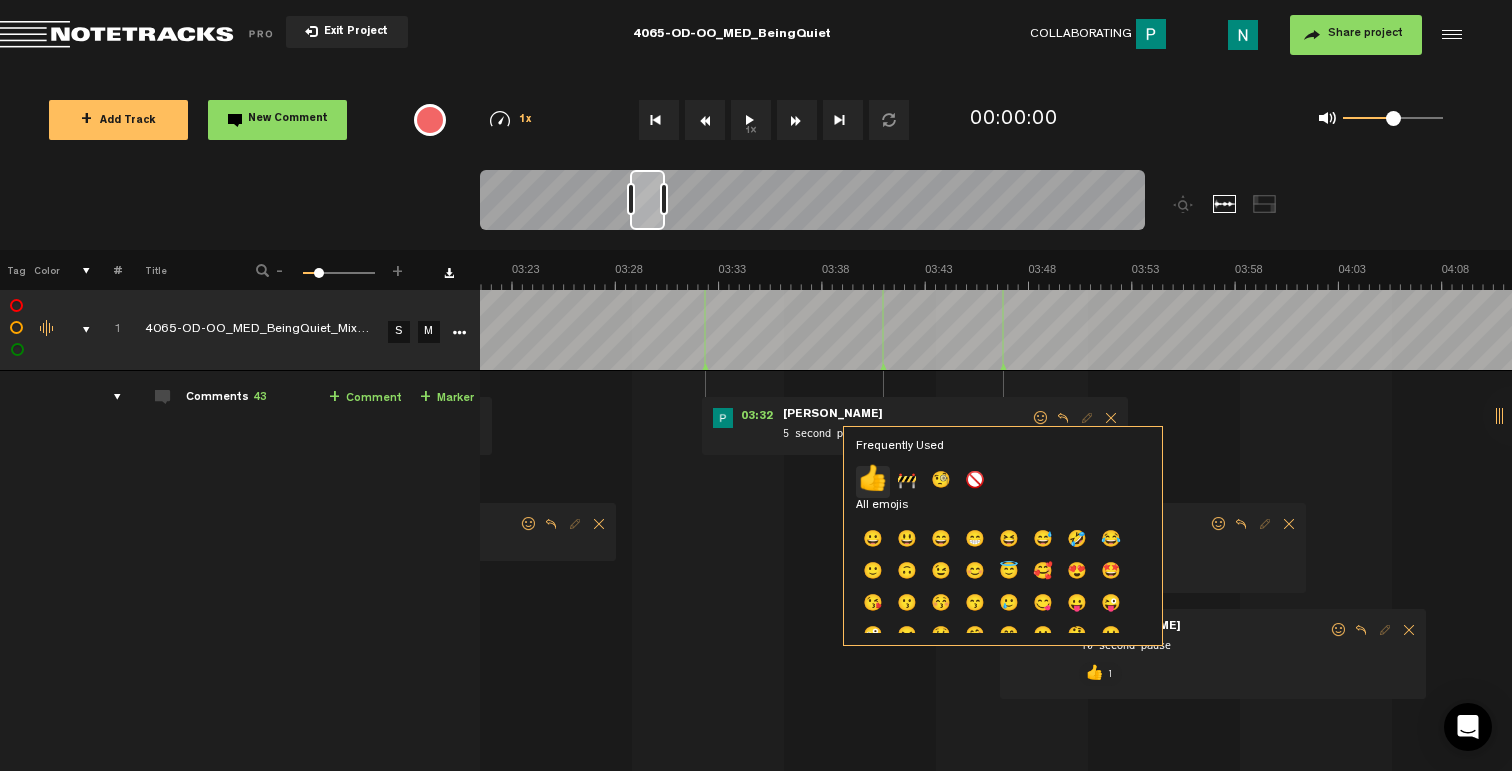 click on "👍" 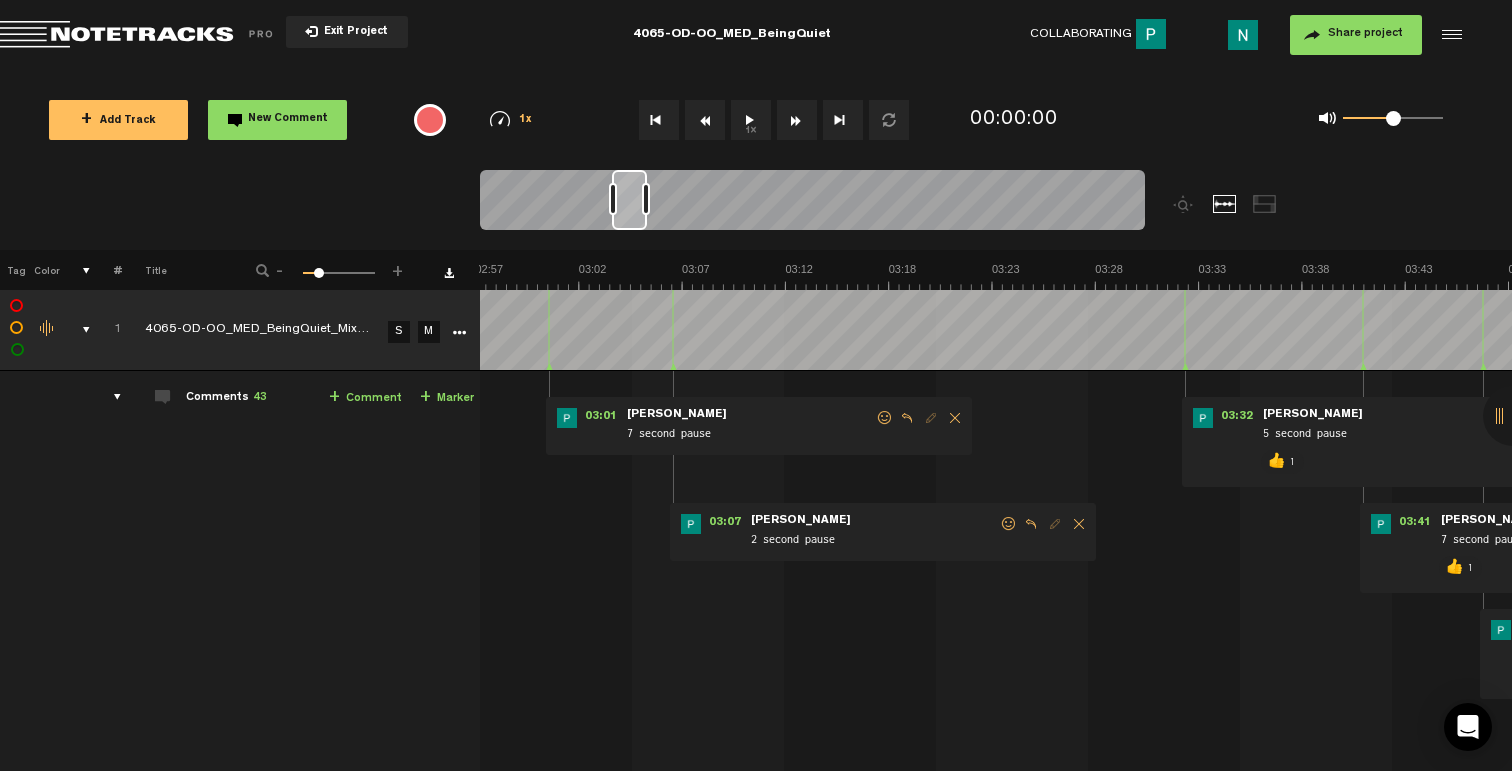 scroll, scrollTop: 0, scrollLeft: 3619, axis: horizontal 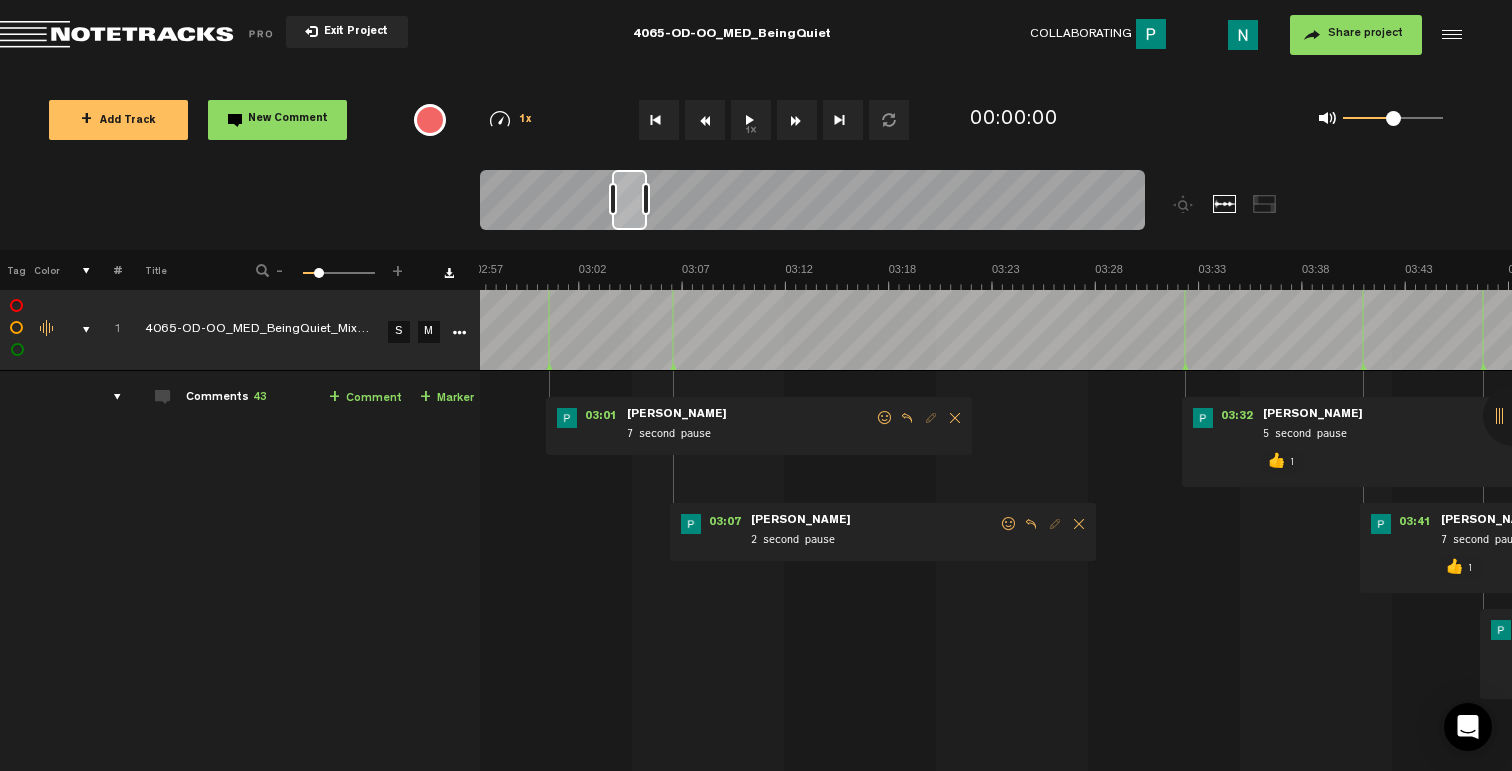 click at bounding box center (1009, 524) 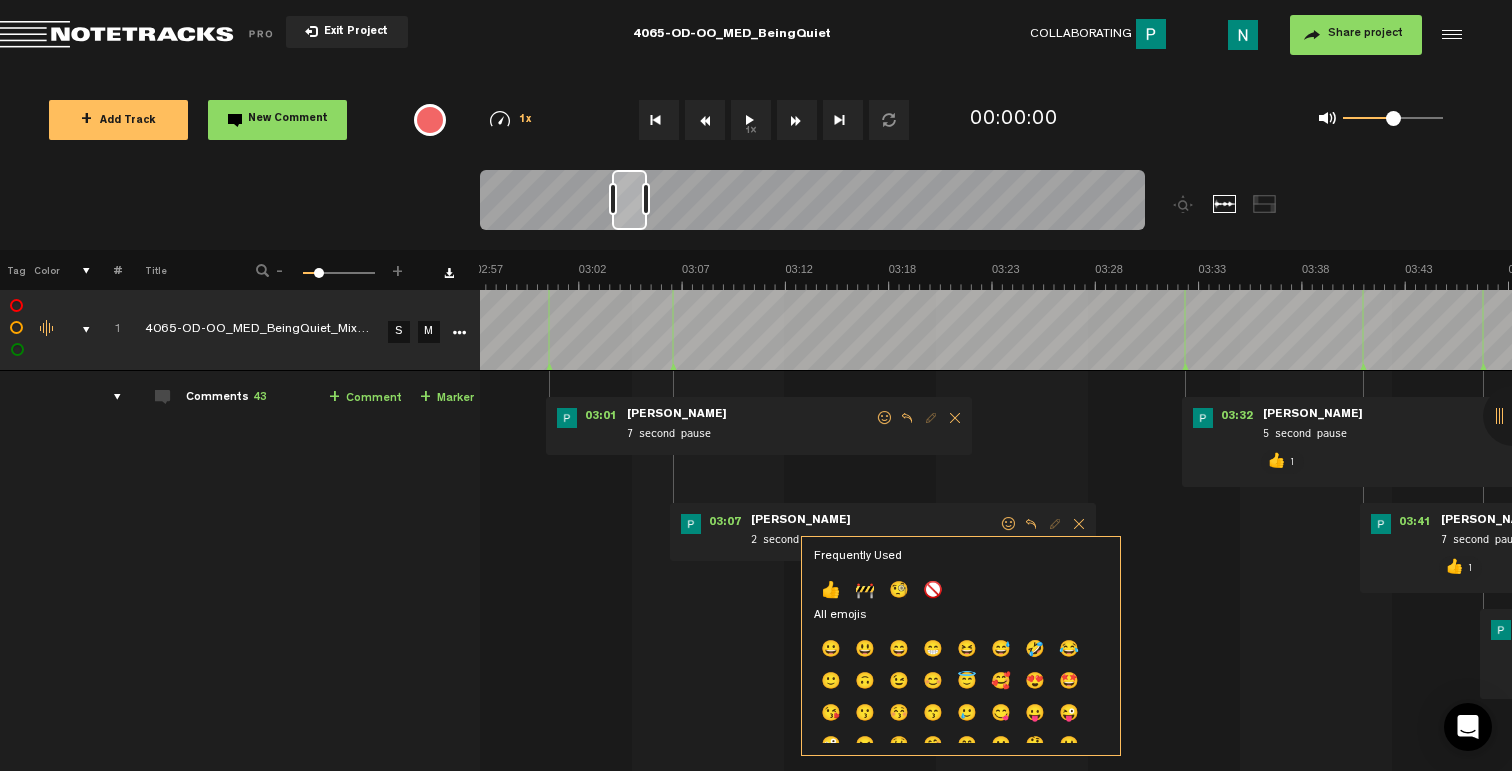 click on "👍" 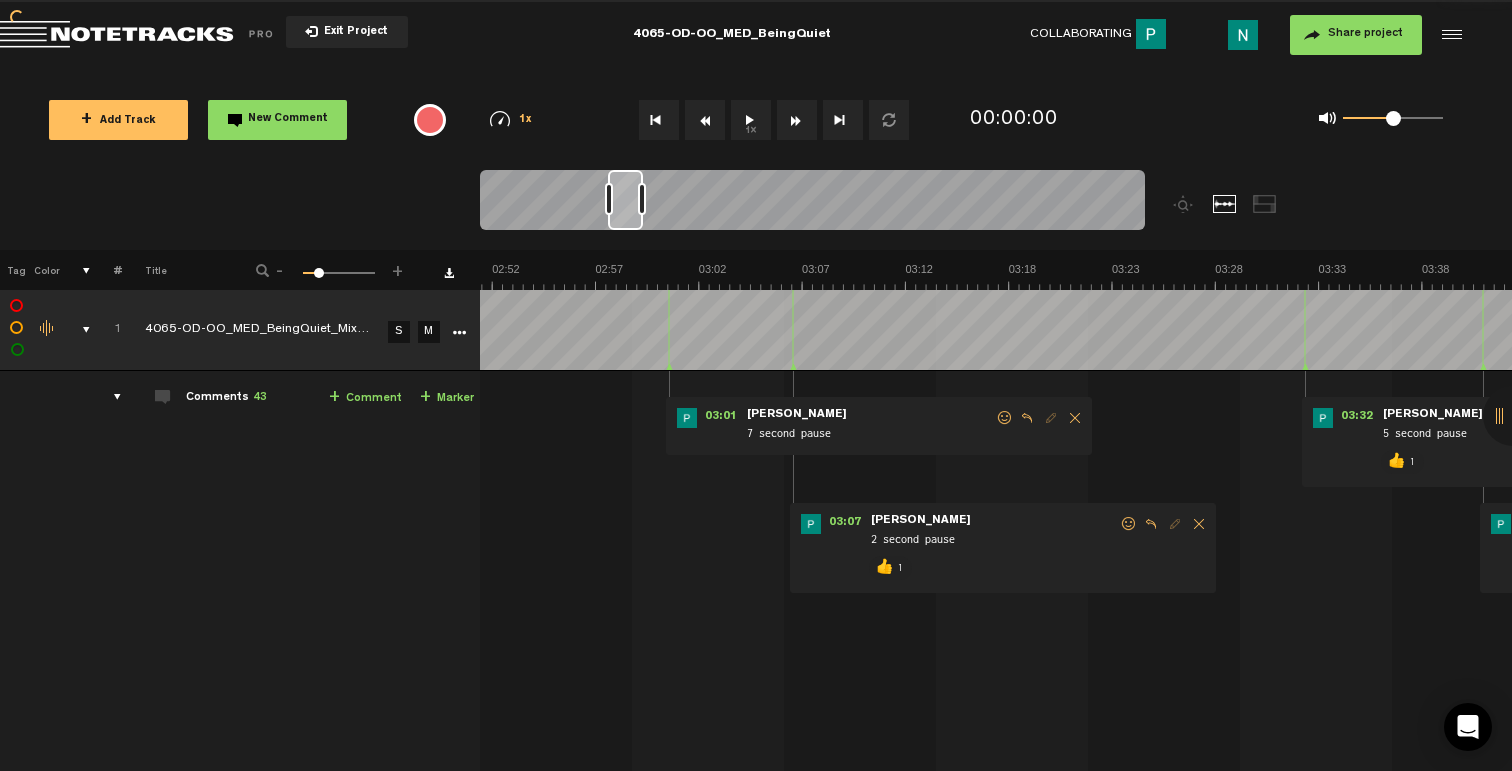 scroll, scrollTop: 0, scrollLeft: 3379, axis: horizontal 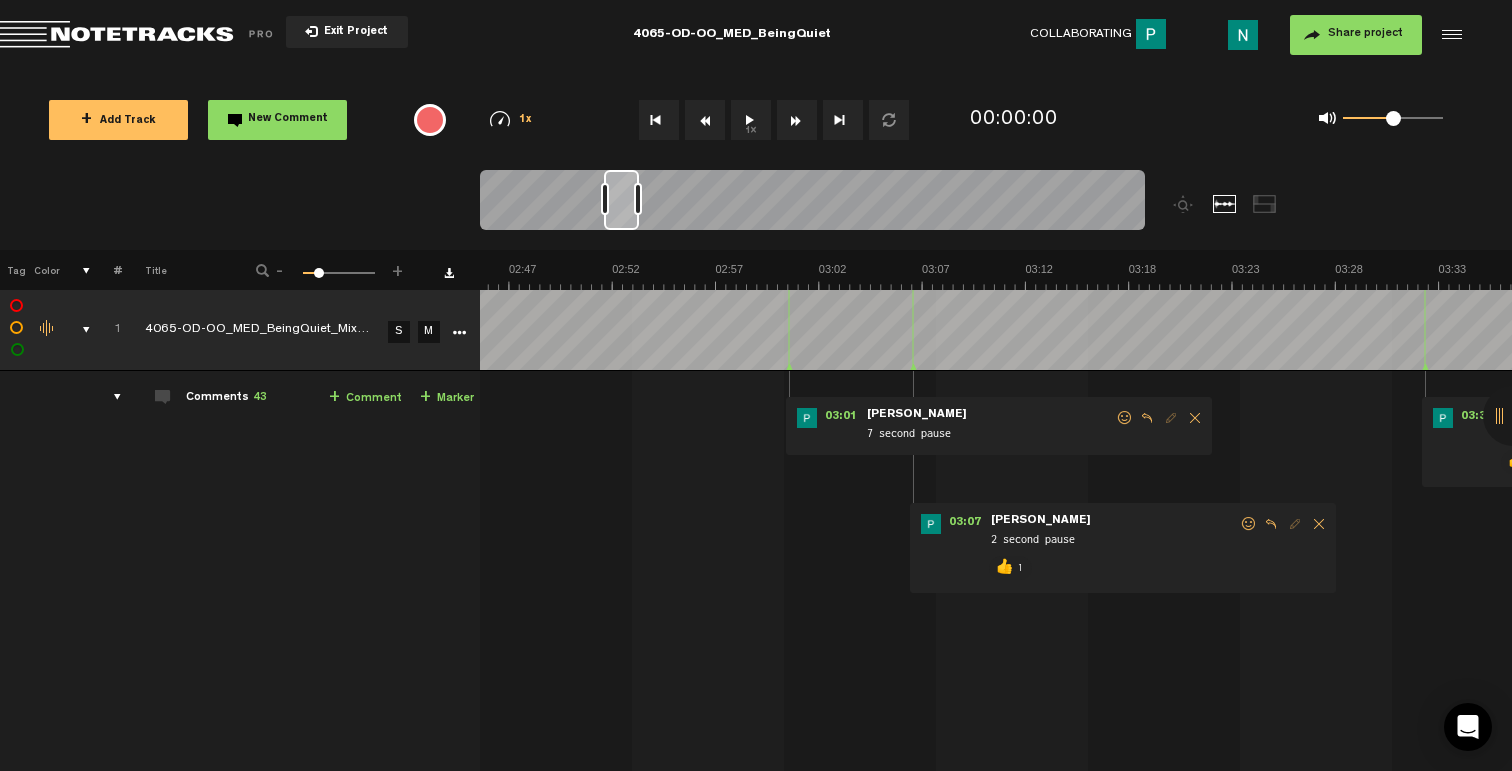 click at bounding box center [1125, 418] 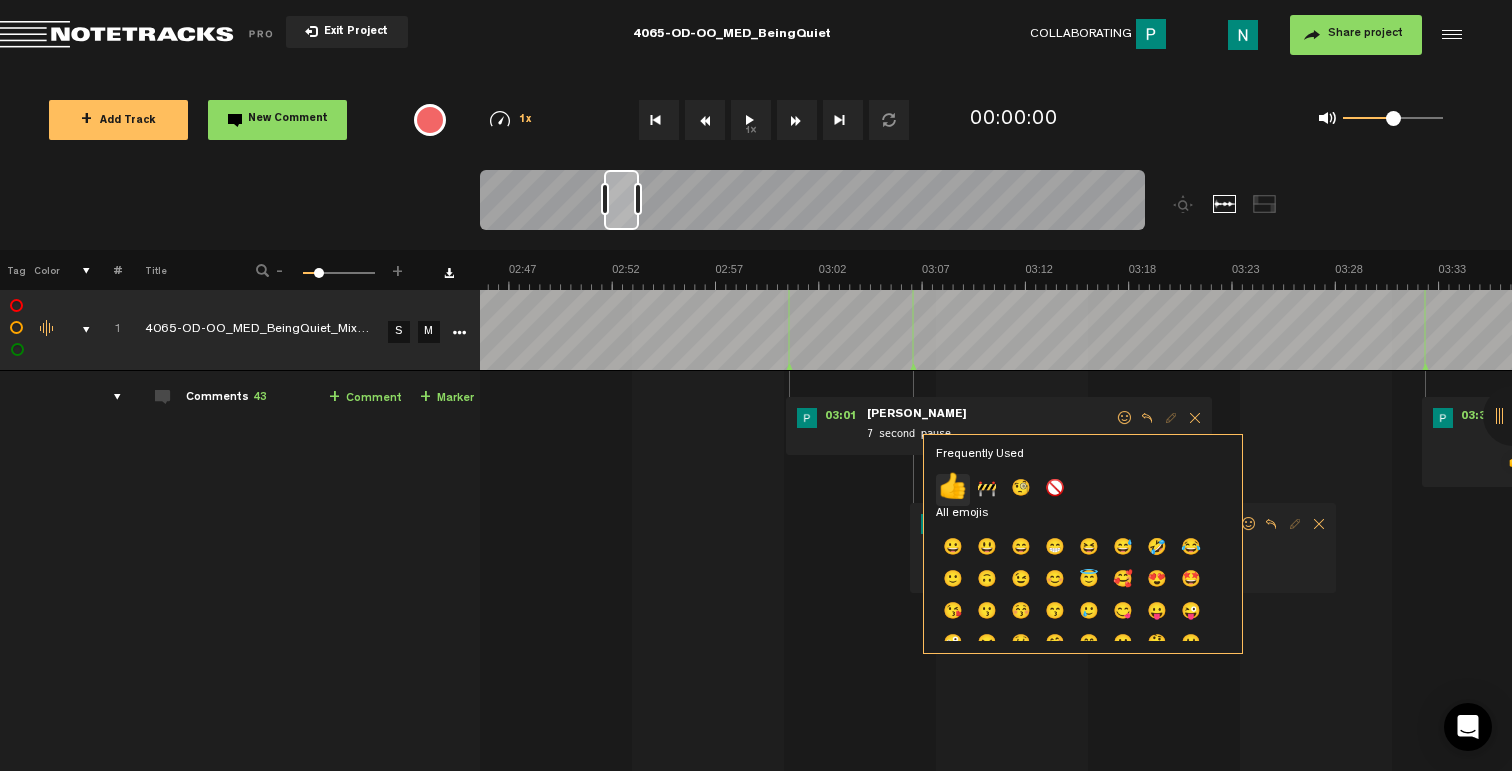 click on "👍" 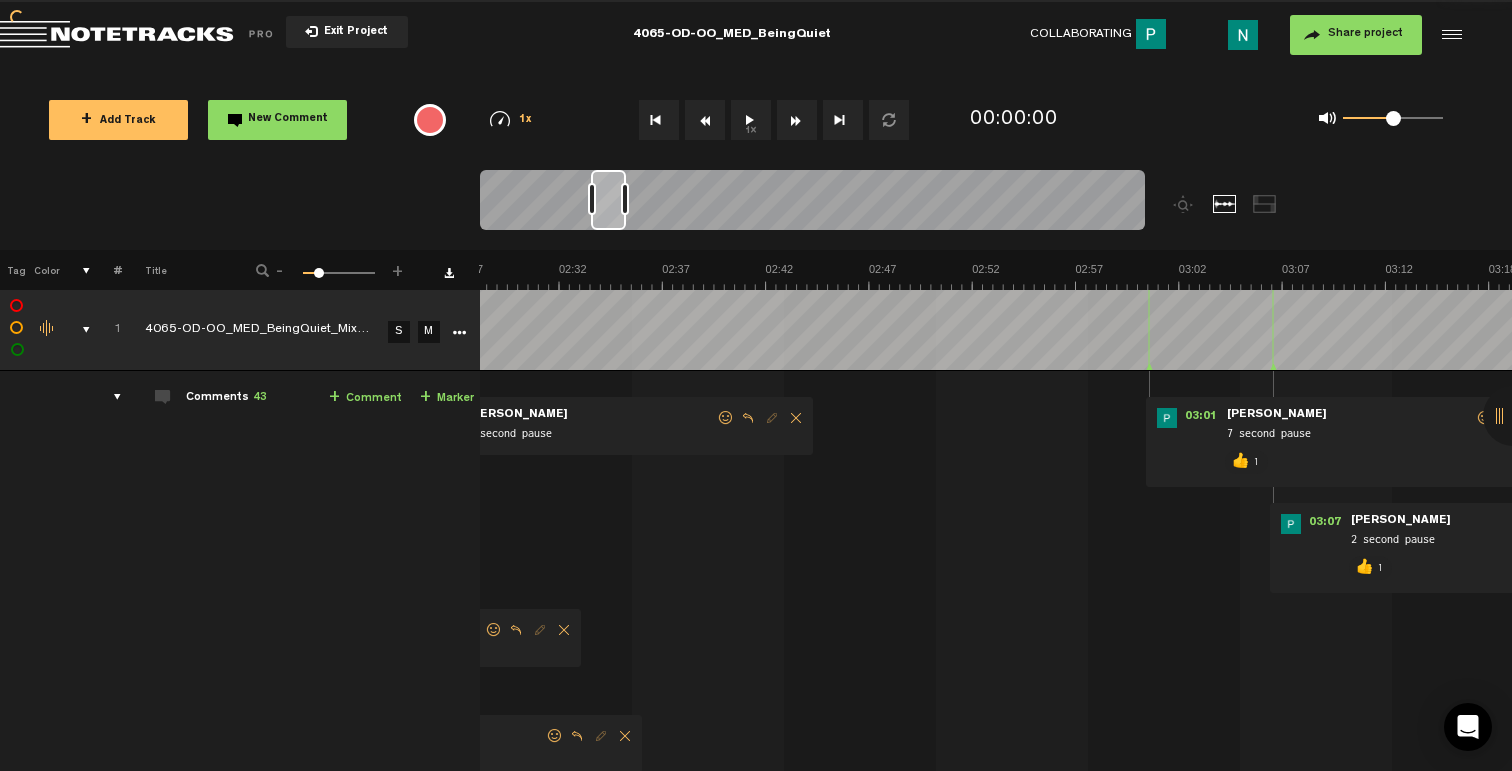 scroll, scrollTop: 0, scrollLeft: 2539, axis: horizontal 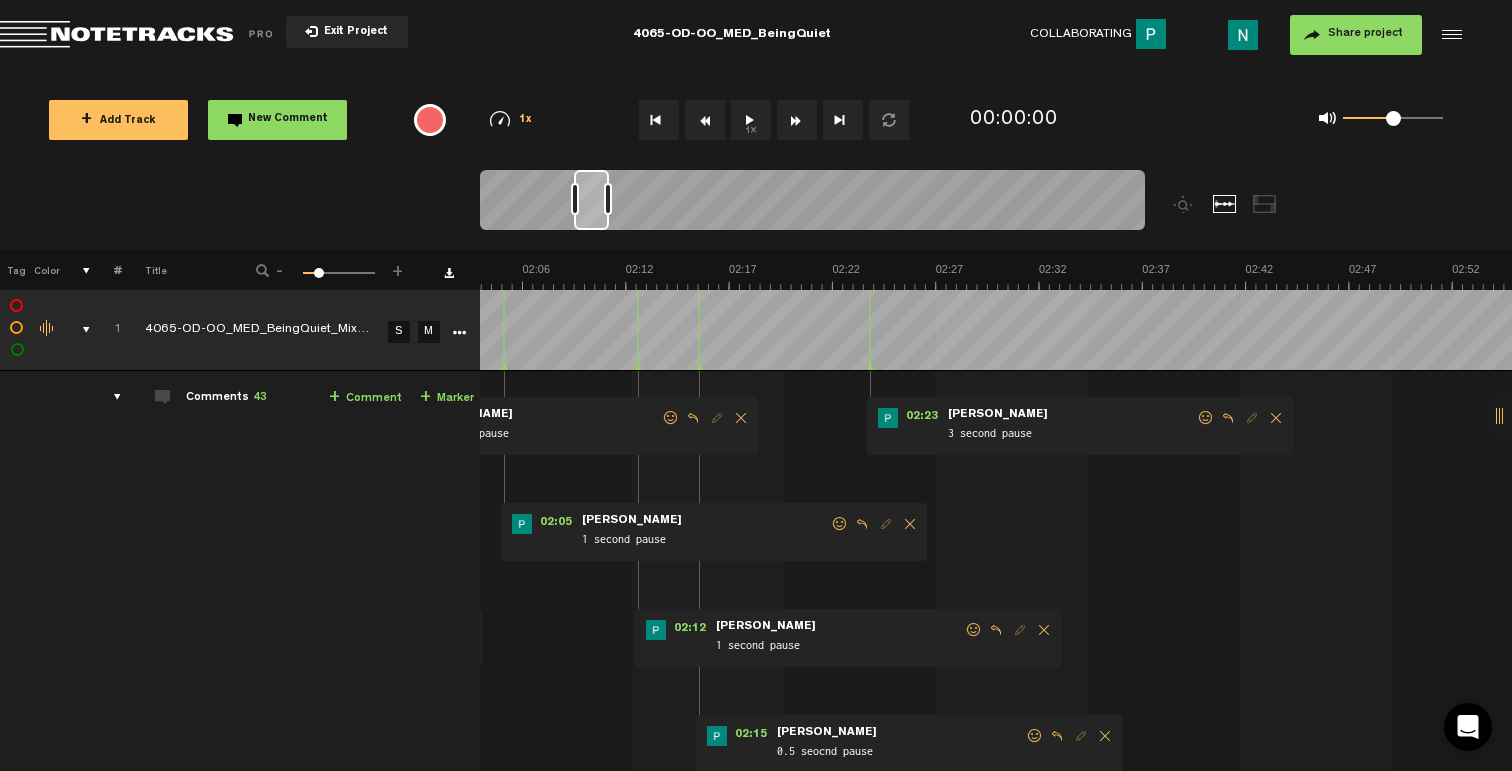 click at bounding box center [1206, 418] 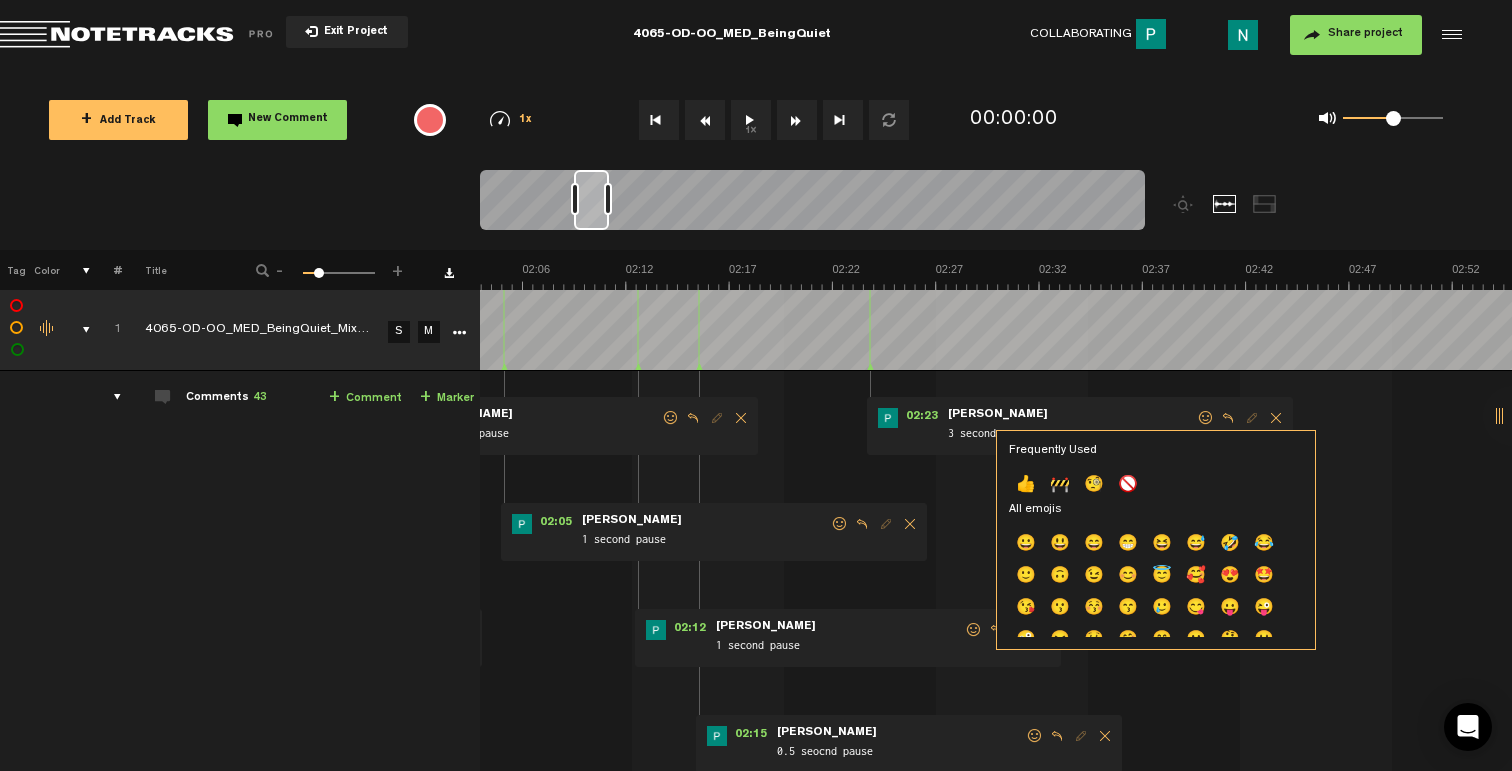 click on "👍" 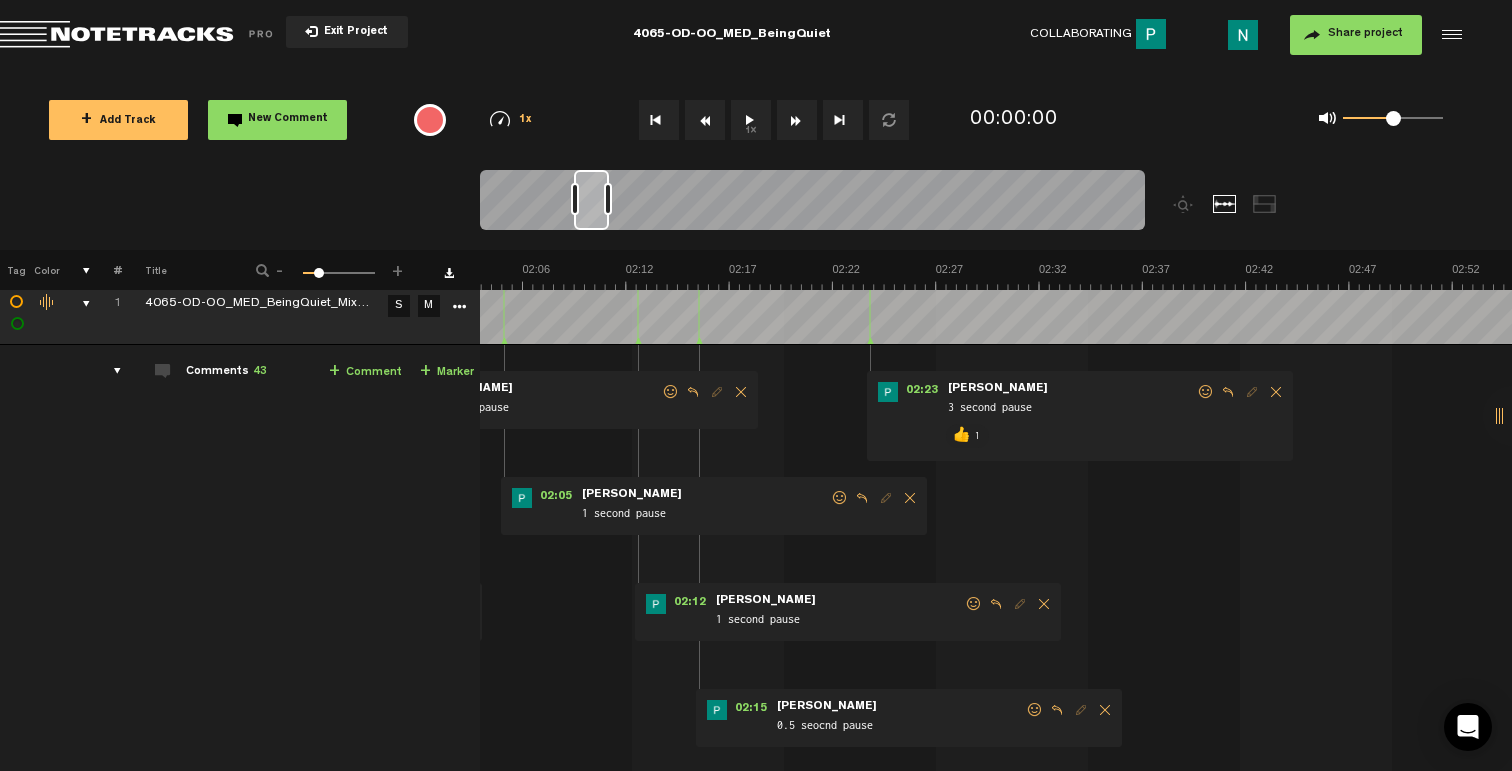 scroll, scrollTop: 13, scrollLeft: 0, axis: vertical 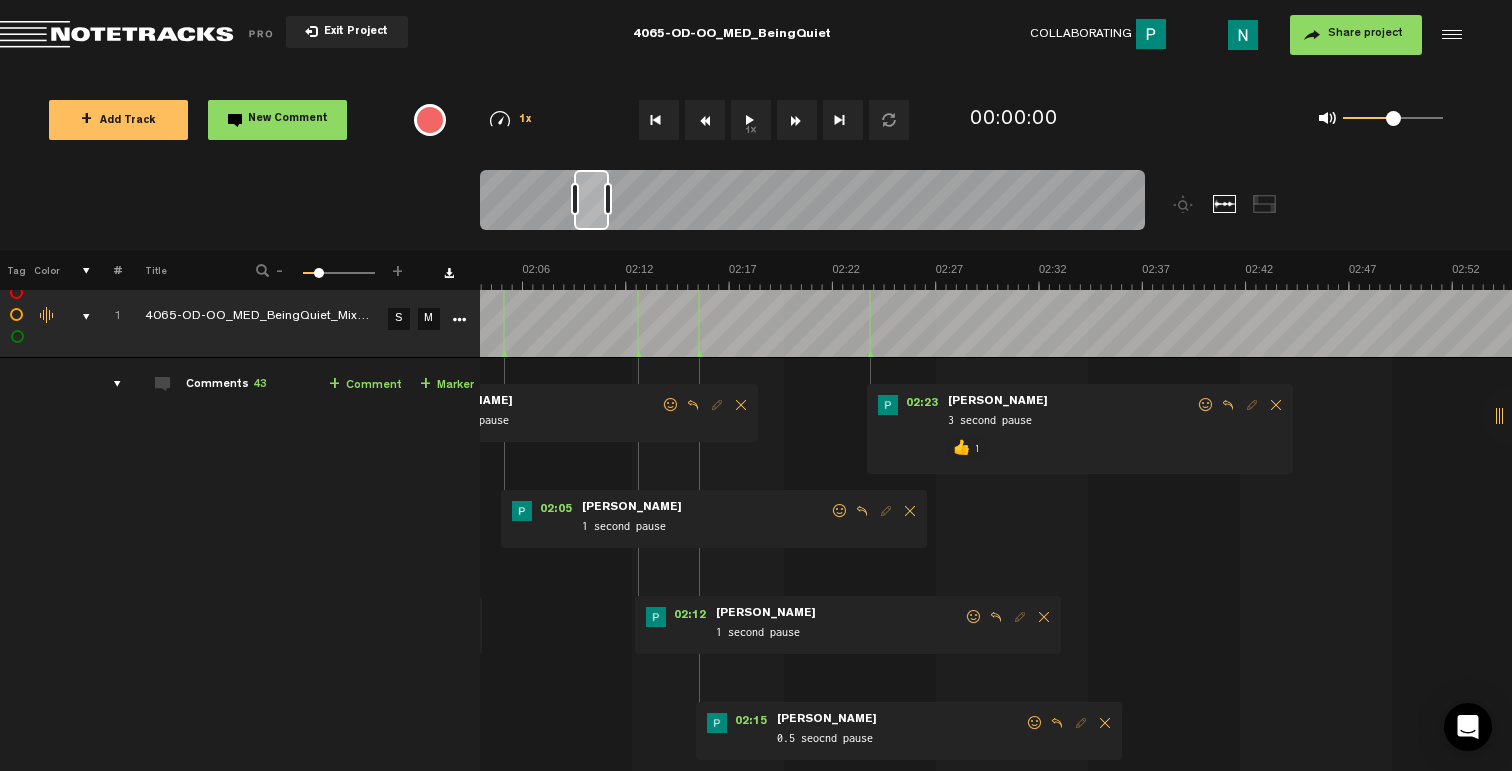 click at bounding box center (1035, 723) 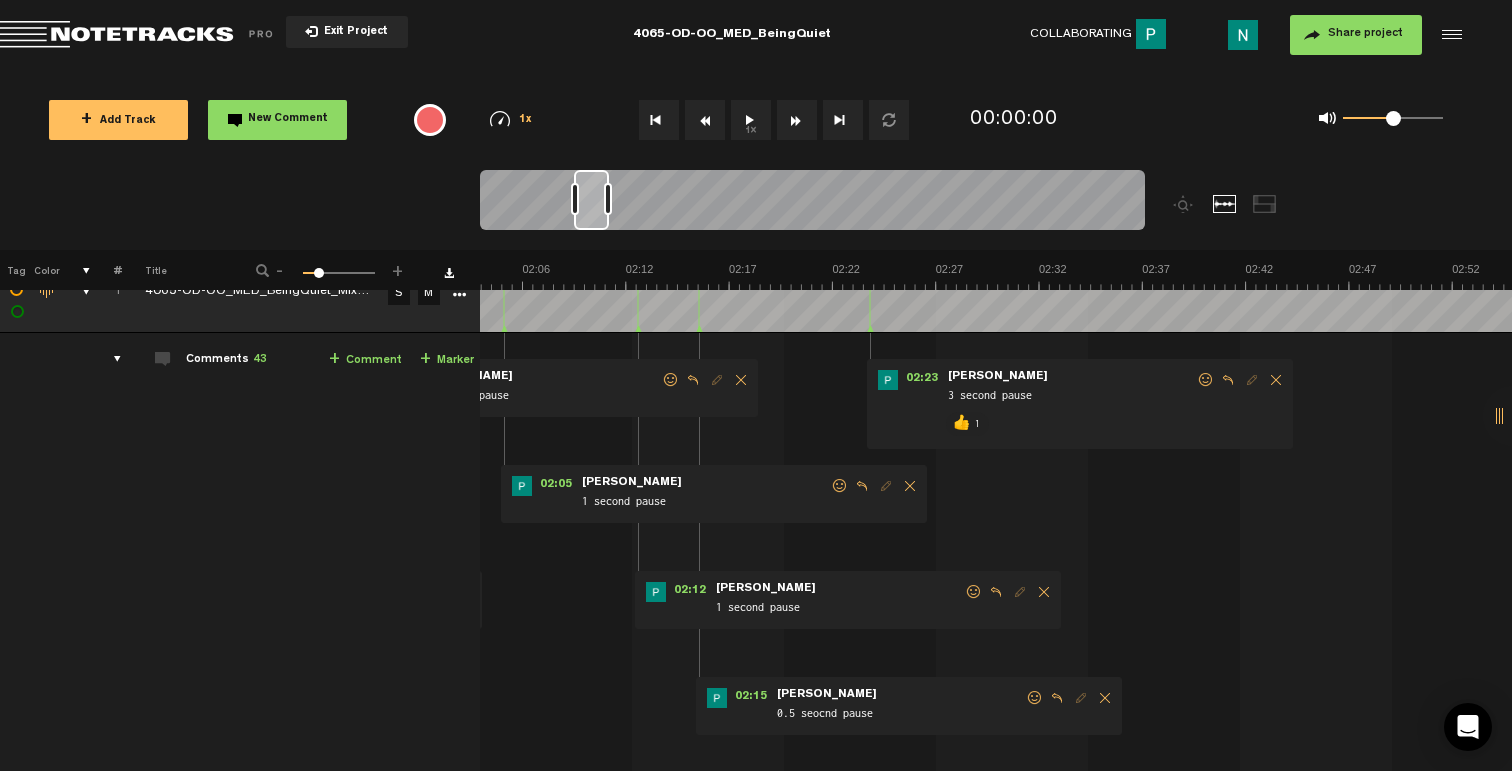 scroll, scrollTop: 51, scrollLeft: 0, axis: vertical 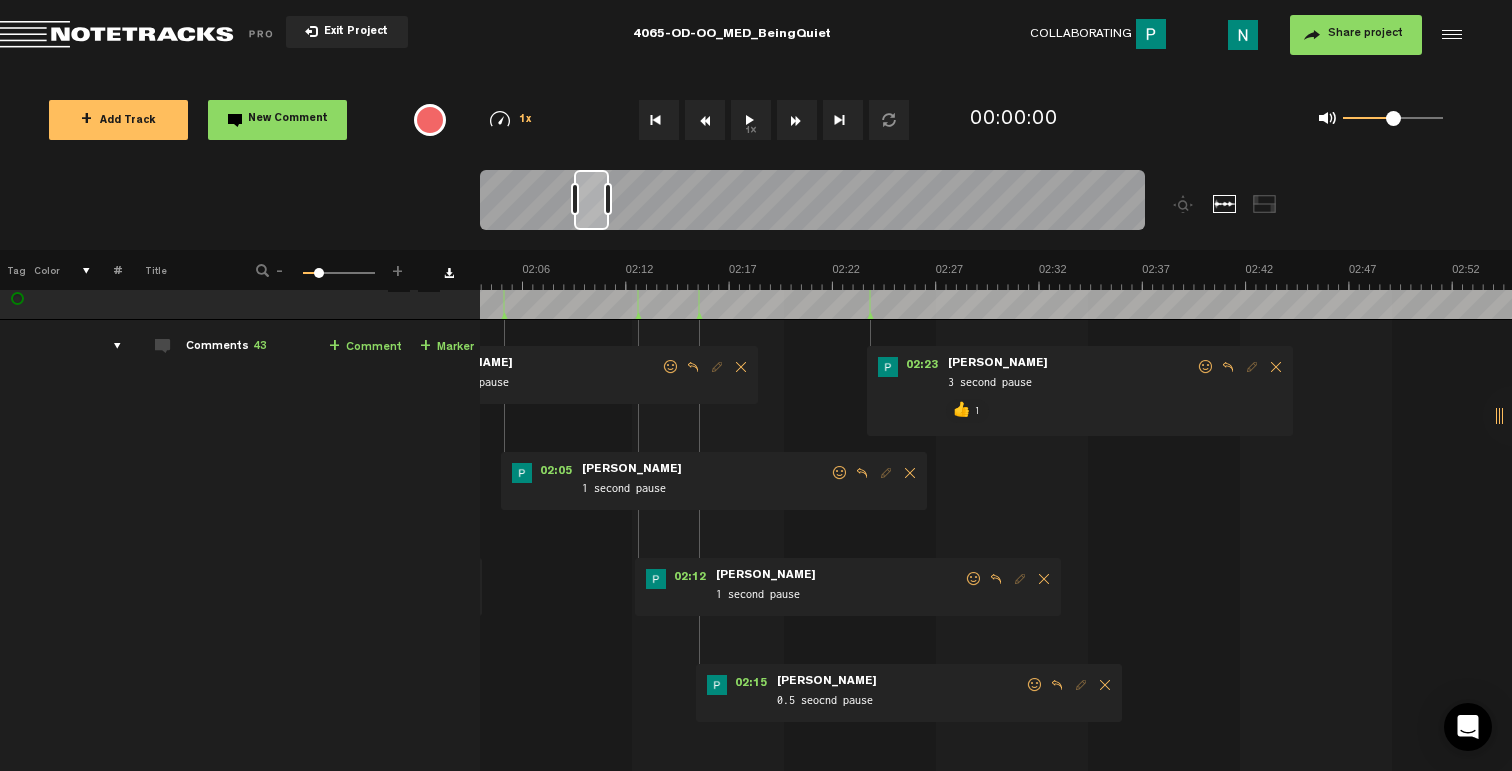 click at bounding box center [1035, 685] 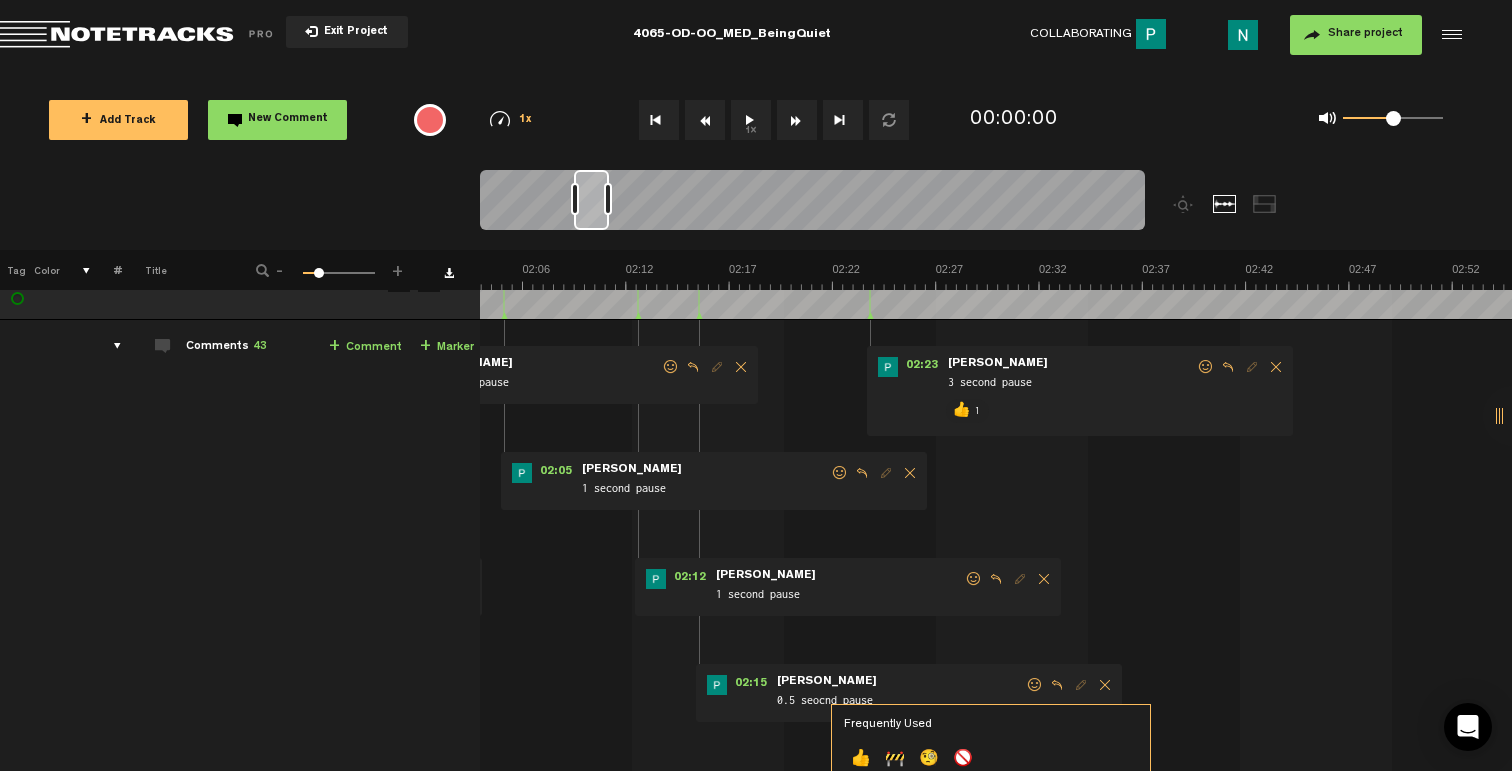 click on "👍" 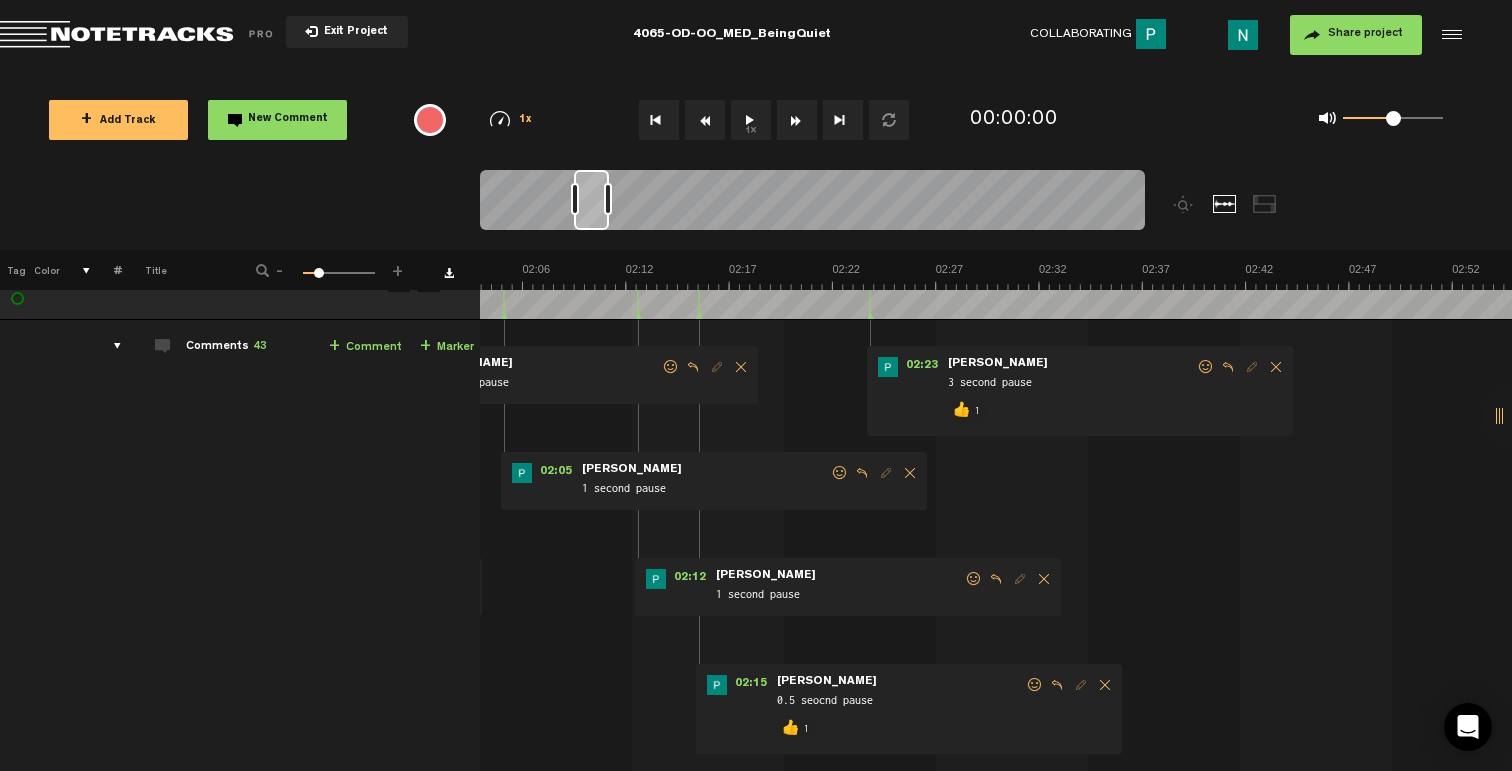 scroll, scrollTop: 0, scrollLeft: 0, axis: both 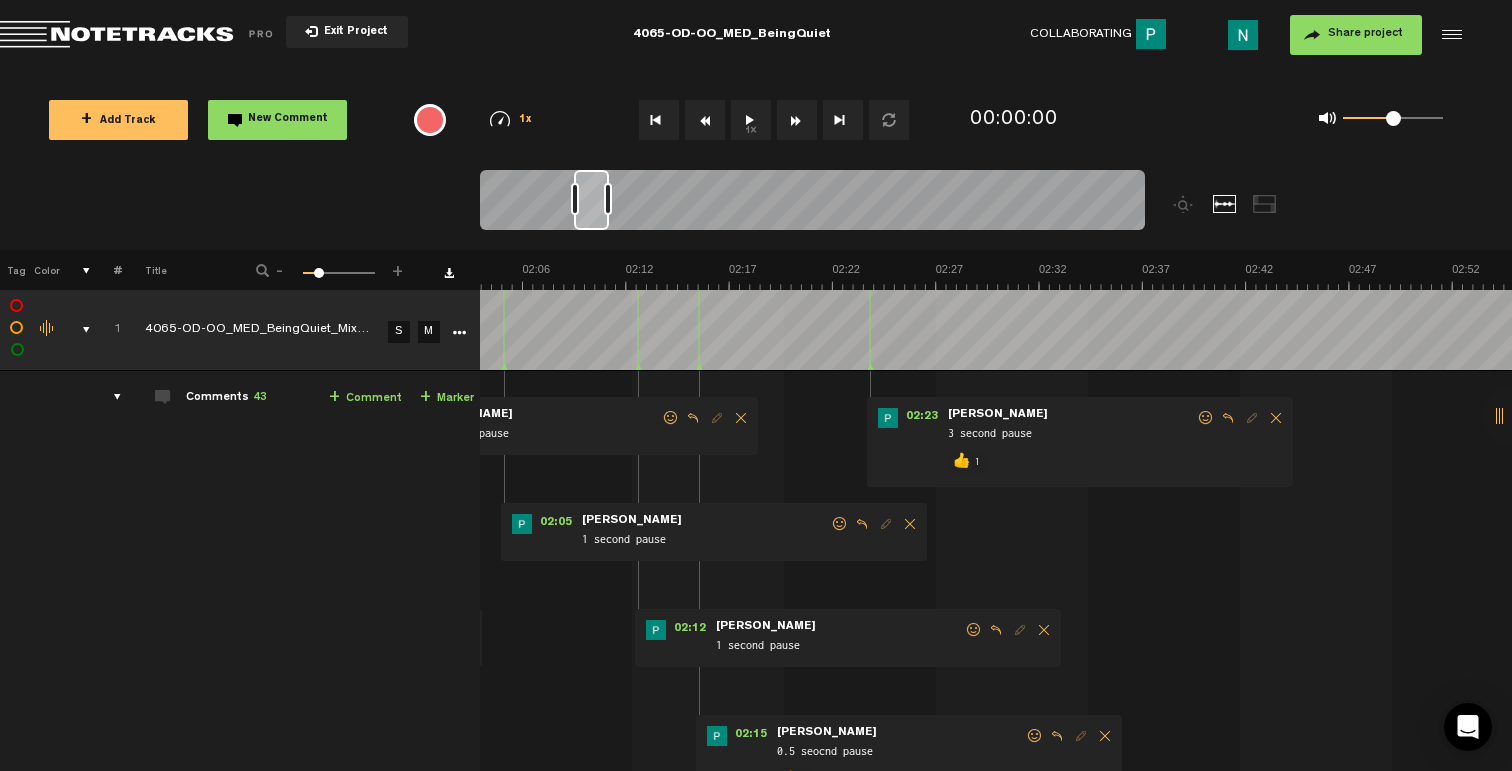 click at bounding box center (974, 630) 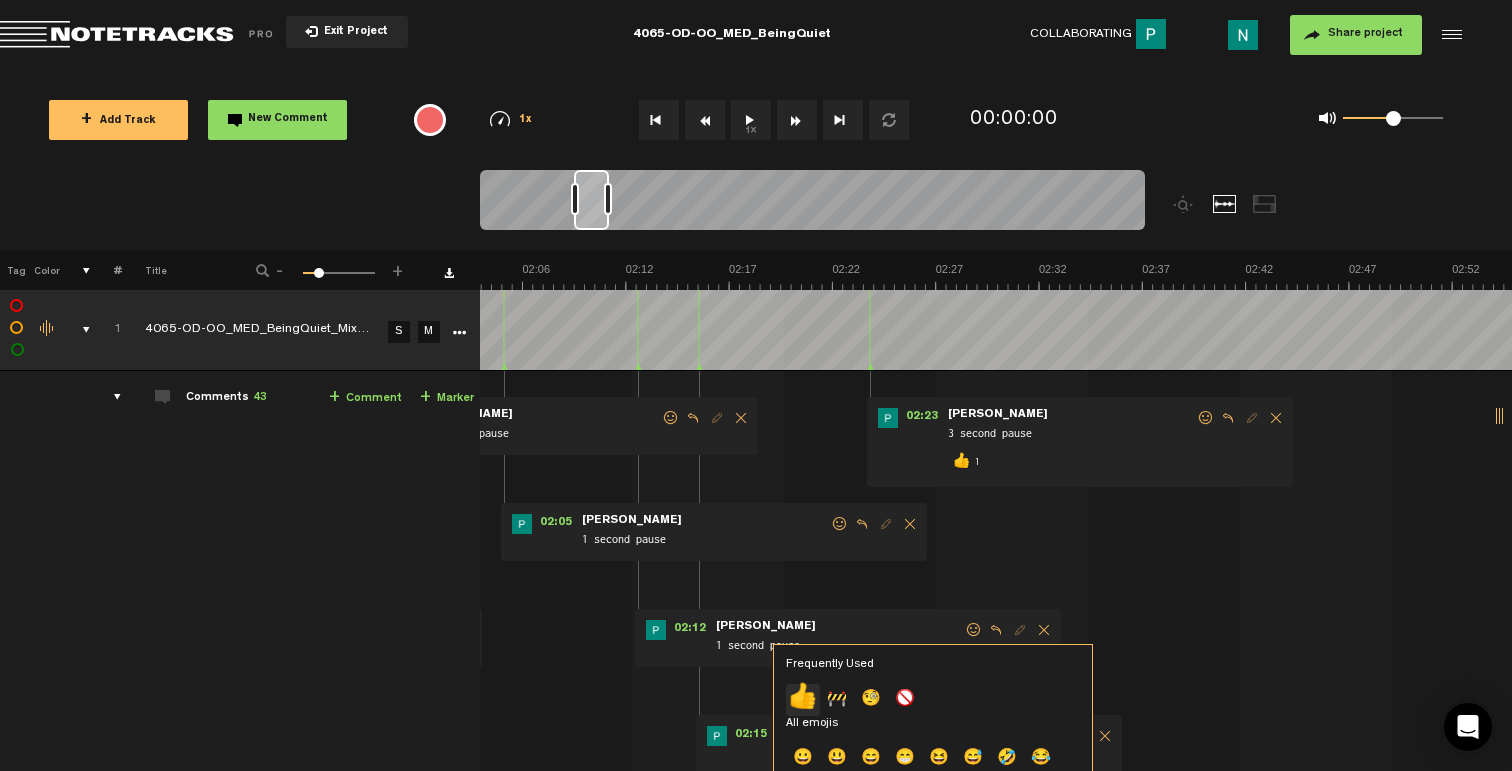 click on "👍" 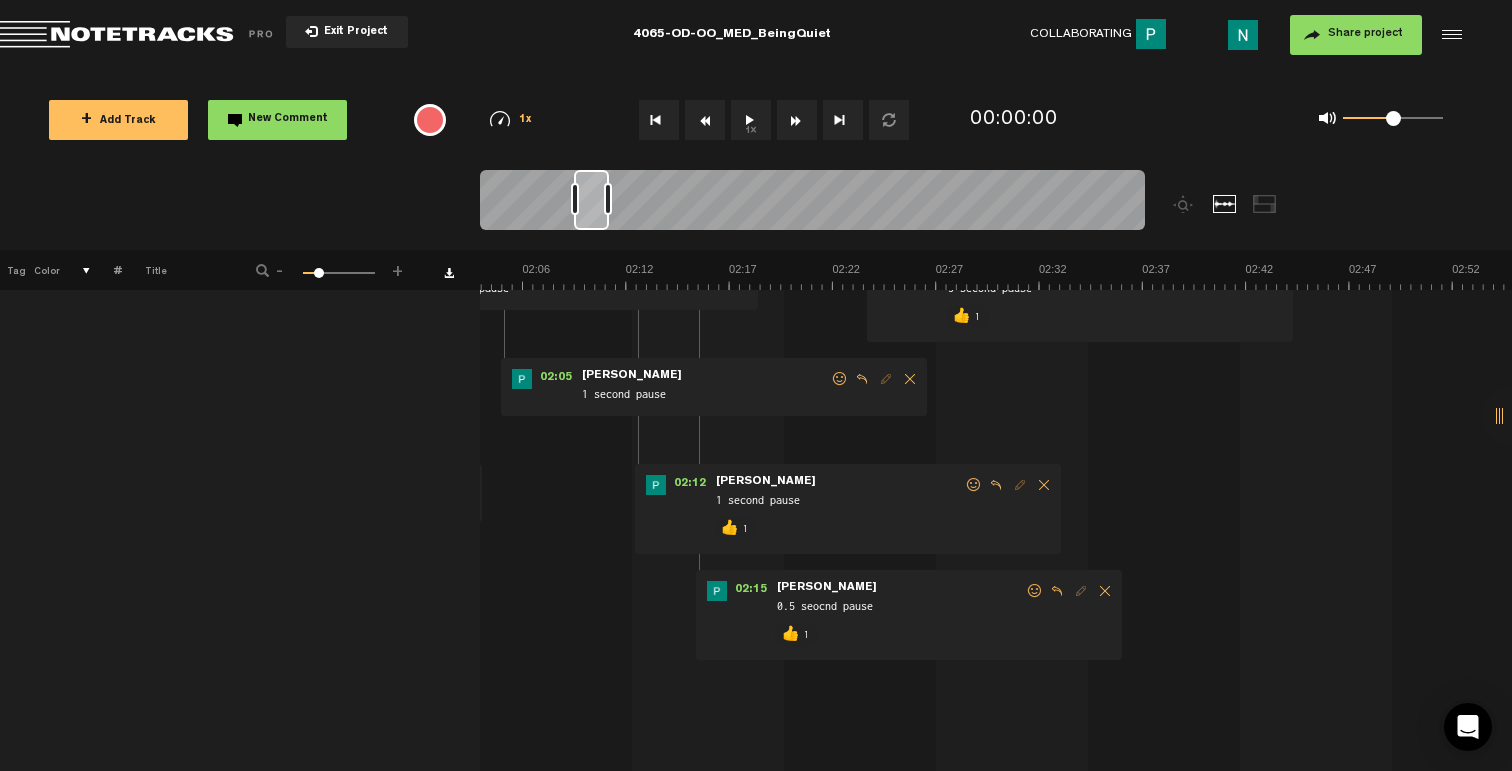 scroll, scrollTop: 0, scrollLeft: 0, axis: both 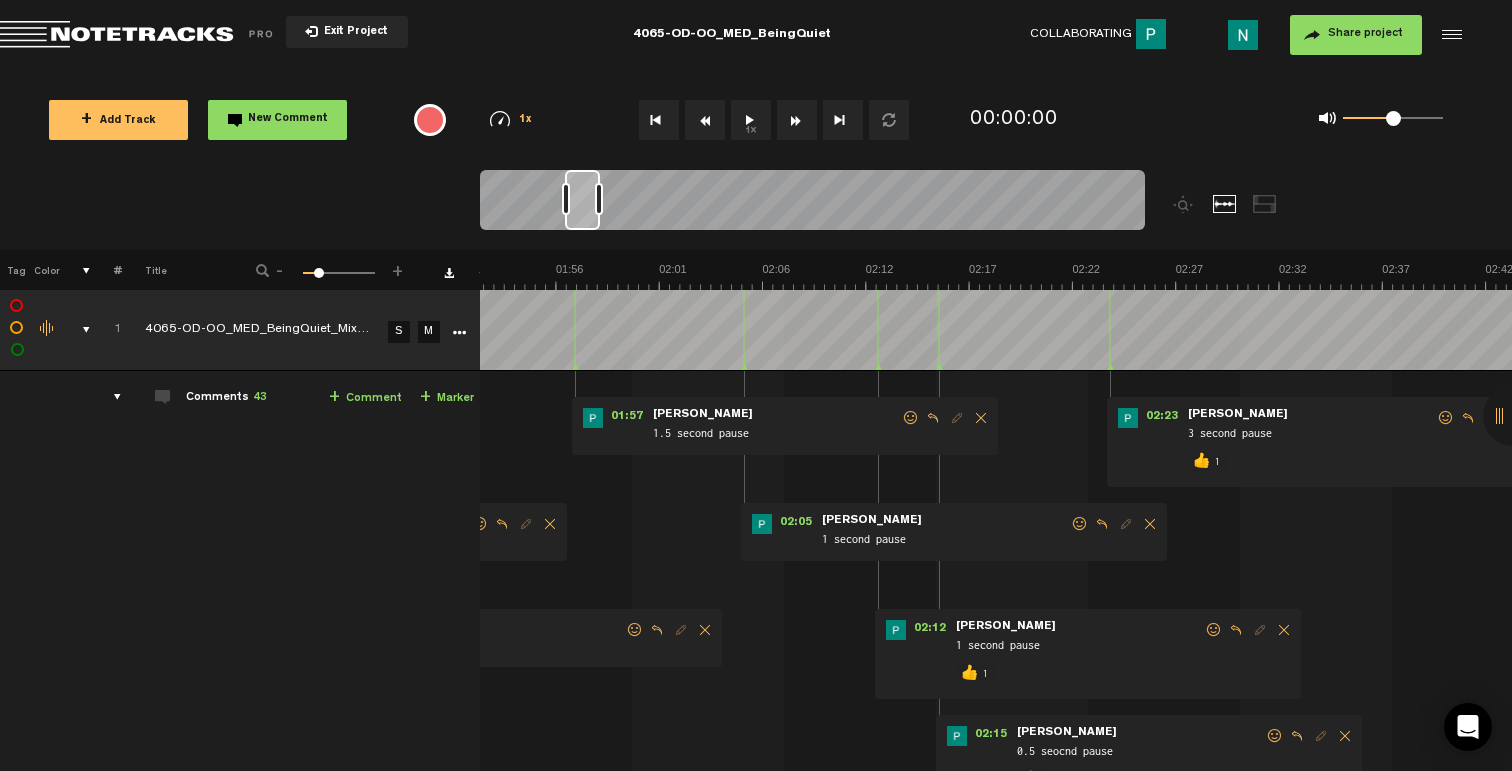 click at bounding box center [1080, 524] 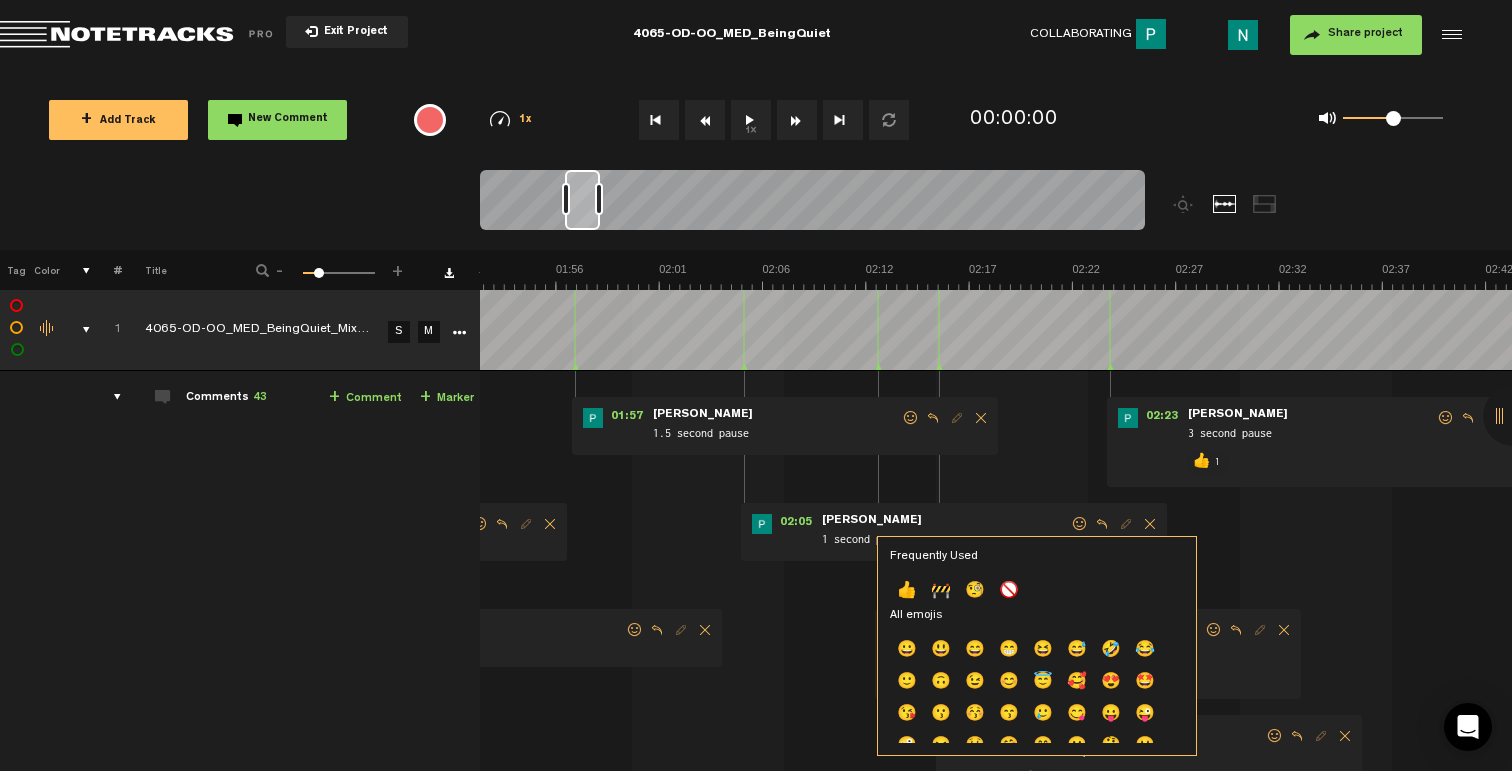 click on "👍" 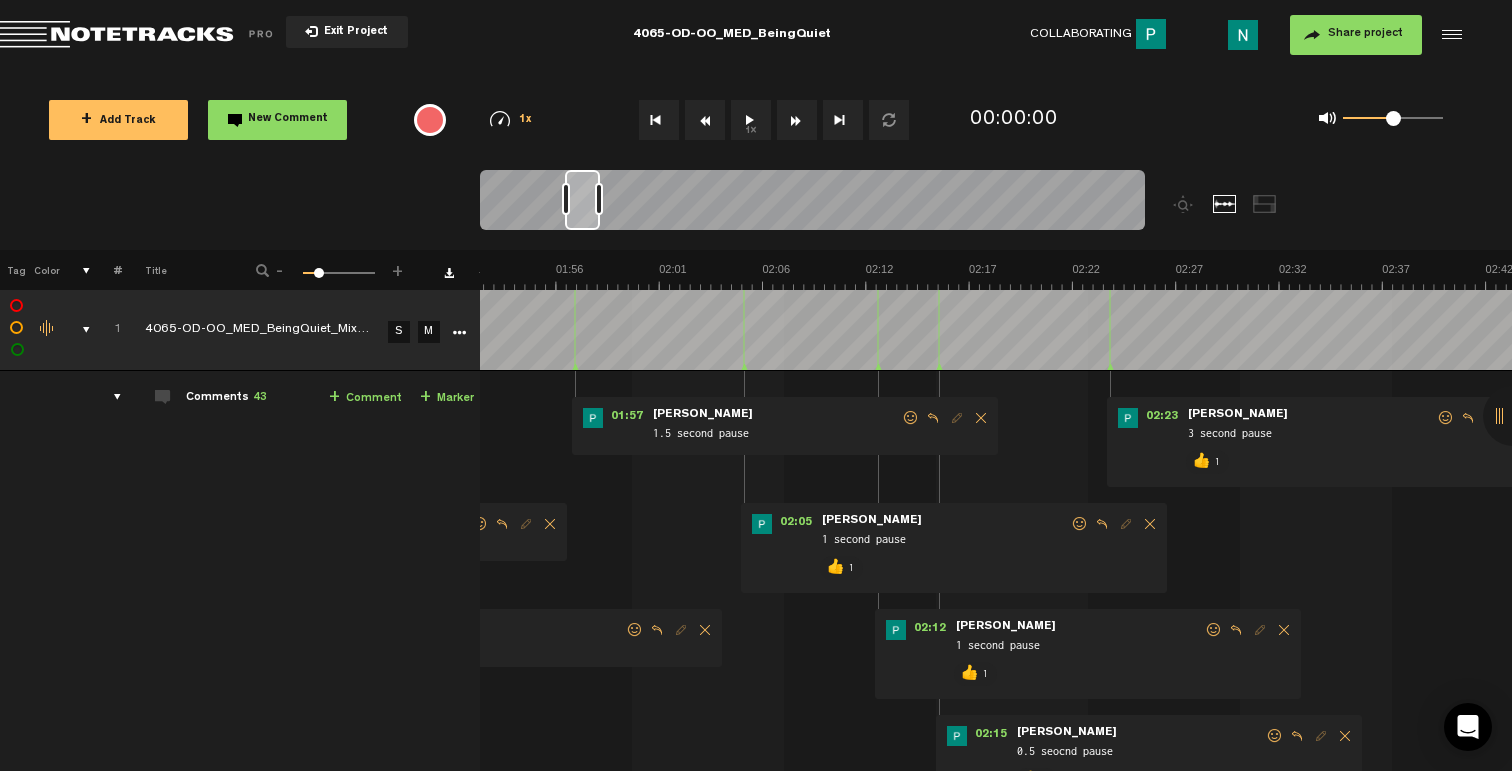 click at bounding box center (911, 418) 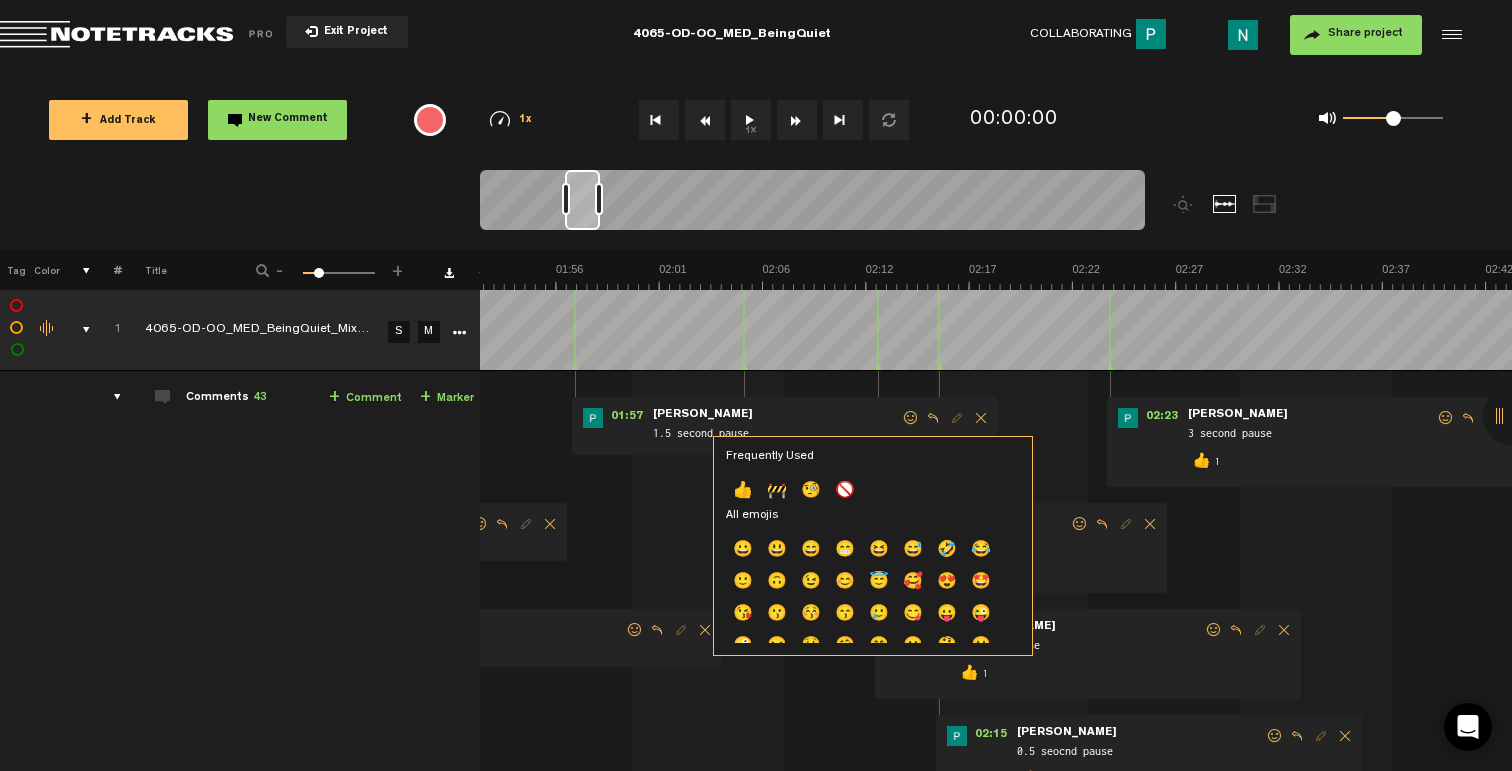click on "👍" 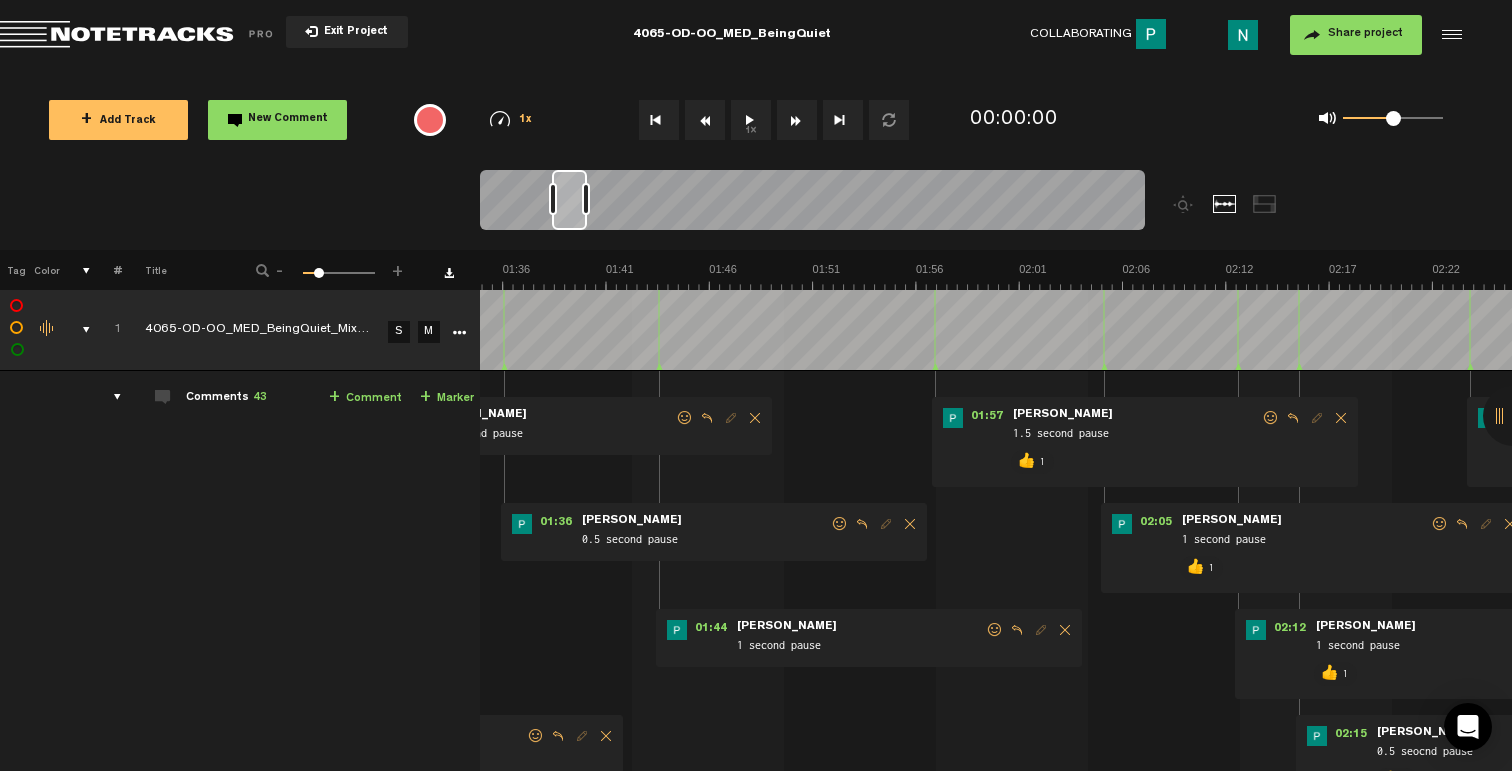 scroll, scrollTop: 0, scrollLeft: 1819, axis: horizontal 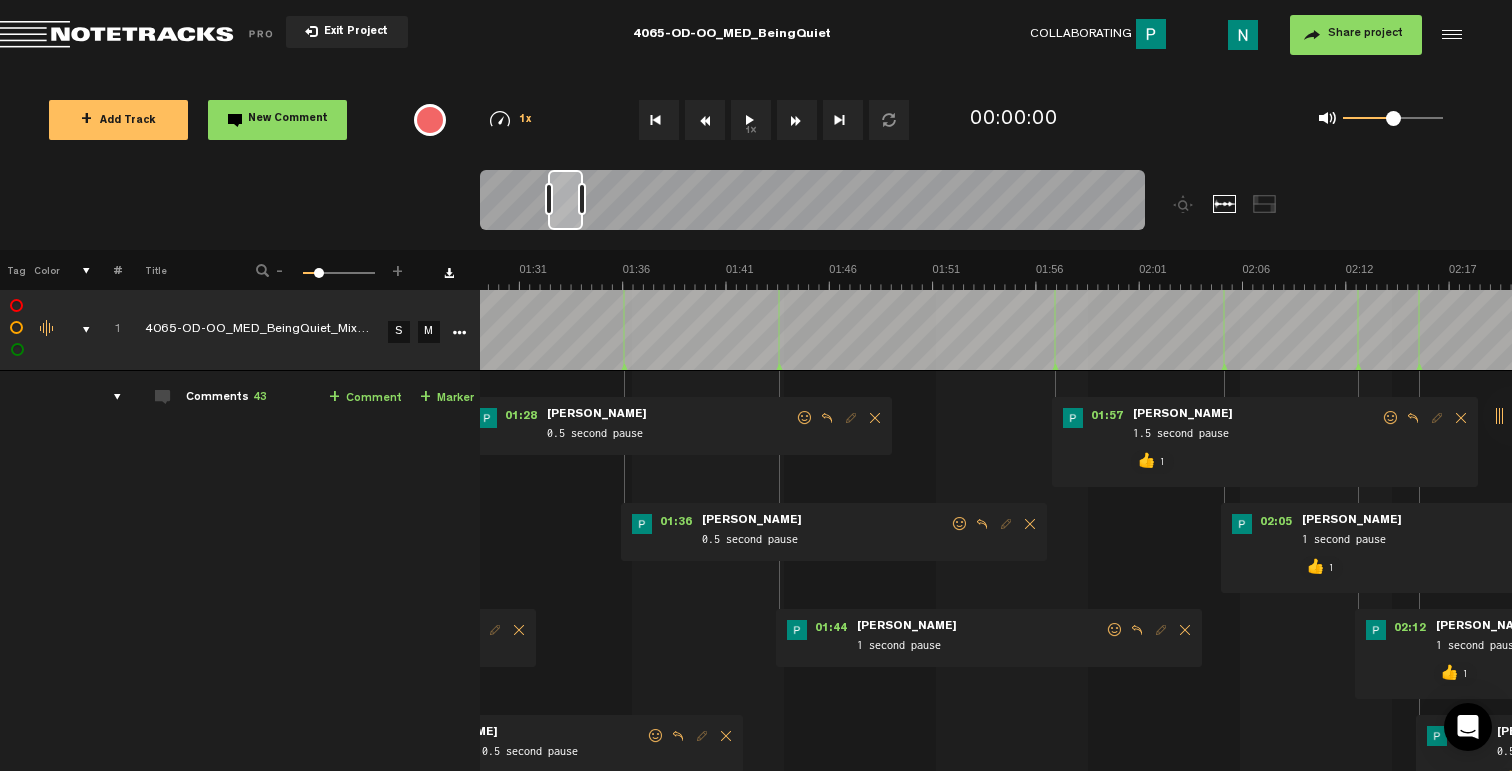 click at bounding box center (1115, 630) 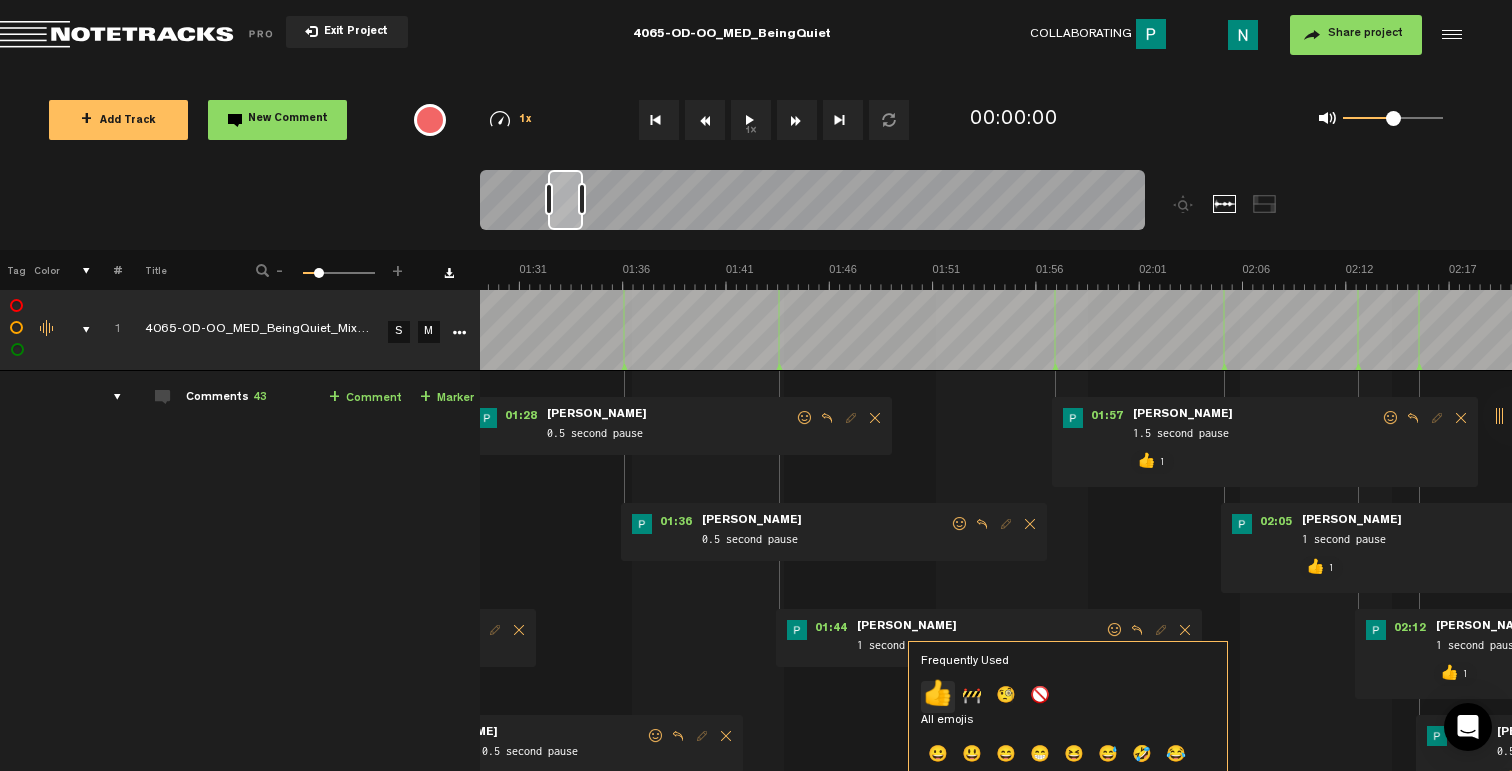click on "👍" 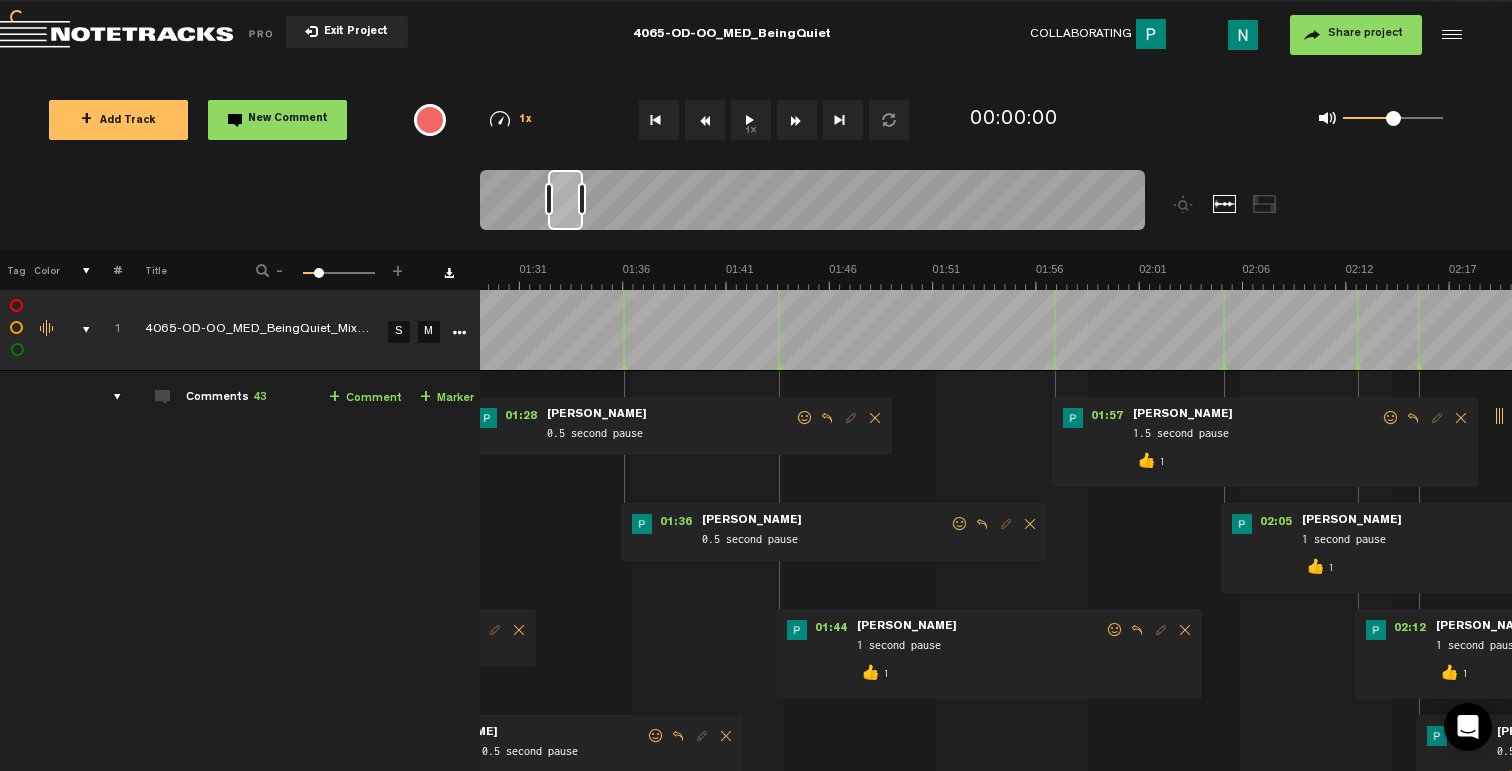 scroll, scrollTop: 0, scrollLeft: 1699, axis: horizontal 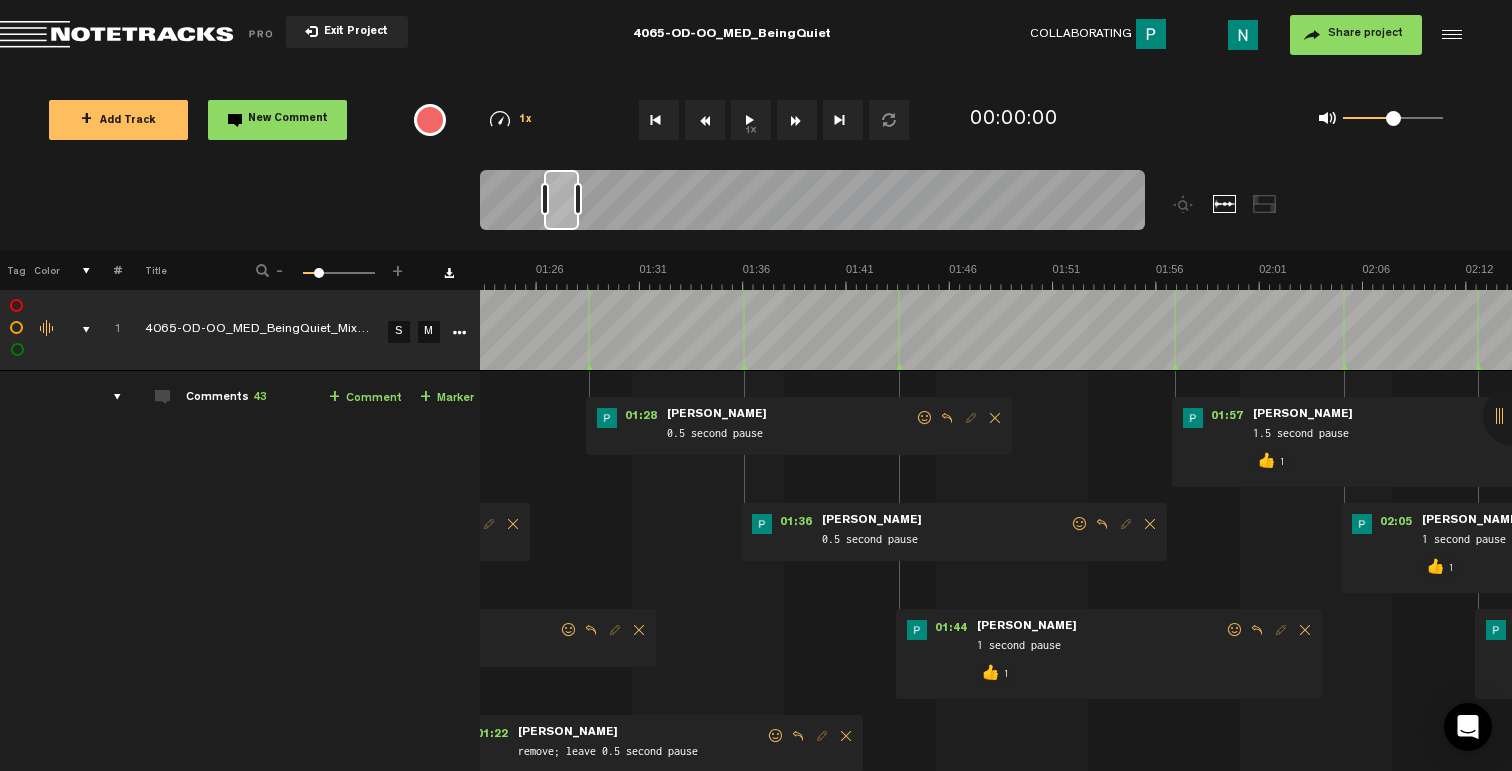 click at bounding box center (1080, 524) 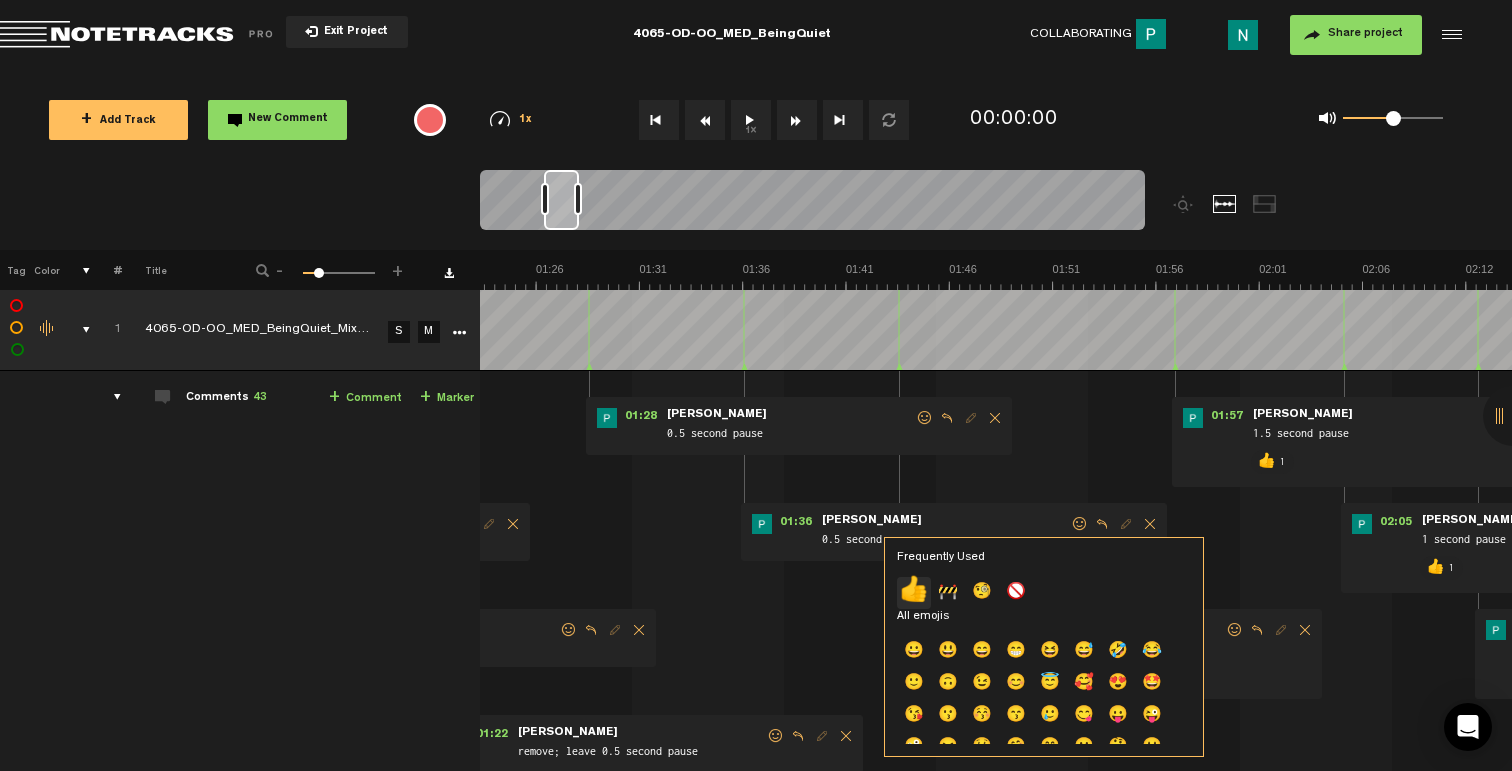 click on "👍" 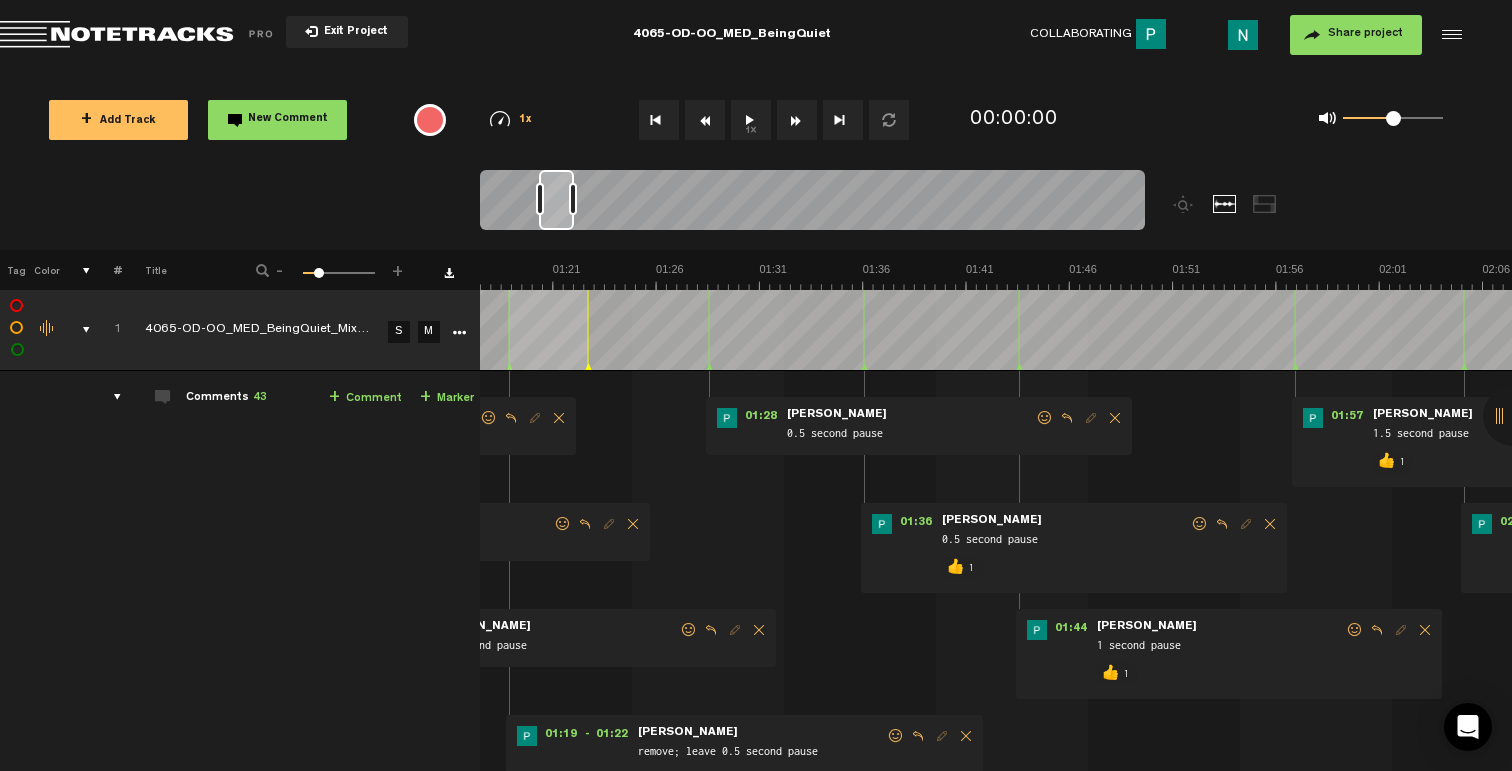 scroll, scrollTop: 0, scrollLeft: 1459, axis: horizontal 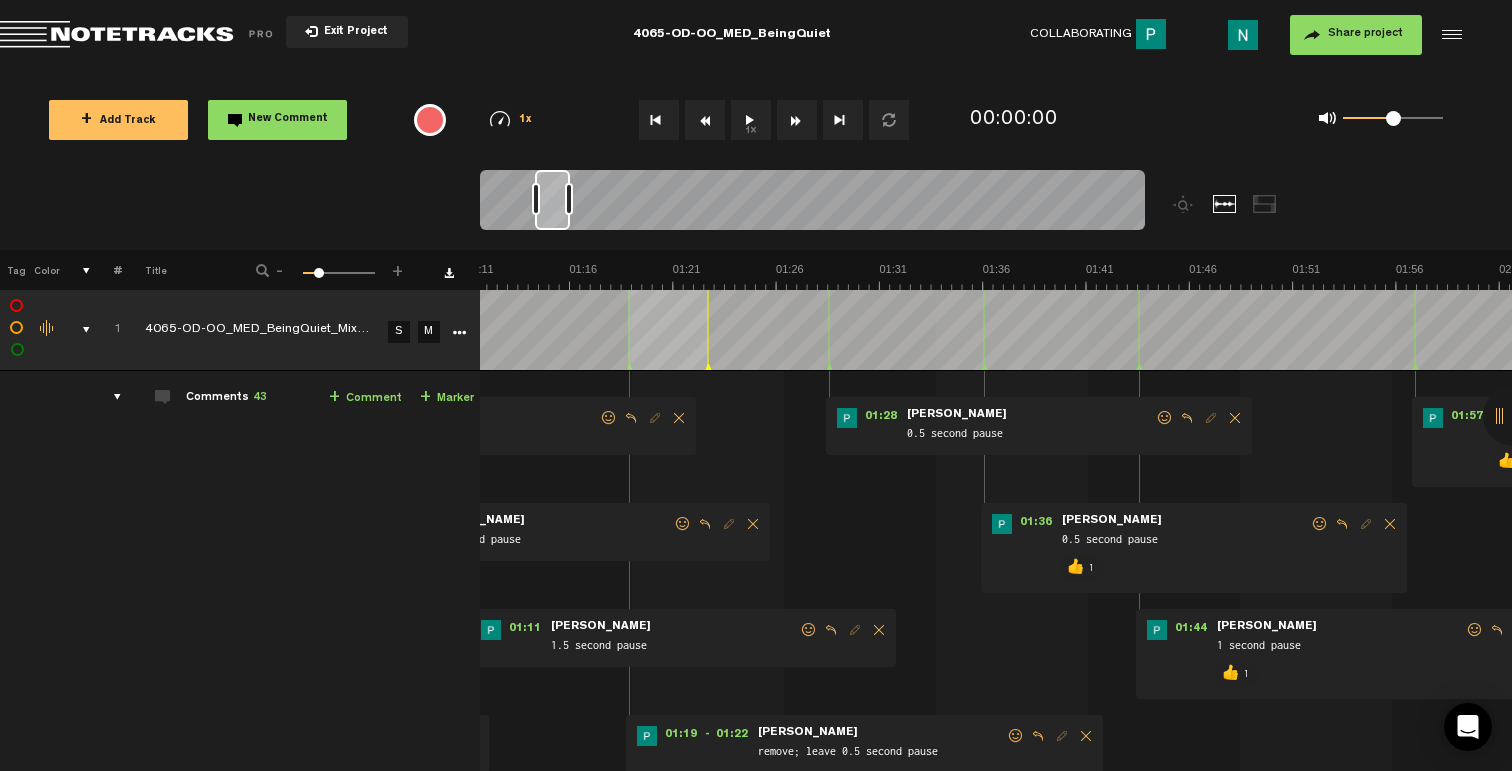 click at bounding box center (1165, 418) 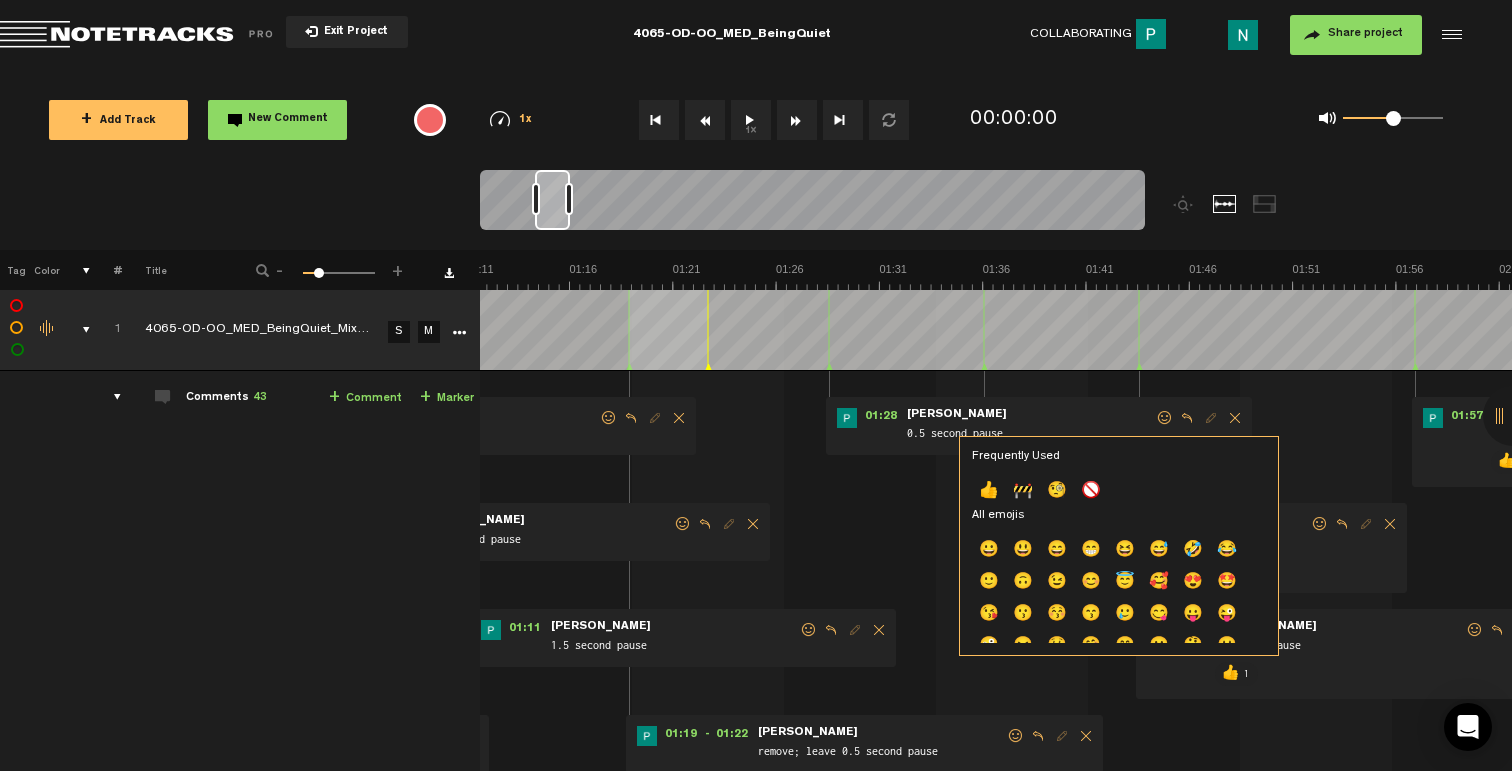 drag, startPoint x: 988, startPoint y: 497, endPoint x: 981, endPoint y: 481, distance: 17.464249 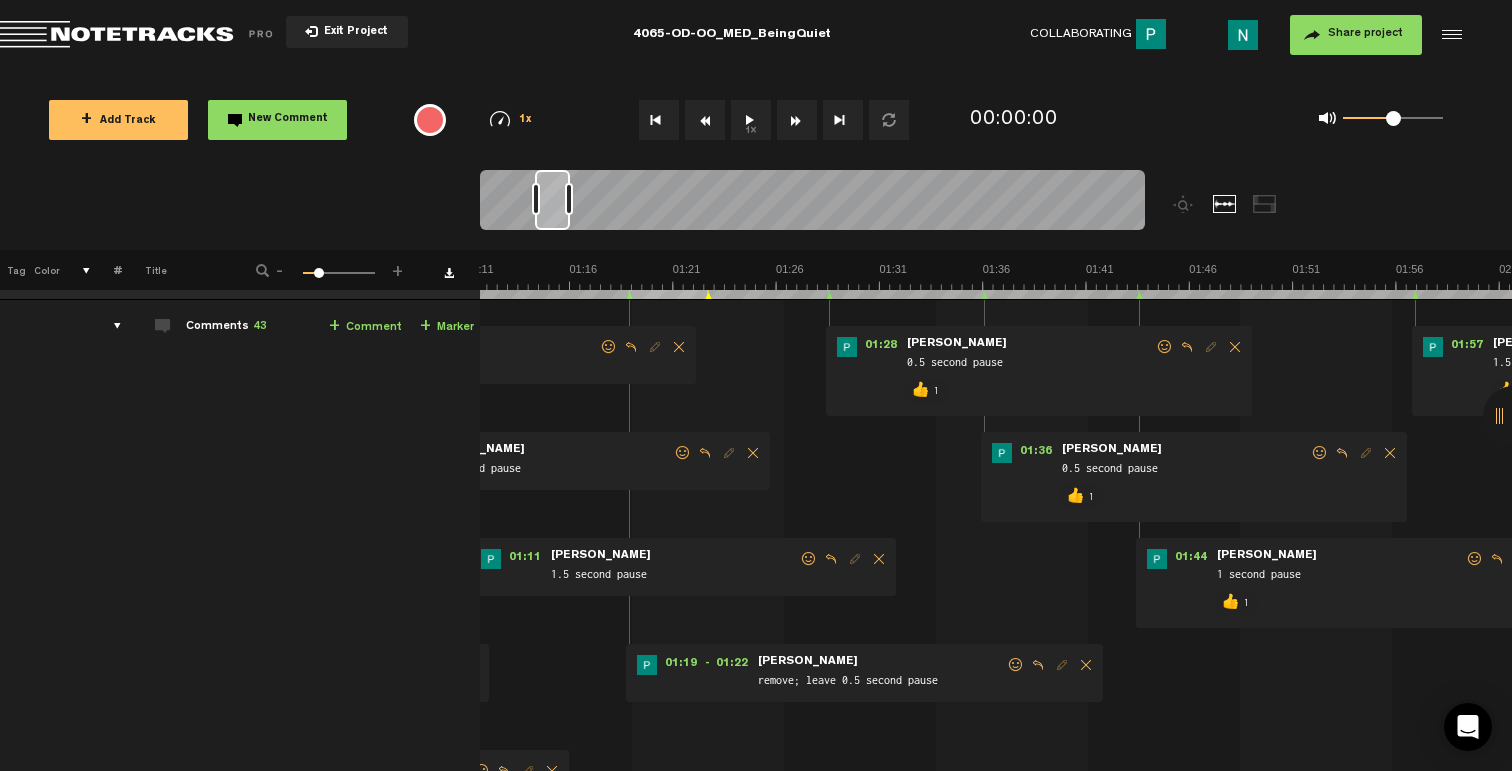 scroll, scrollTop: 33, scrollLeft: 0, axis: vertical 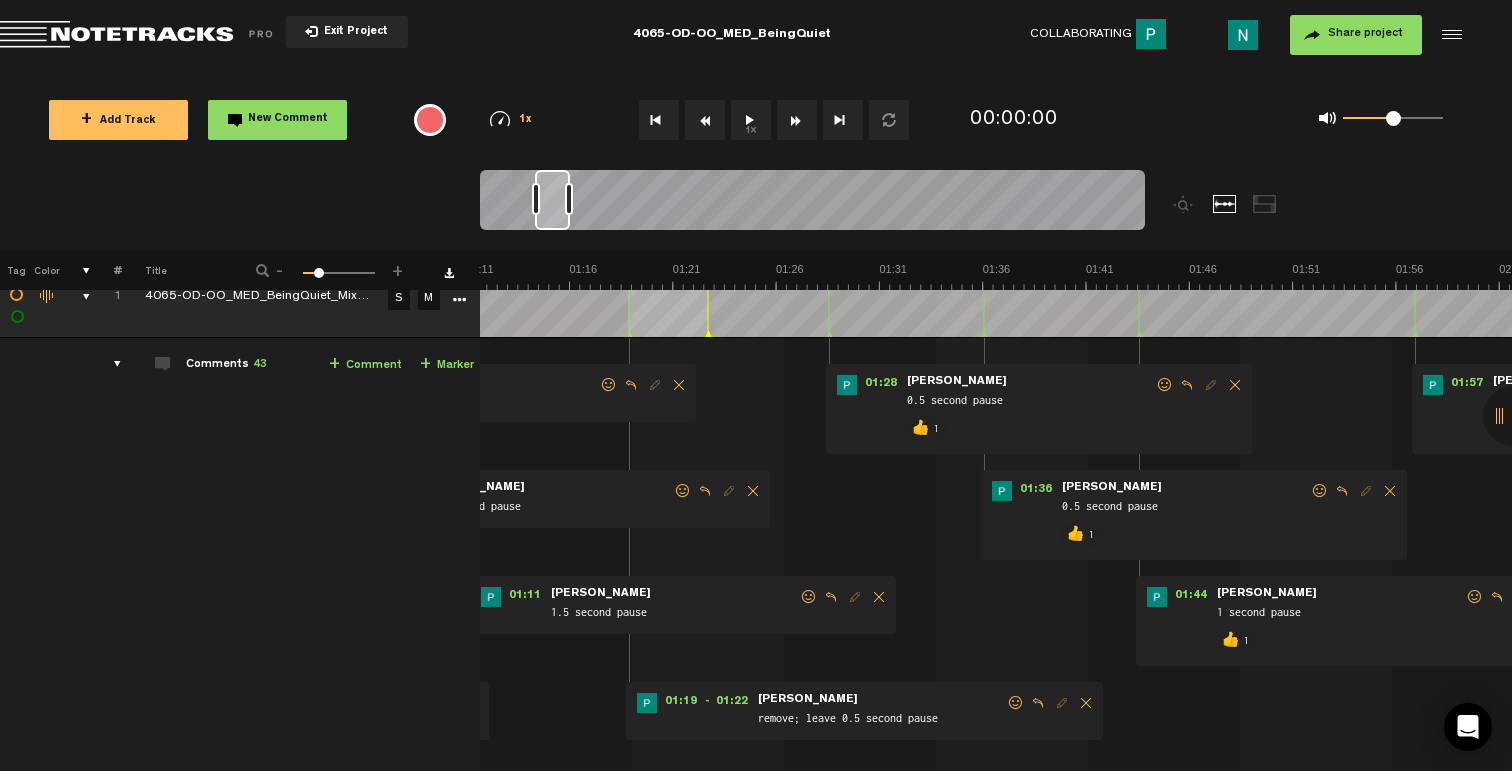 click at bounding box center [1016, 703] 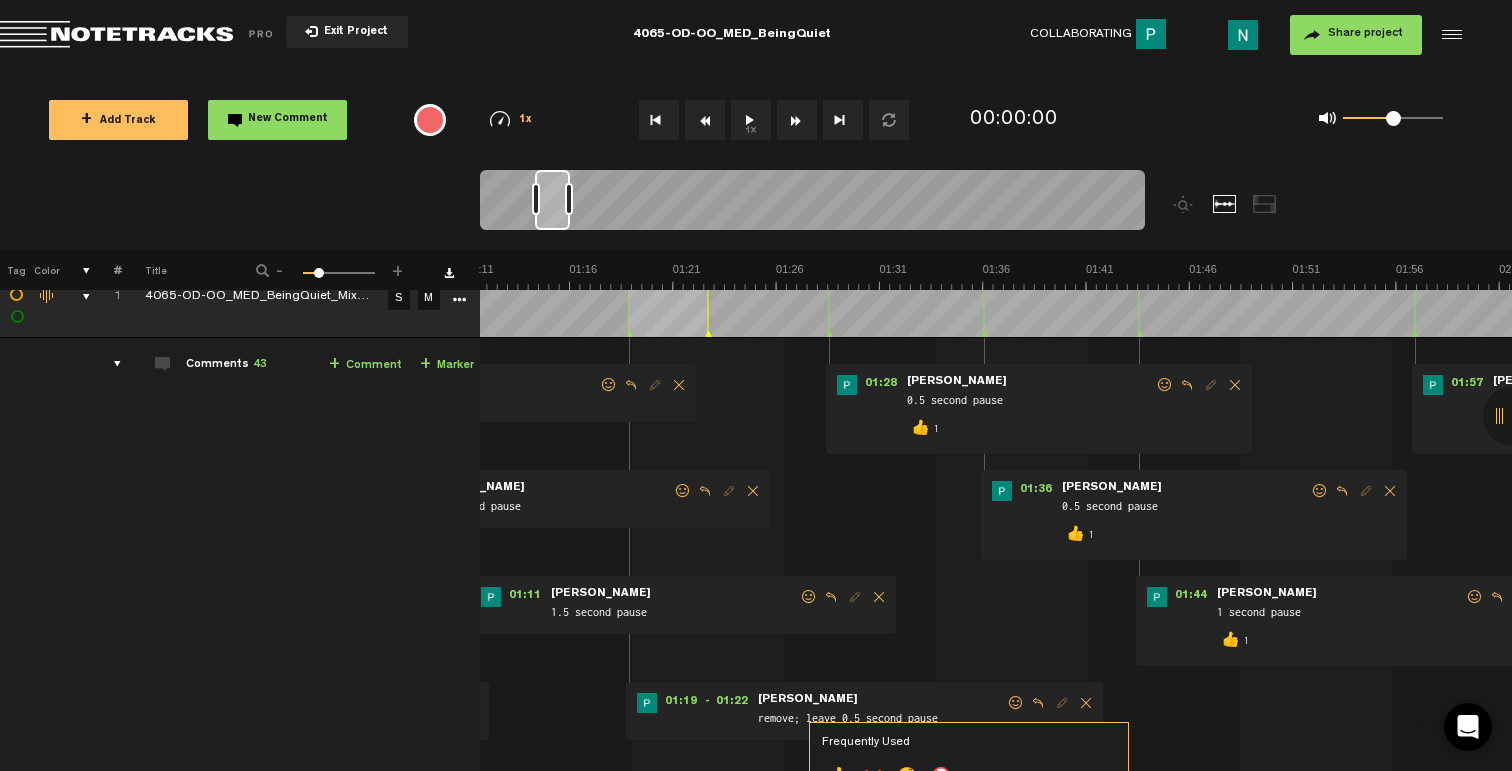 click on "👍" 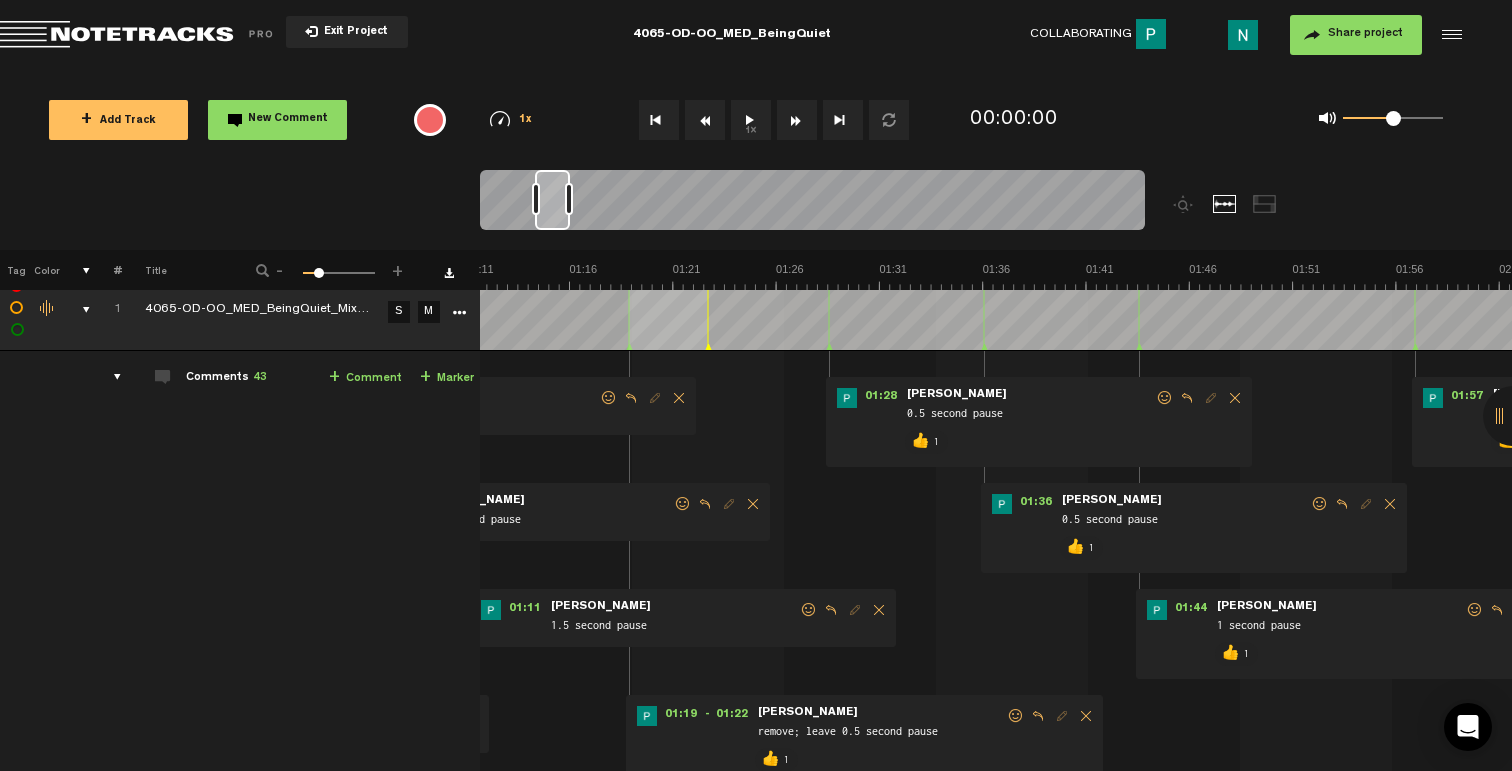 scroll, scrollTop: 0, scrollLeft: 0, axis: both 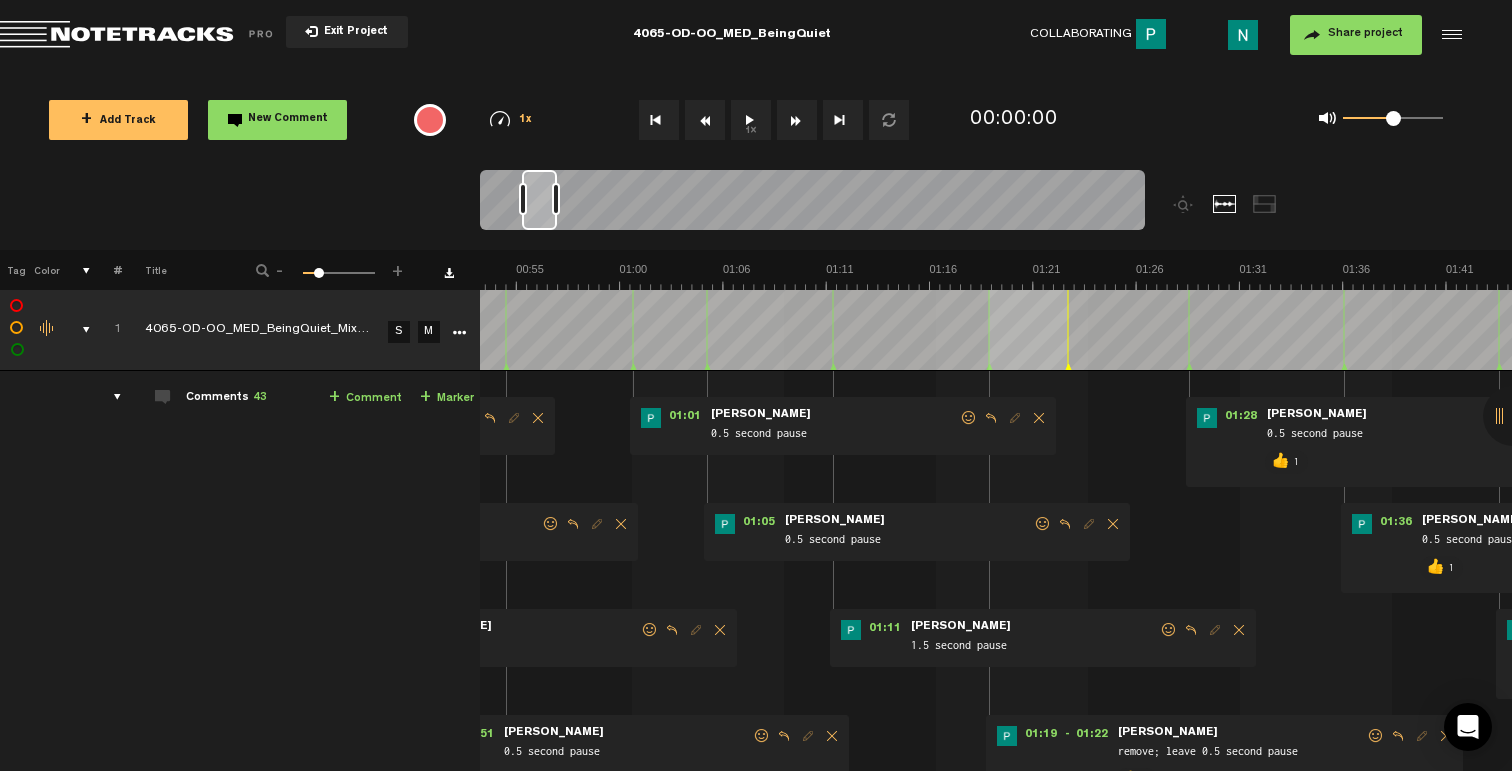 click at bounding box center (1169, 630) 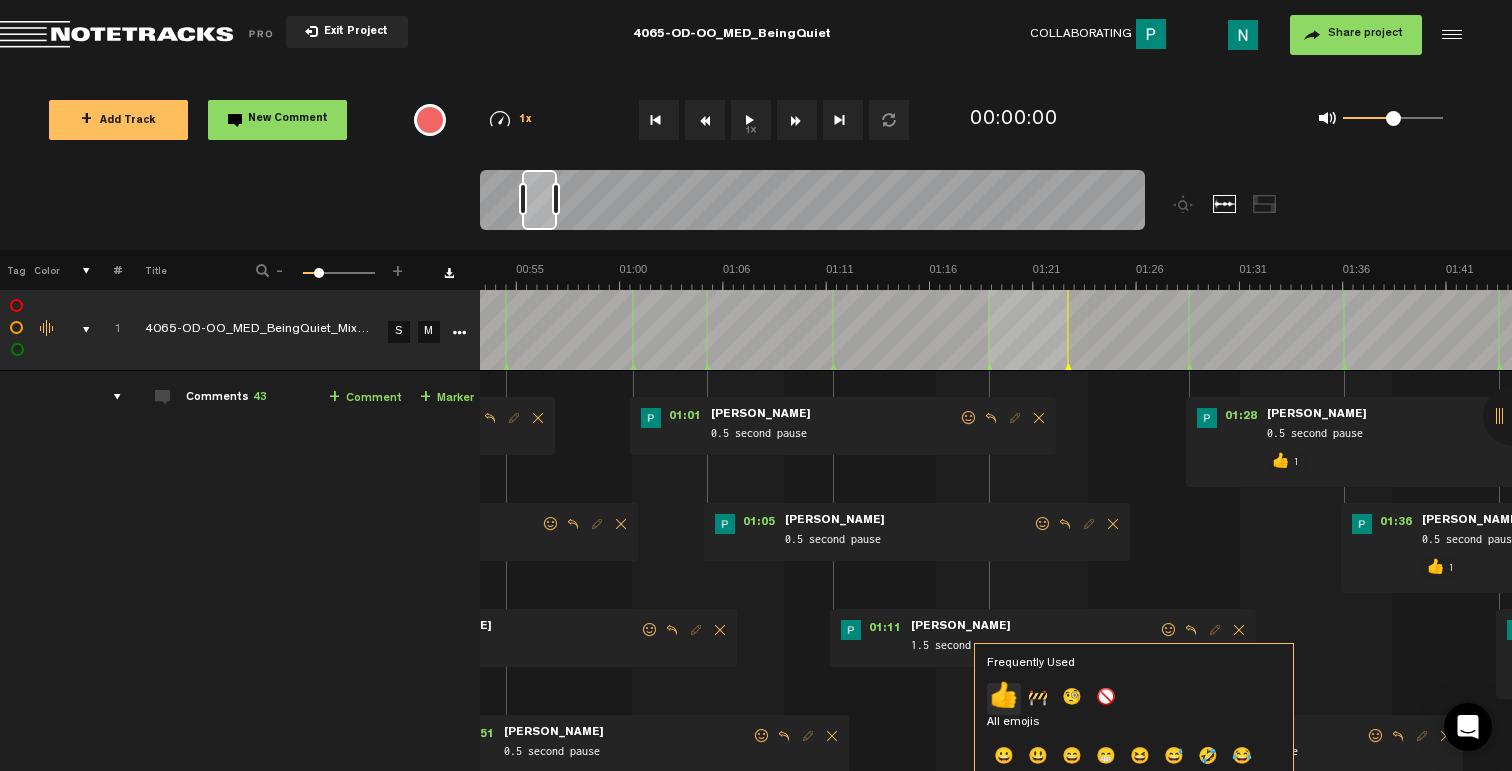 click on "👍" 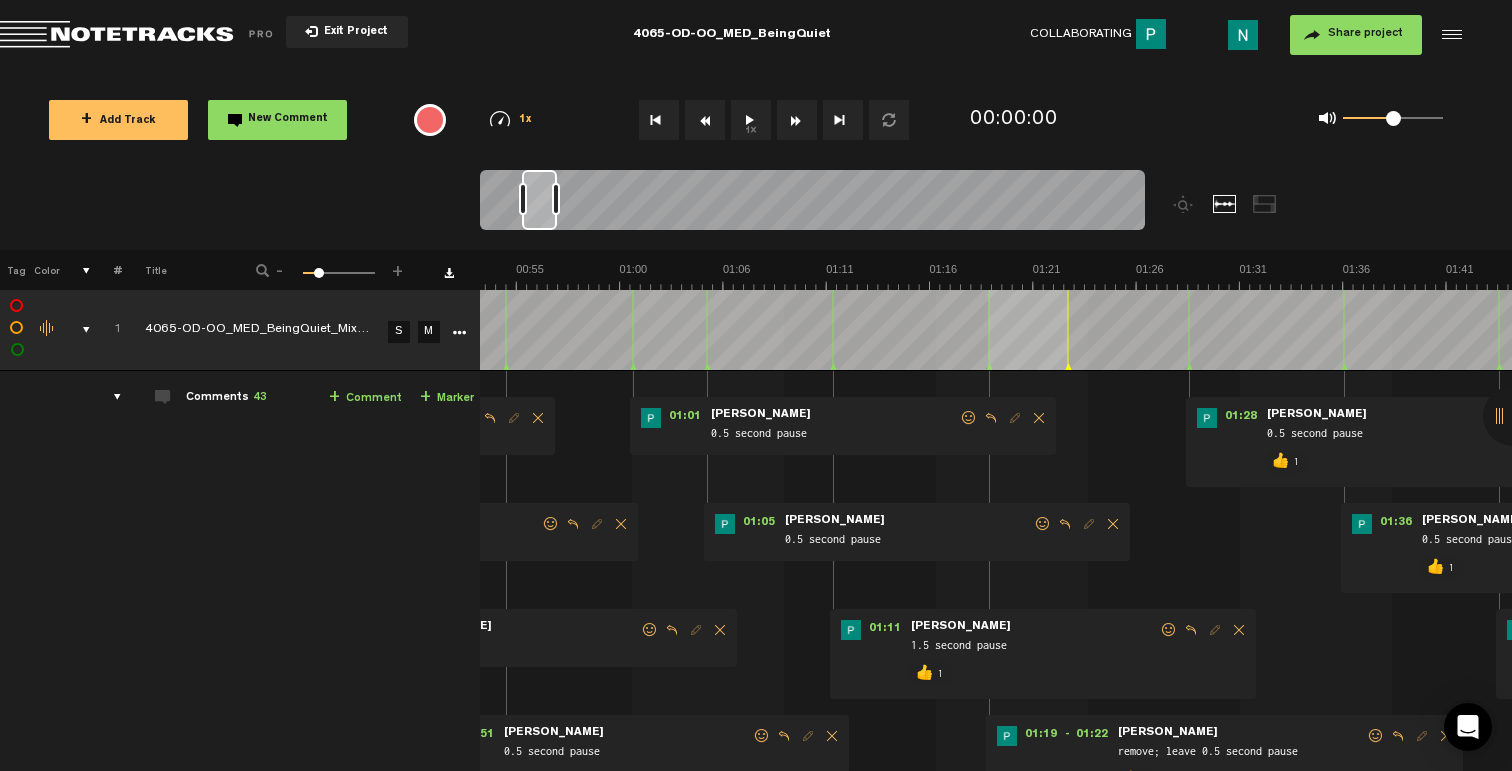 click at bounding box center (1043, 524) 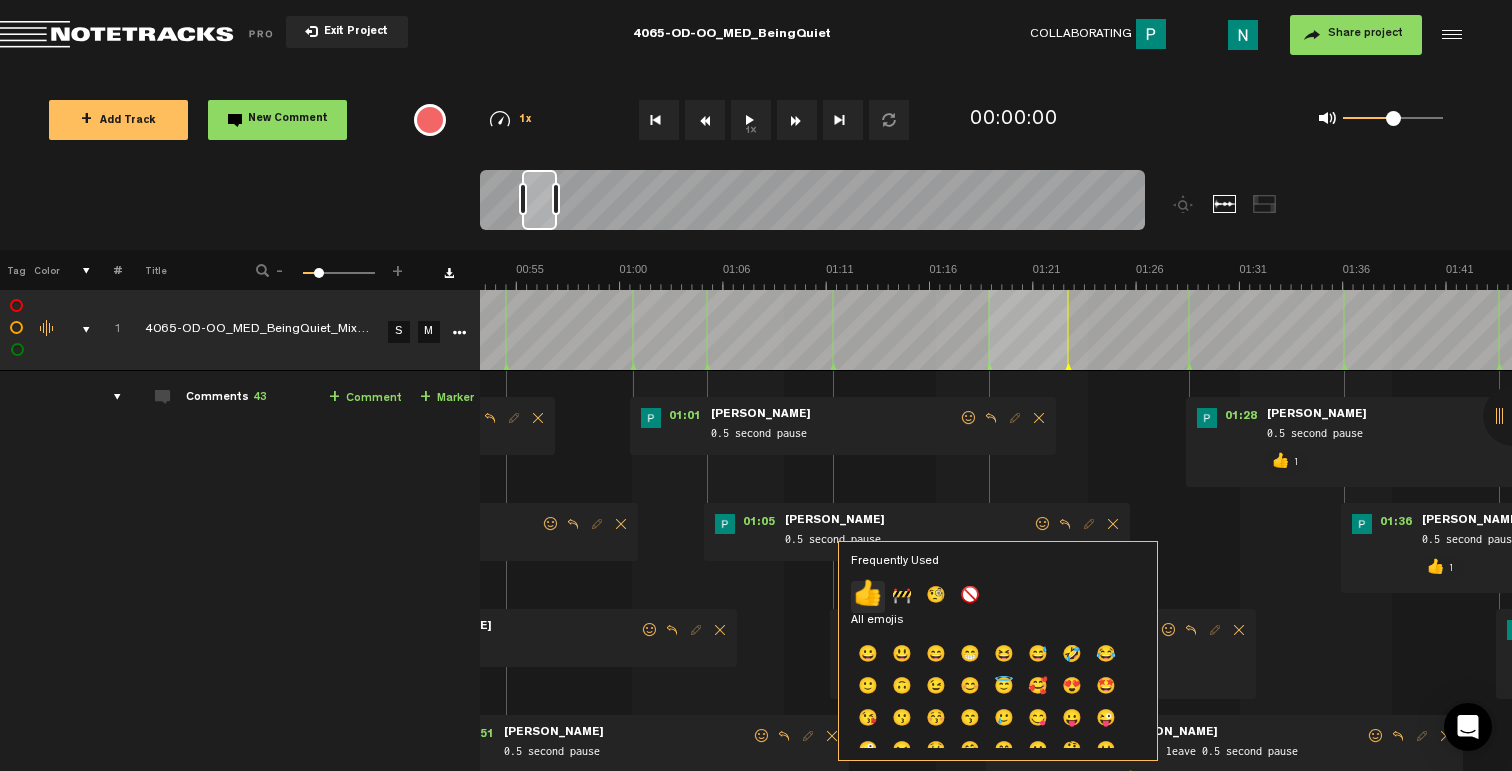 click on "👍" 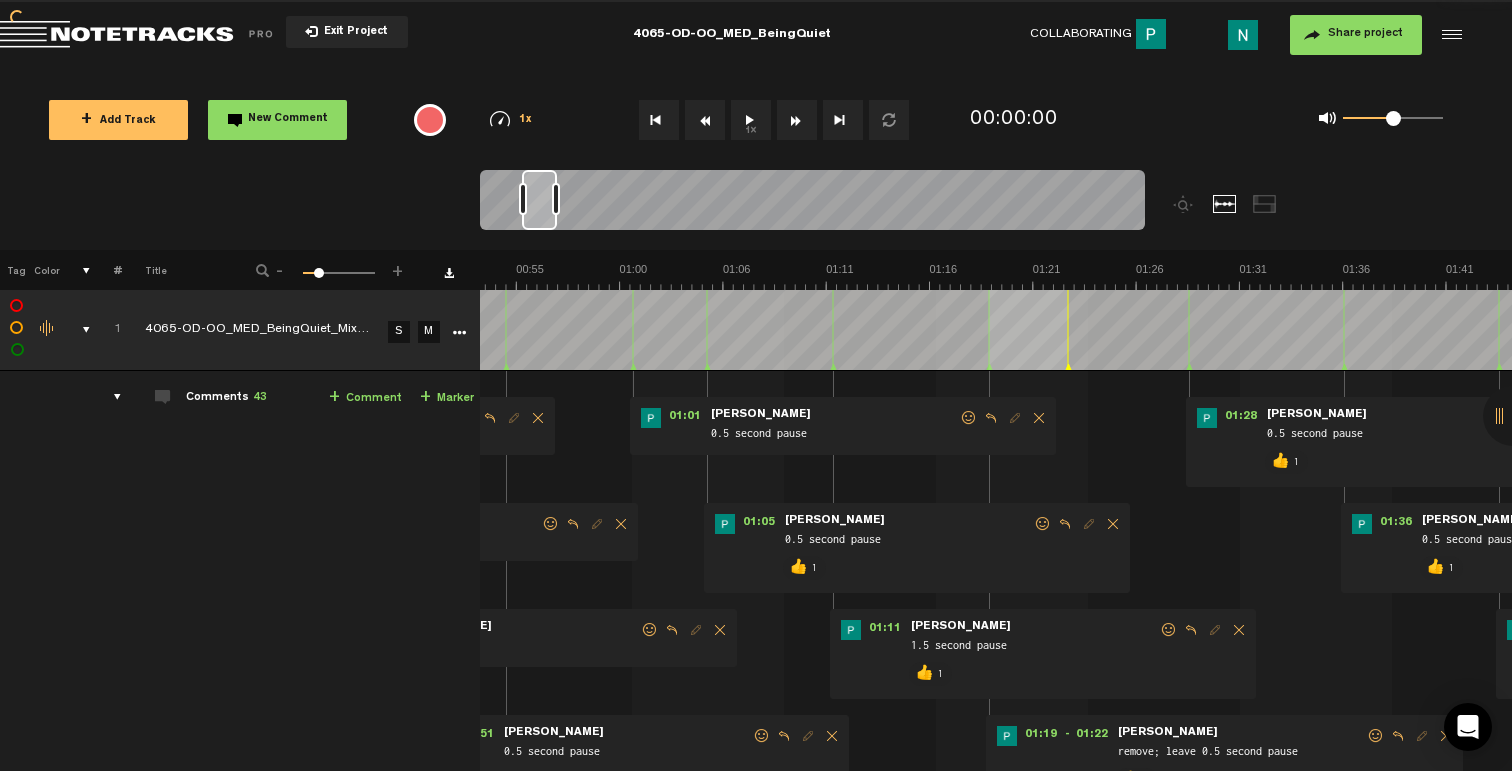 scroll, scrollTop: 0, scrollLeft: 979, axis: horizontal 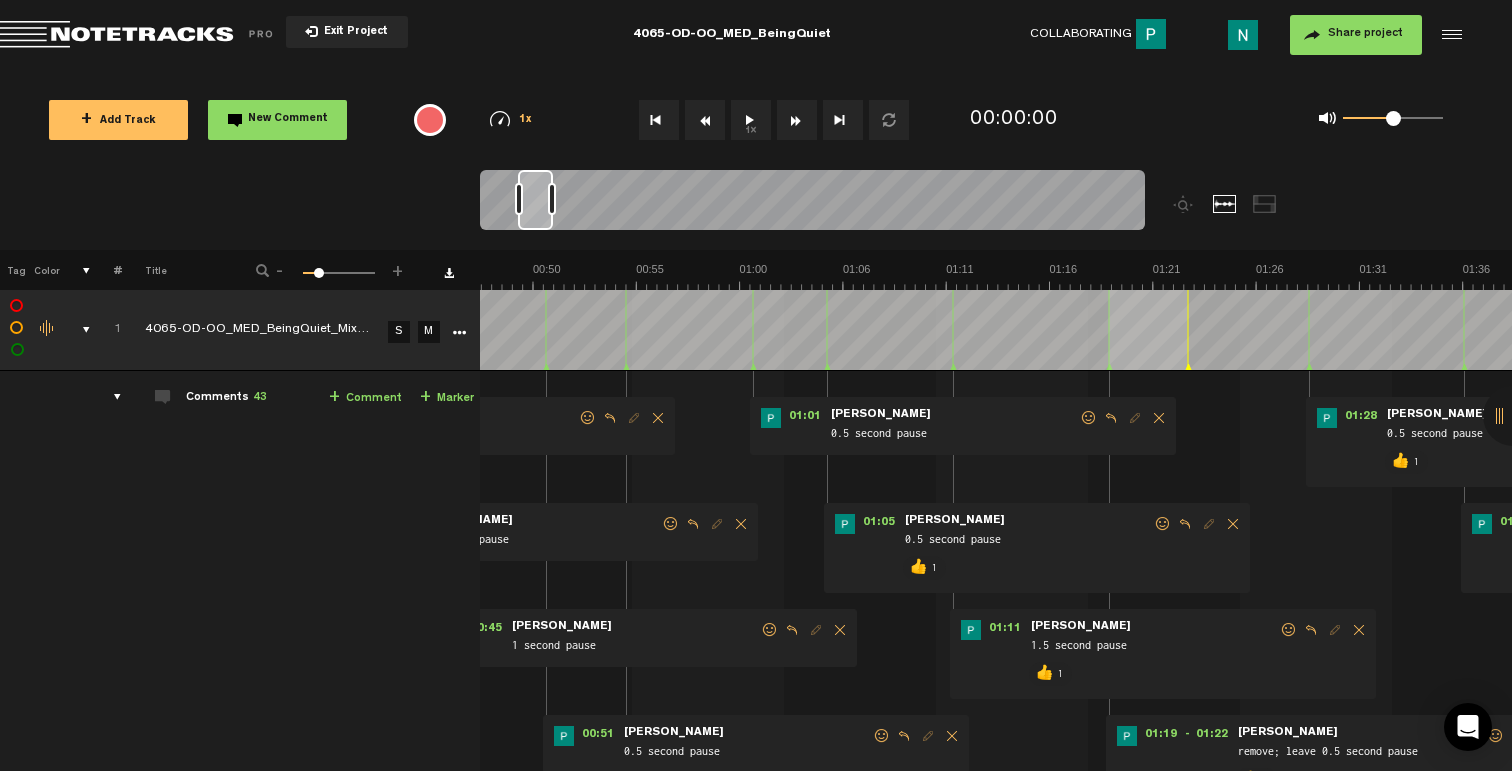 click at bounding box center [1089, 418] 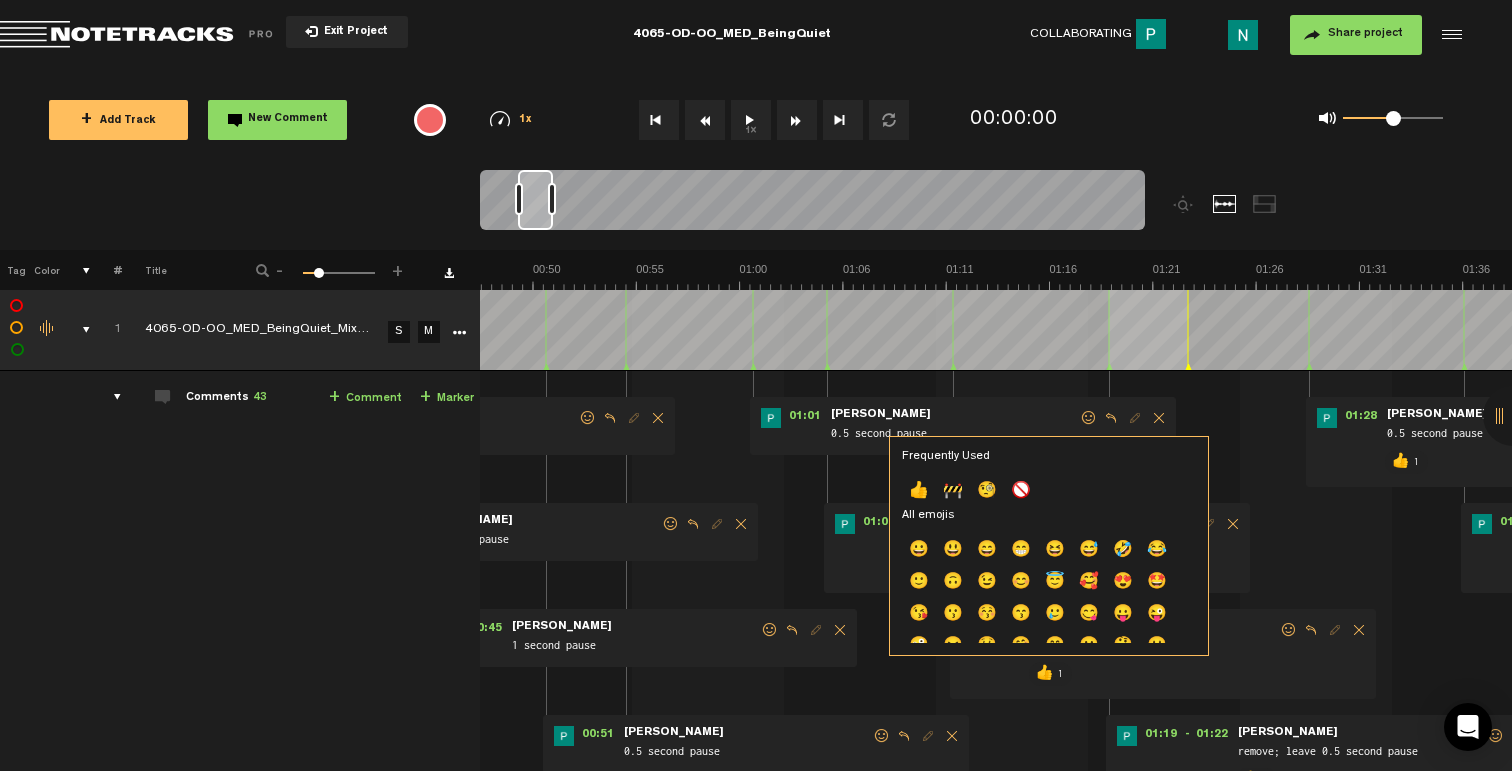 click on "👍" 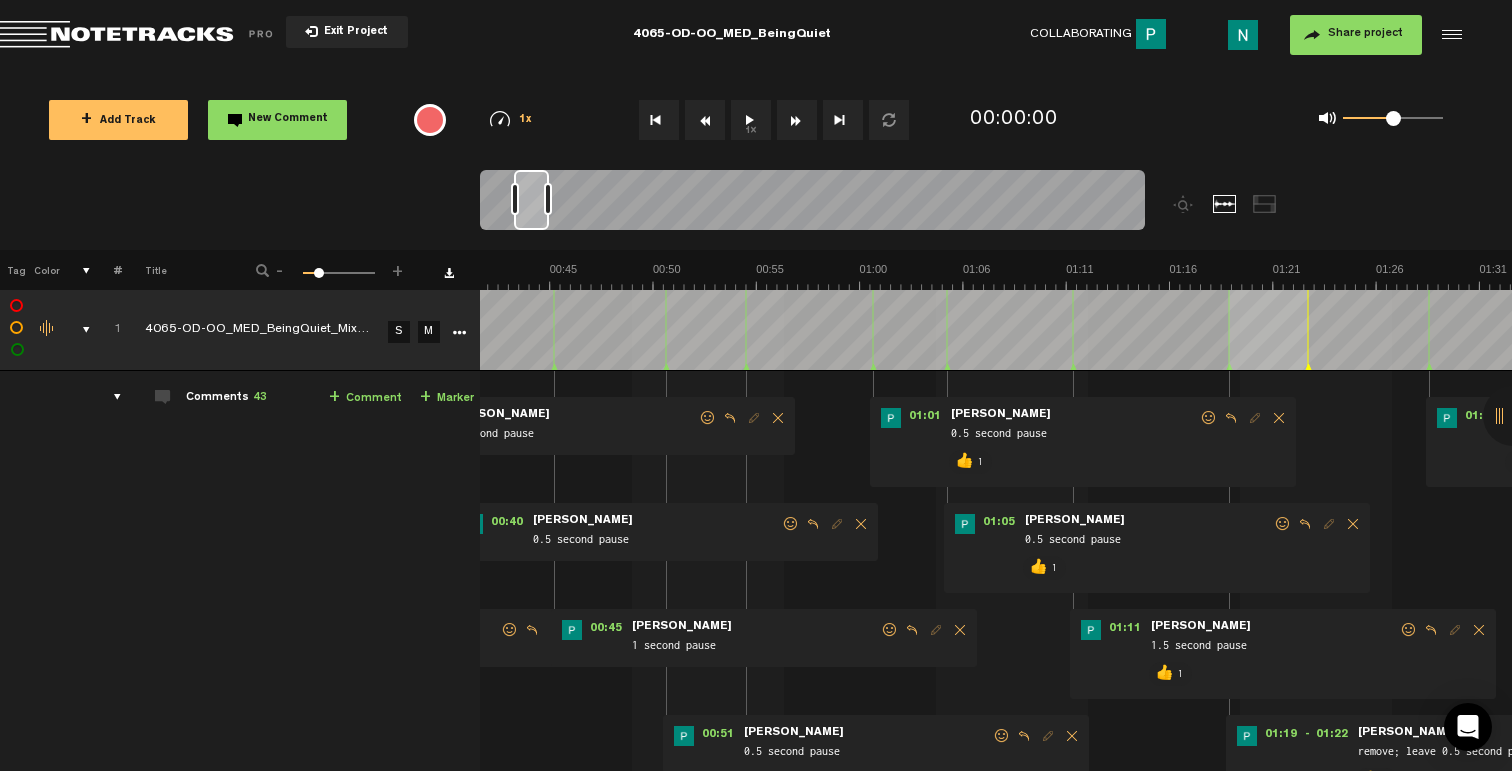 scroll, scrollTop: 0, scrollLeft: 739, axis: horizontal 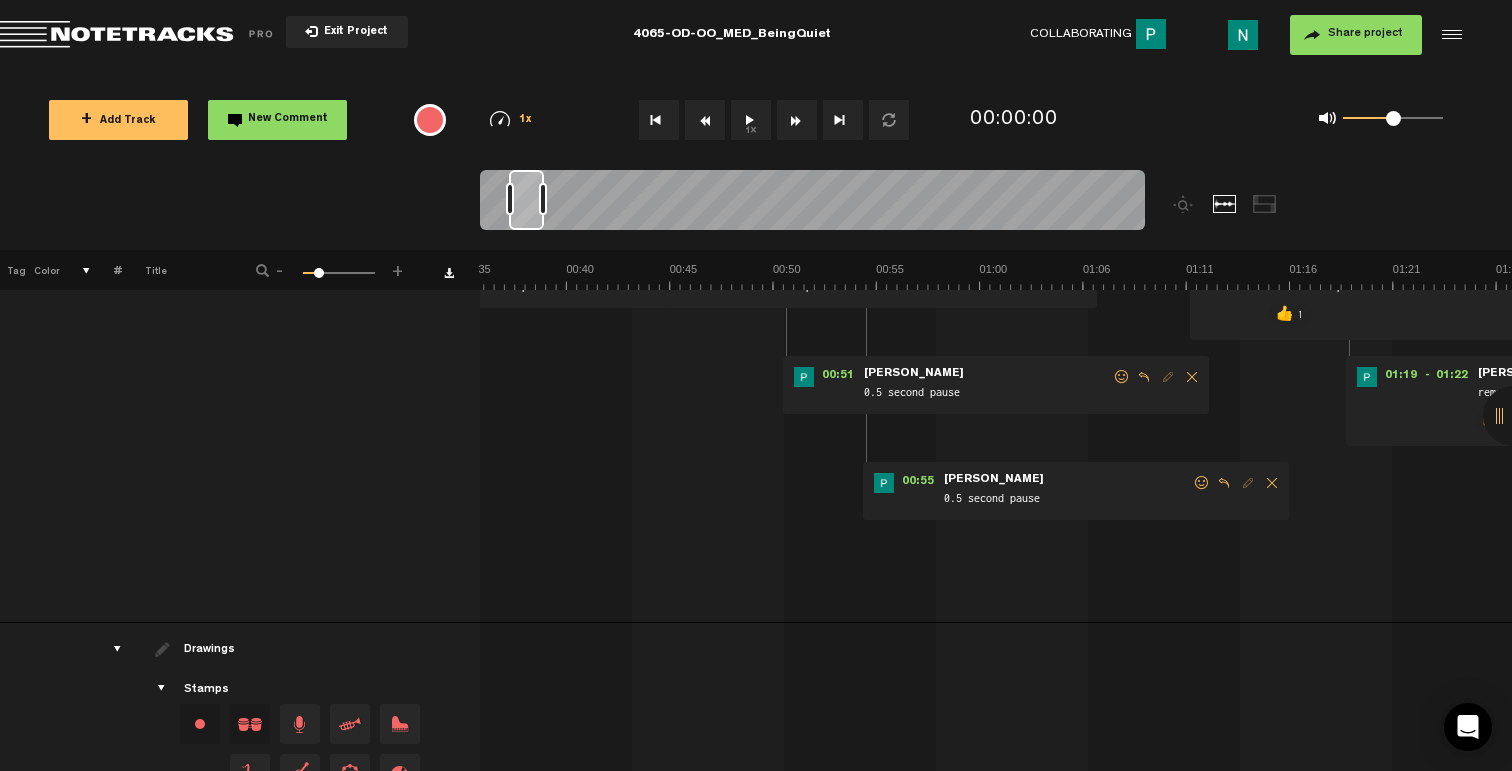 click at bounding box center [1202, 483] 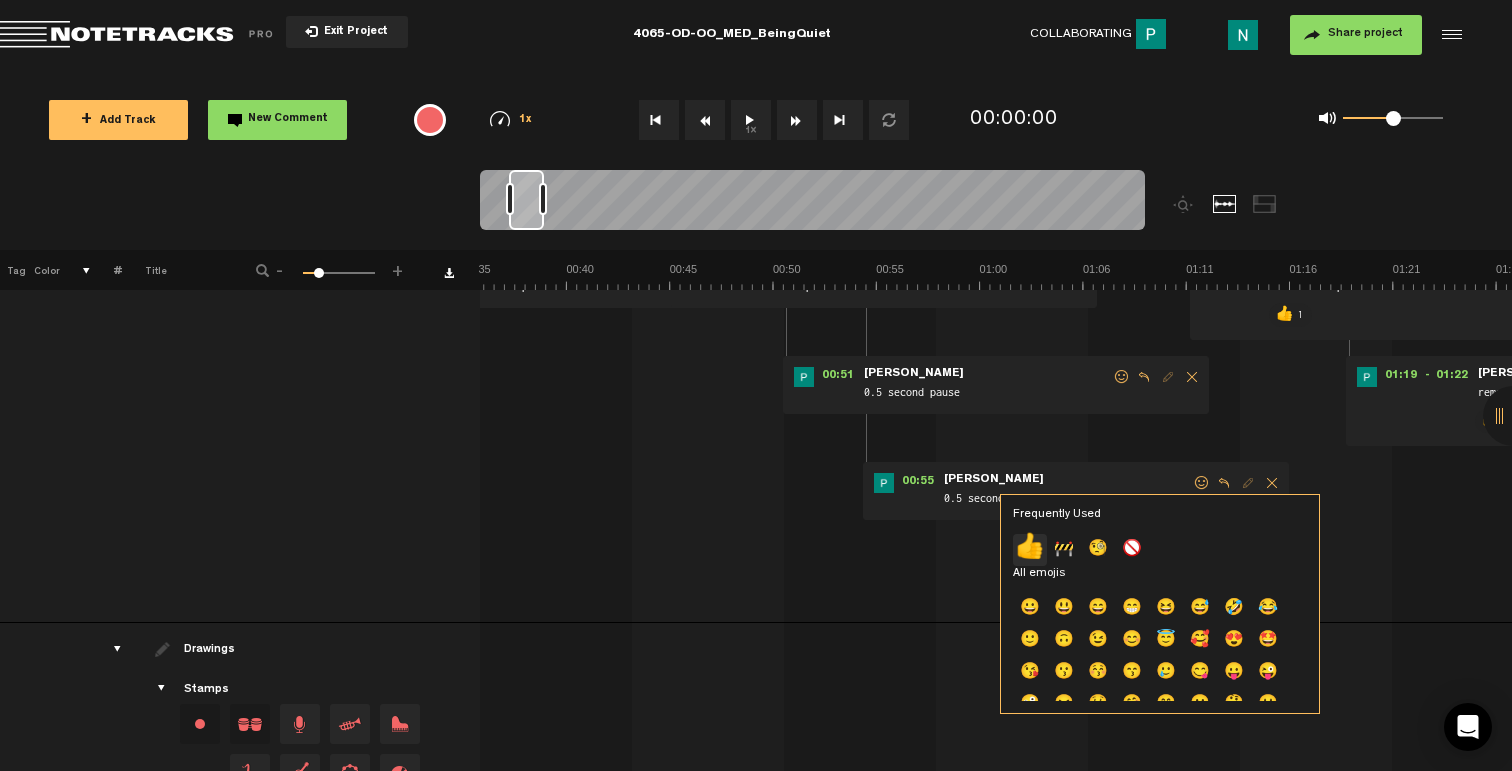 click on "👍" 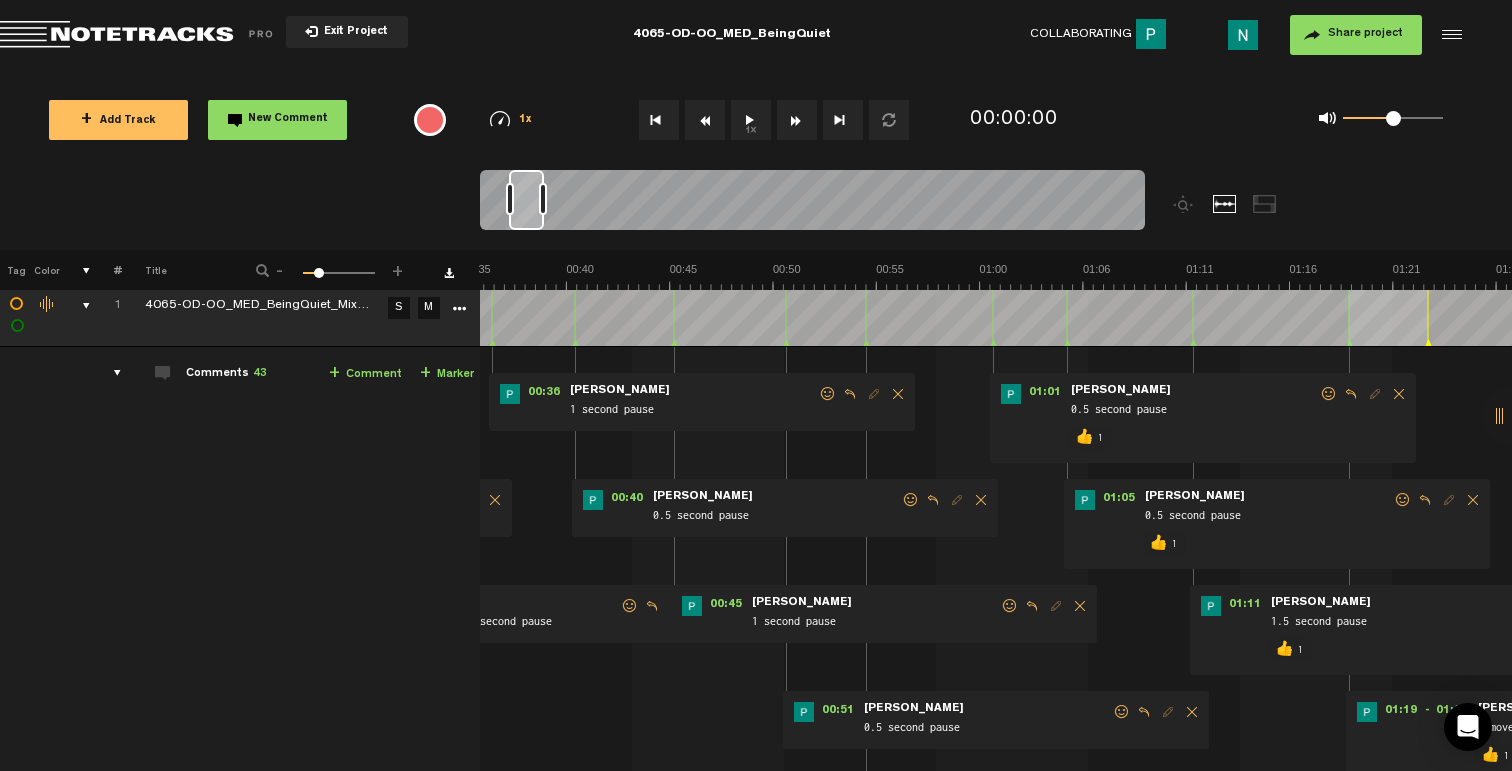 scroll, scrollTop: 37, scrollLeft: 0, axis: vertical 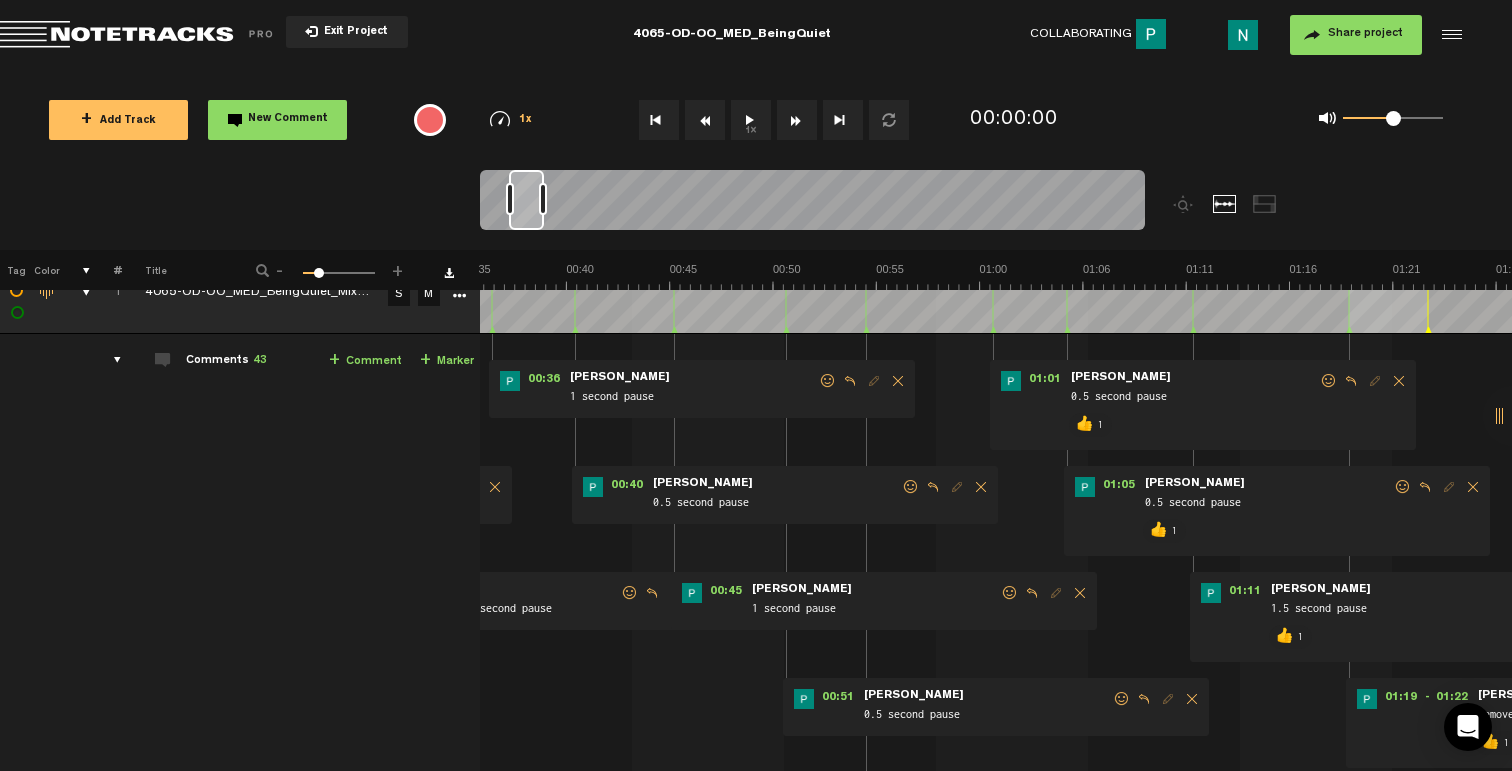 click at bounding box center [1122, 699] 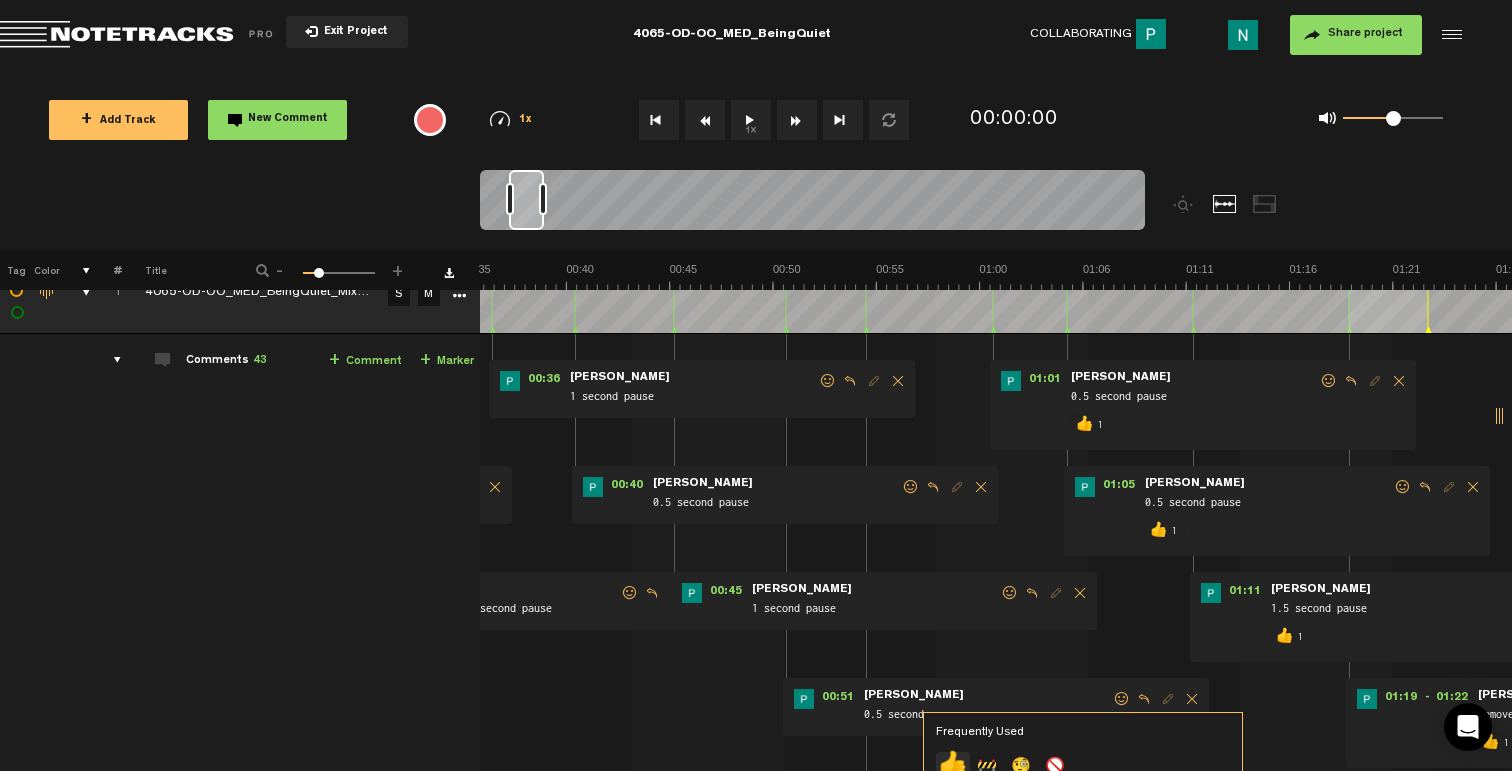 click on "👍" 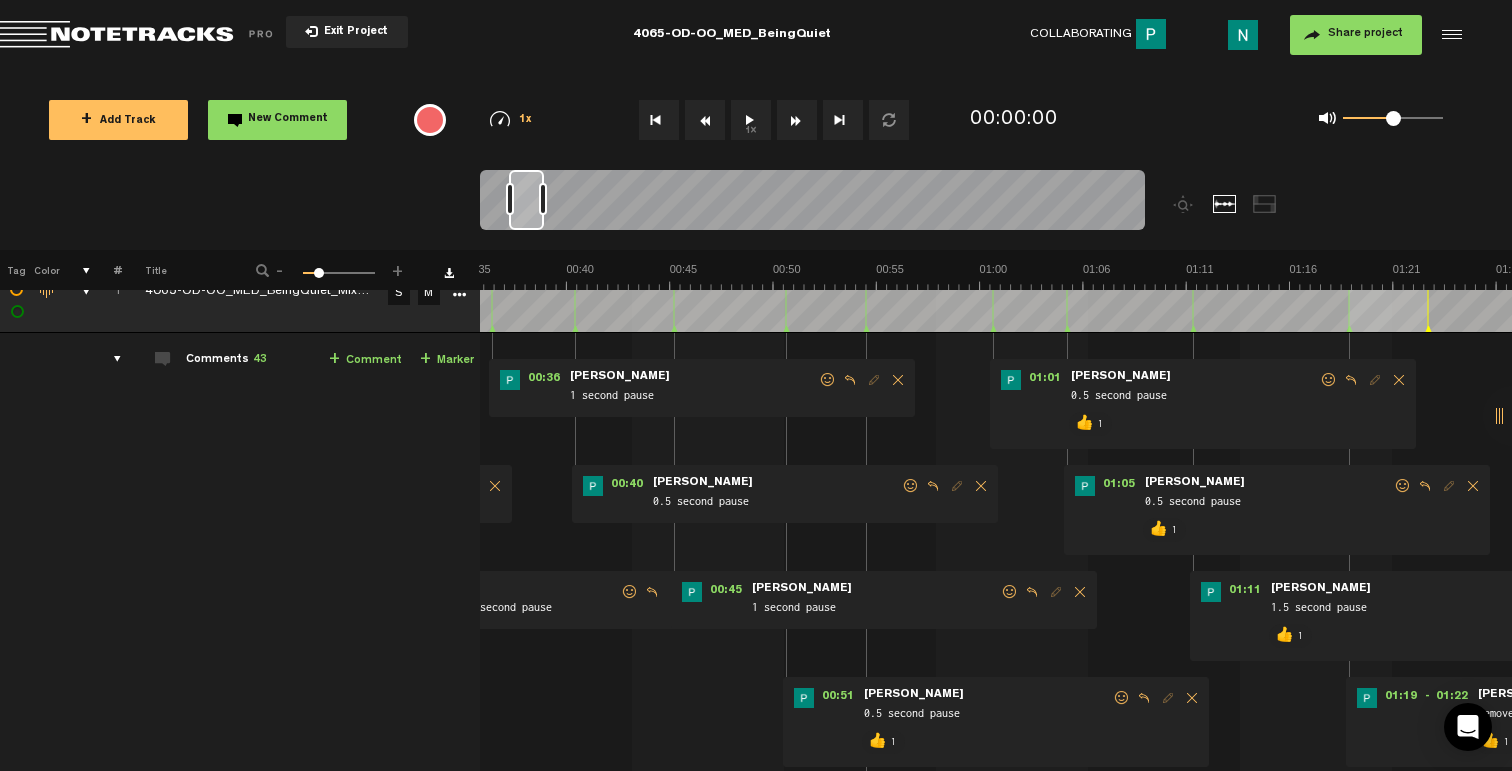 scroll, scrollTop: 26, scrollLeft: 0, axis: vertical 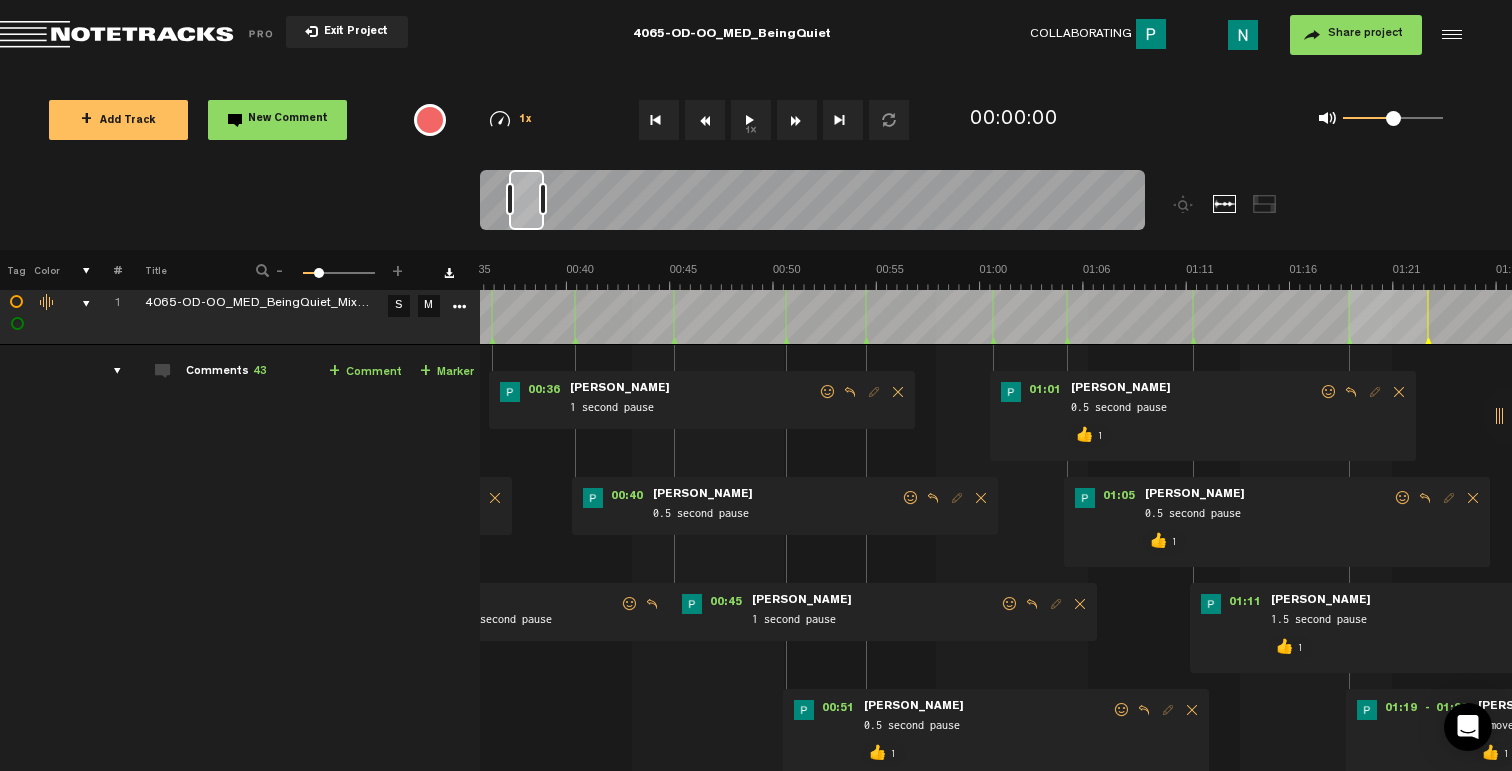 click at bounding box center (1010, 604) 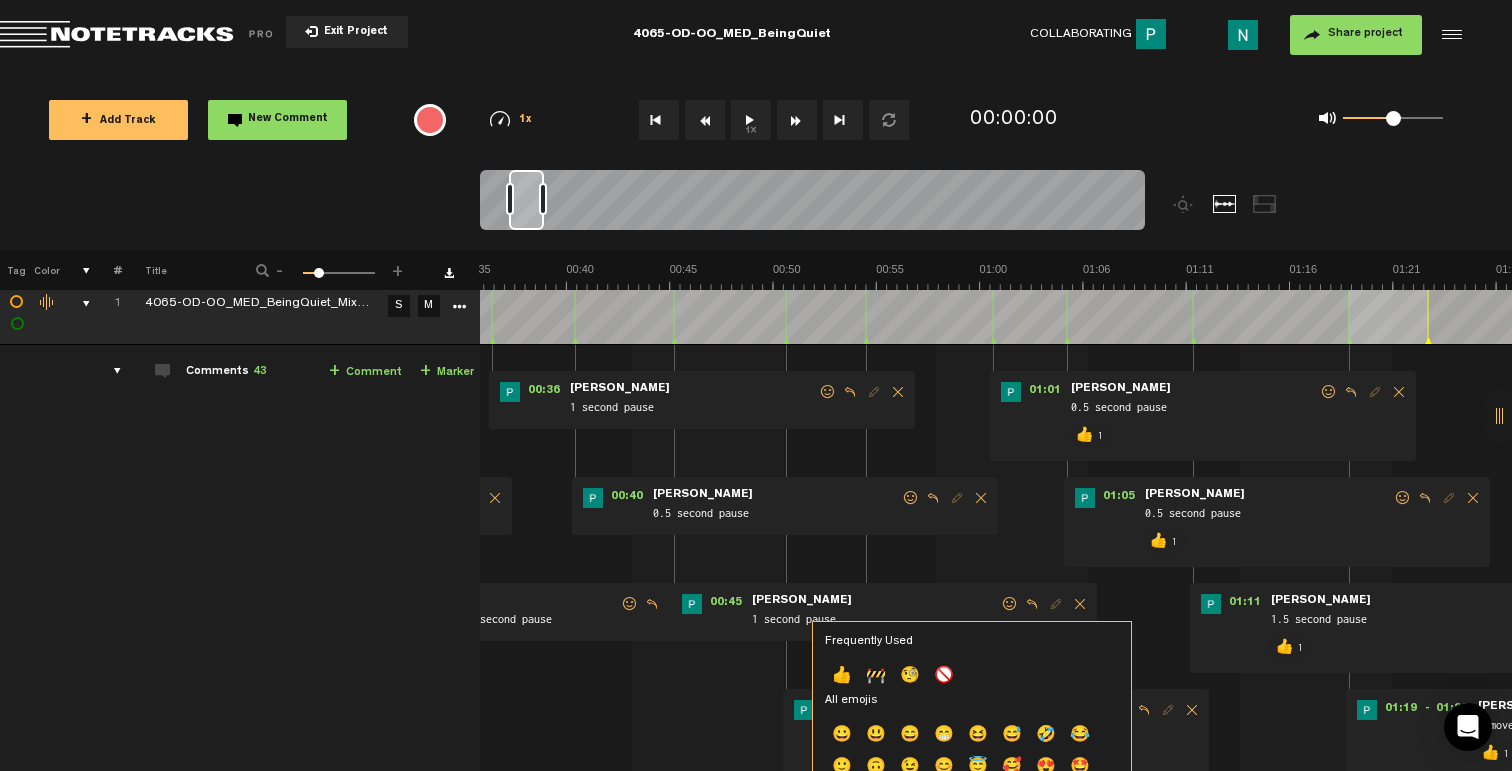click on "👍" 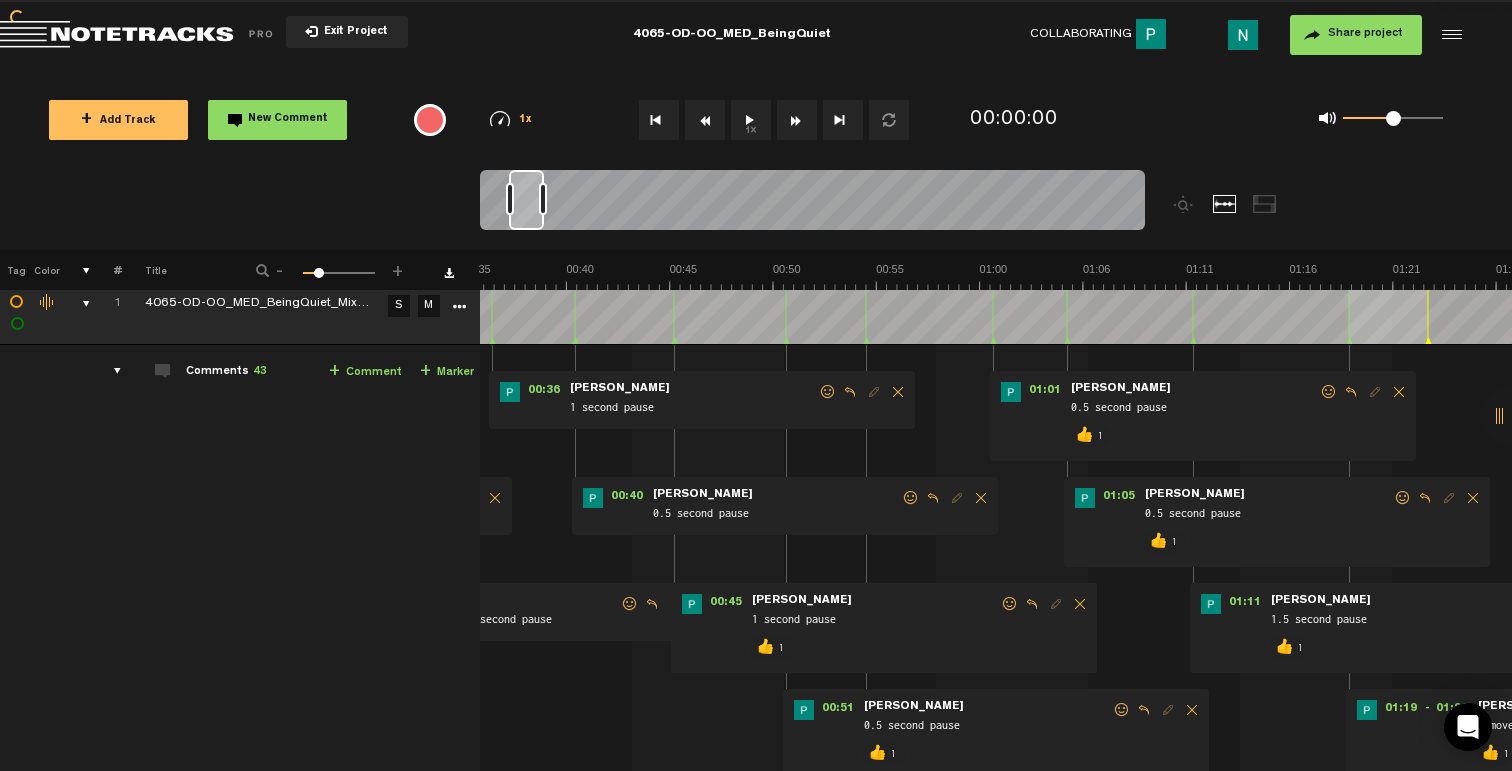 scroll, scrollTop: 0, scrollLeft: 0, axis: both 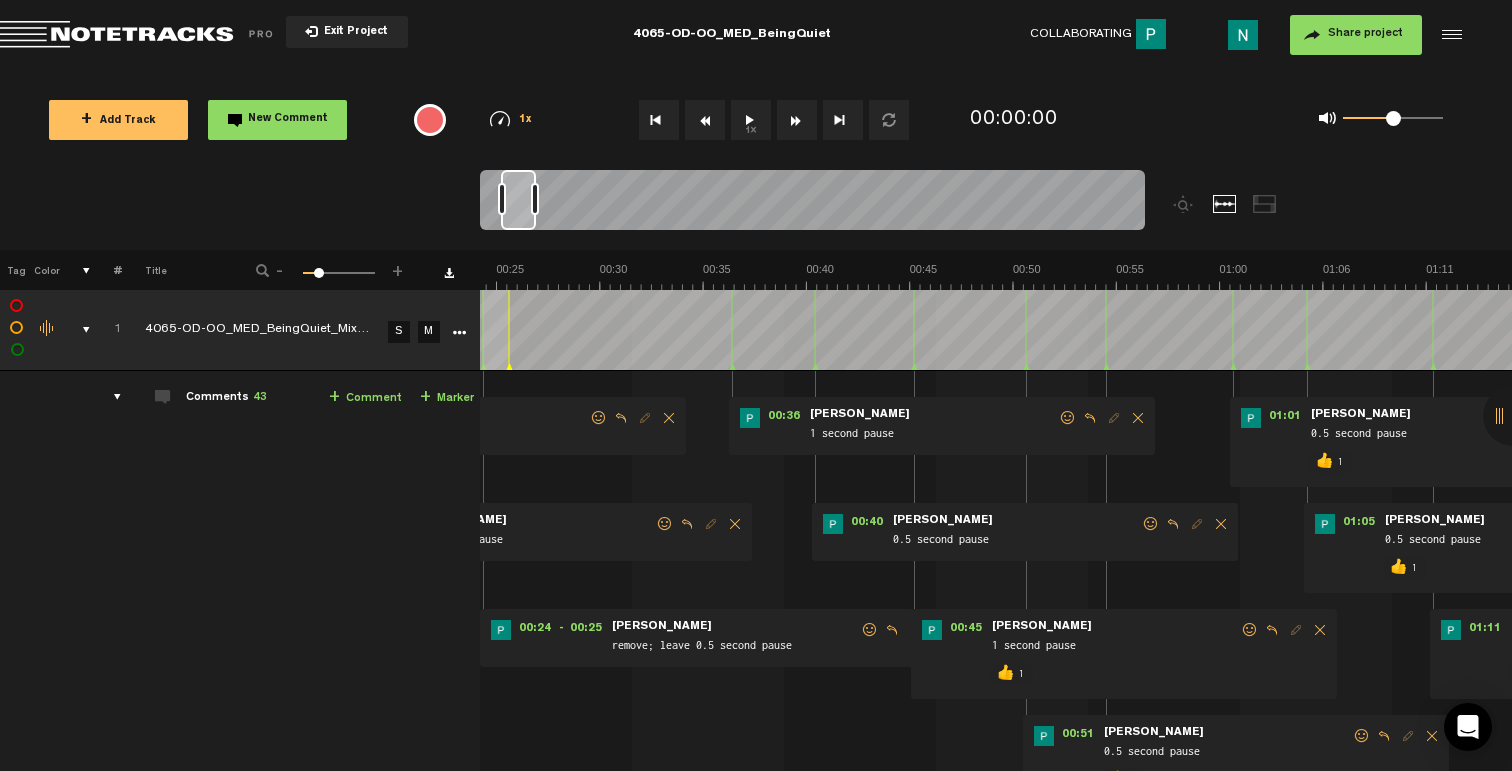 click at bounding box center (1151, 524) 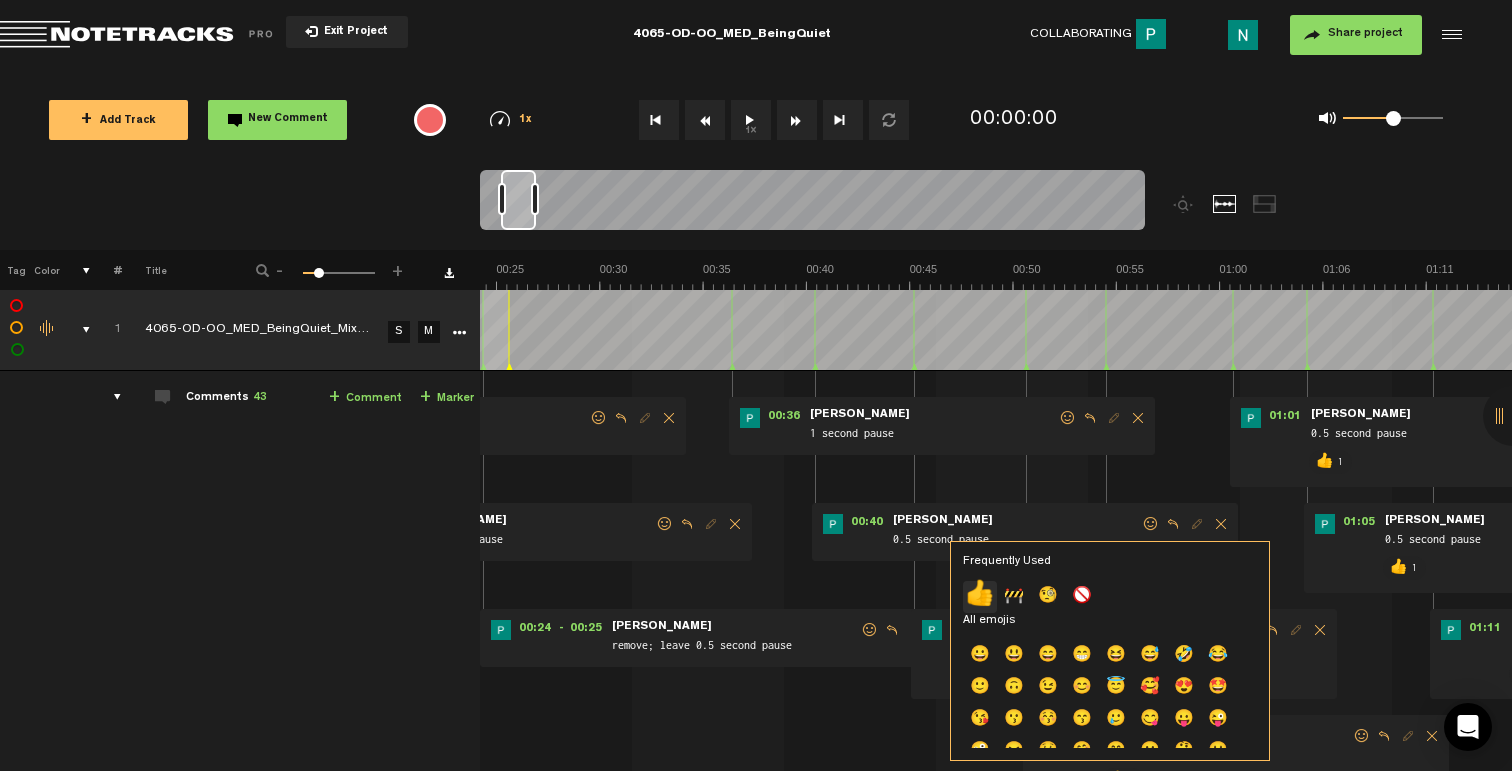 click on "👍" 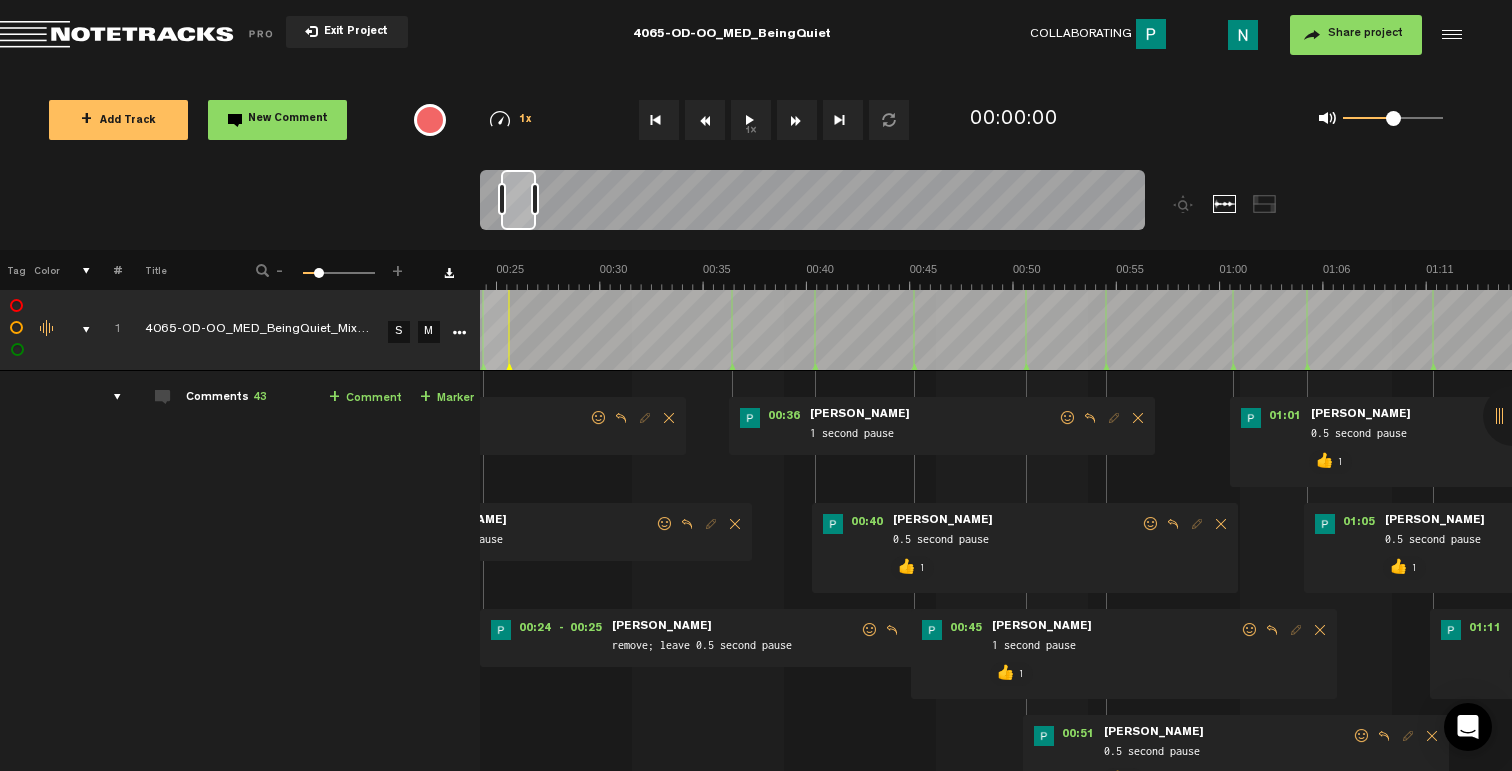 click at bounding box center (1068, 418) 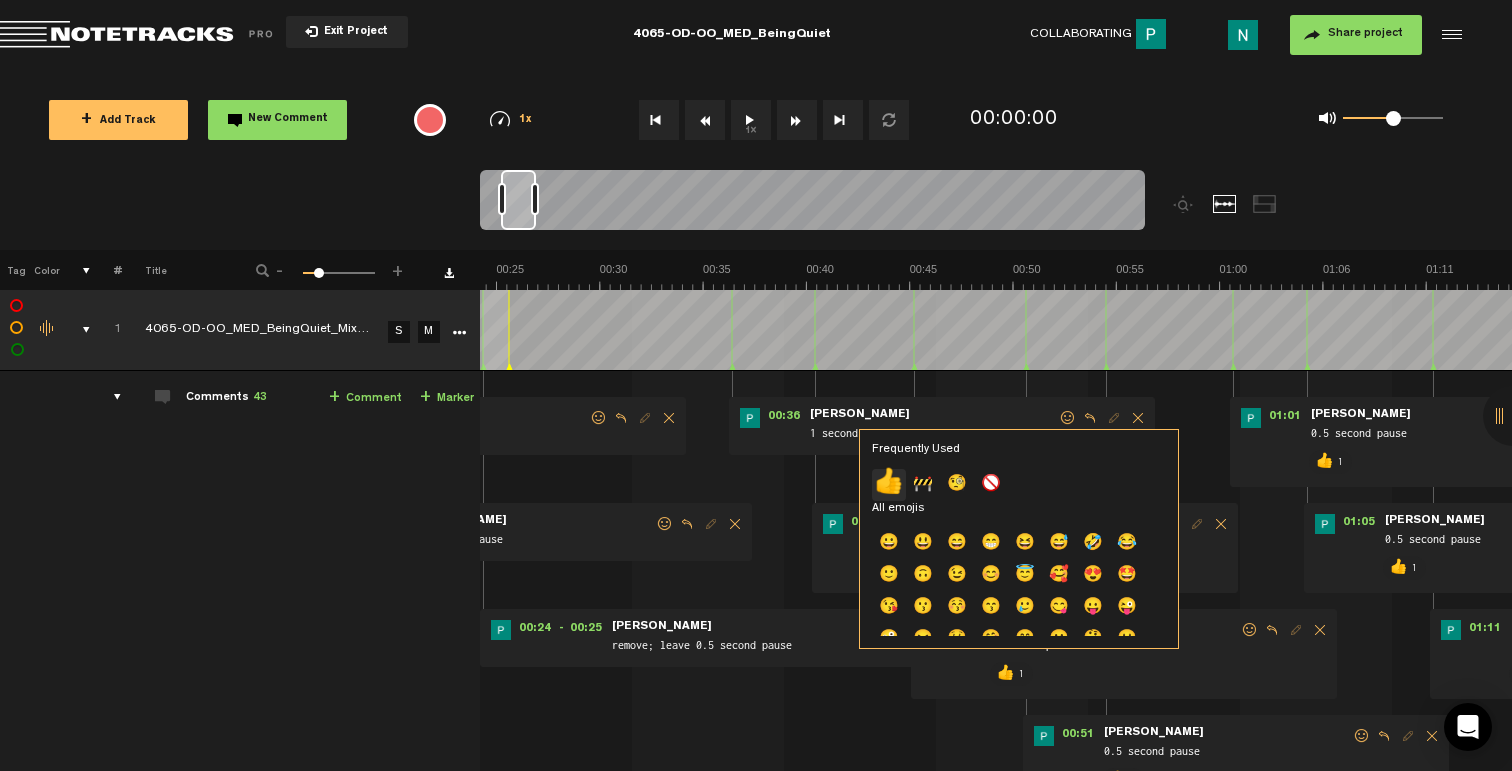 click on "👍" 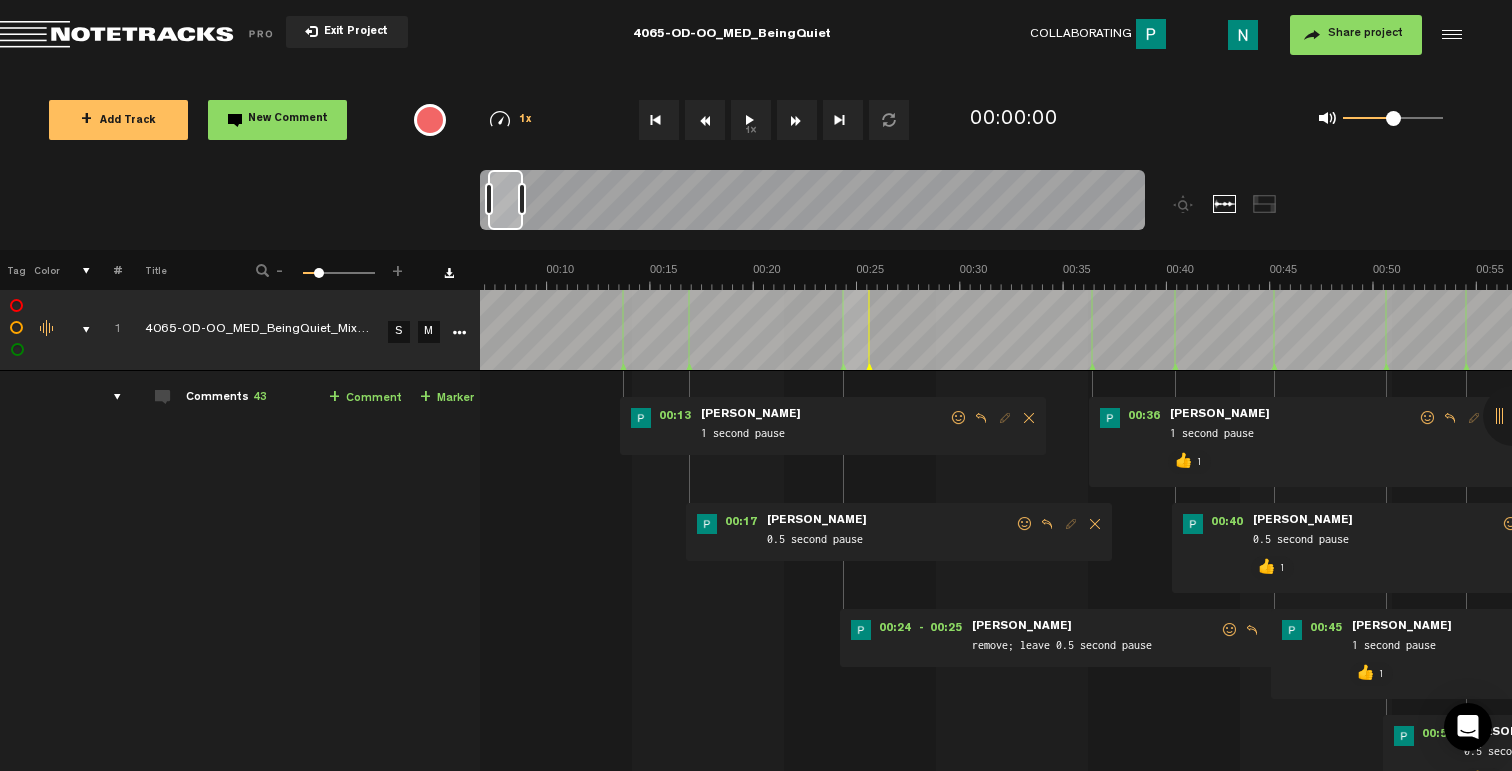 scroll, scrollTop: 0, scrollLeft: 139, axis: horizontal 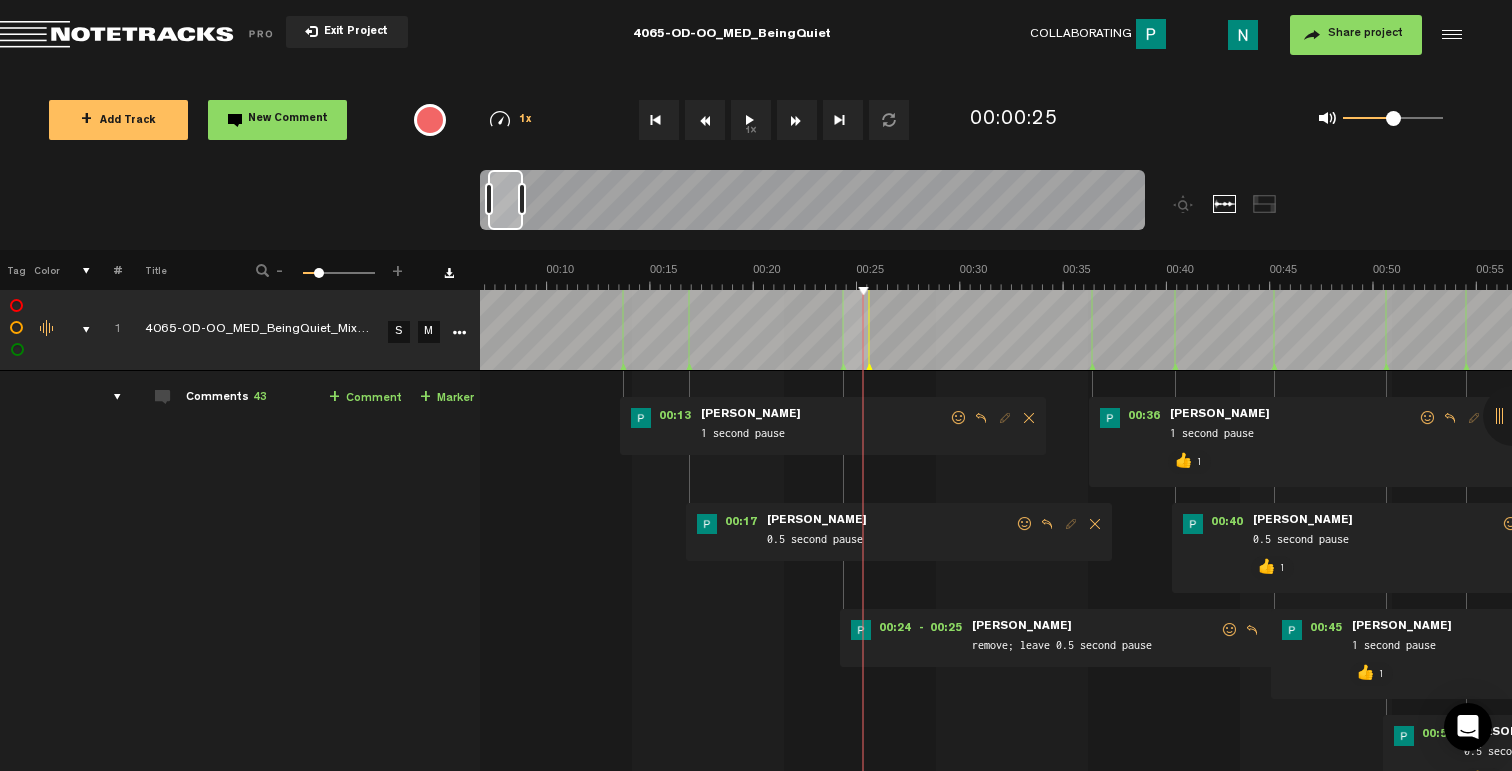 click at bounding box center [1230, 630] 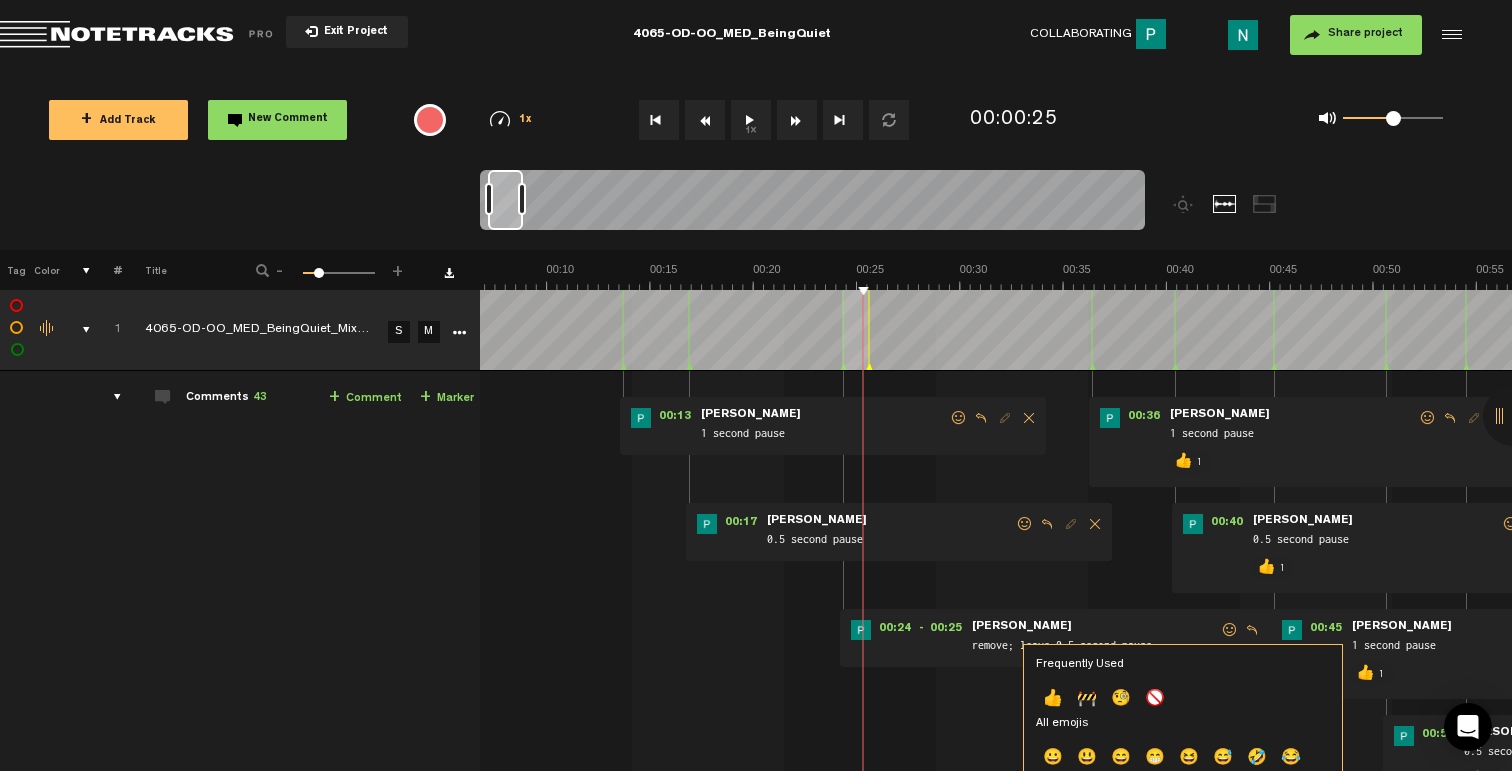 click on "👍" 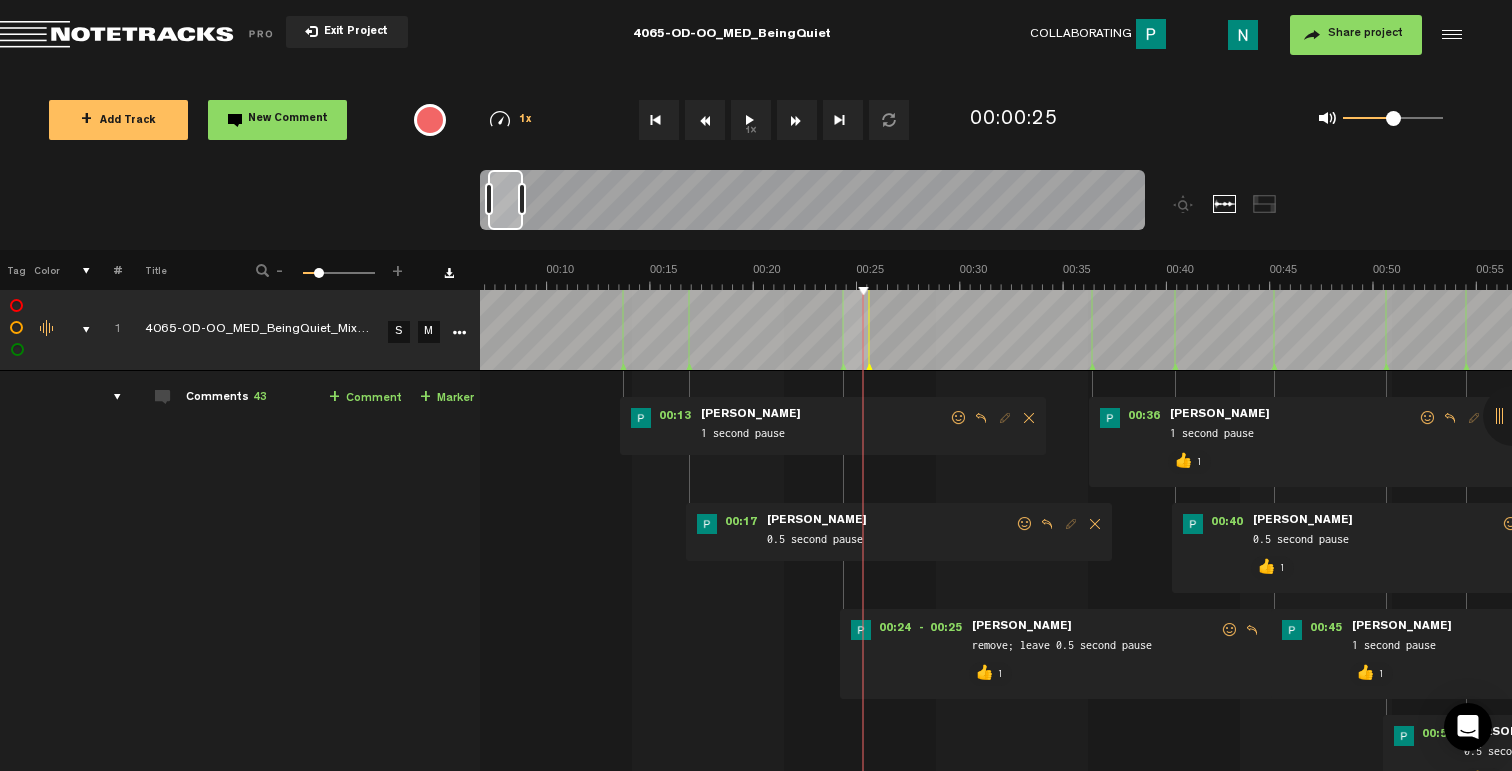 click at bounding box center (1025, 524) 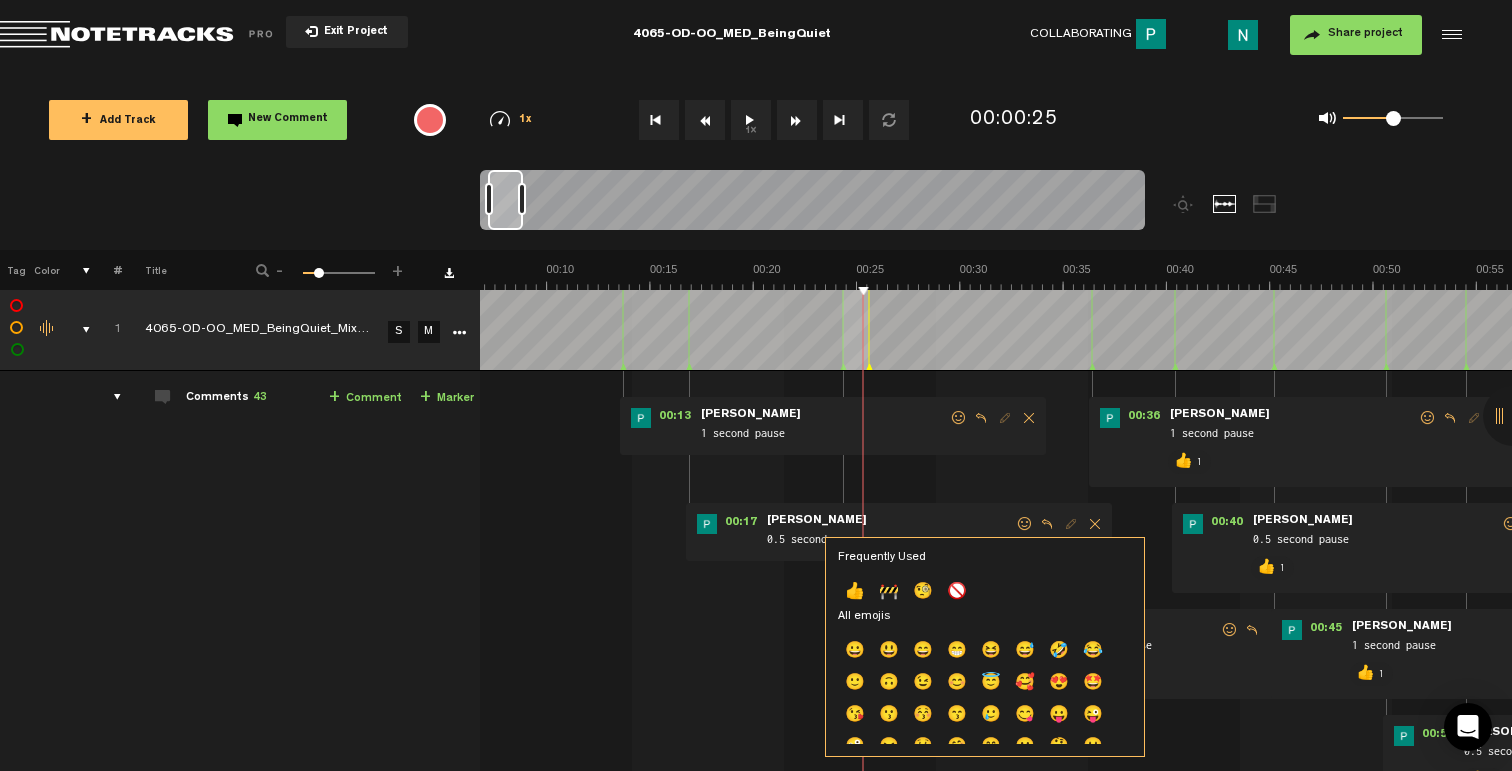 click on "👍" 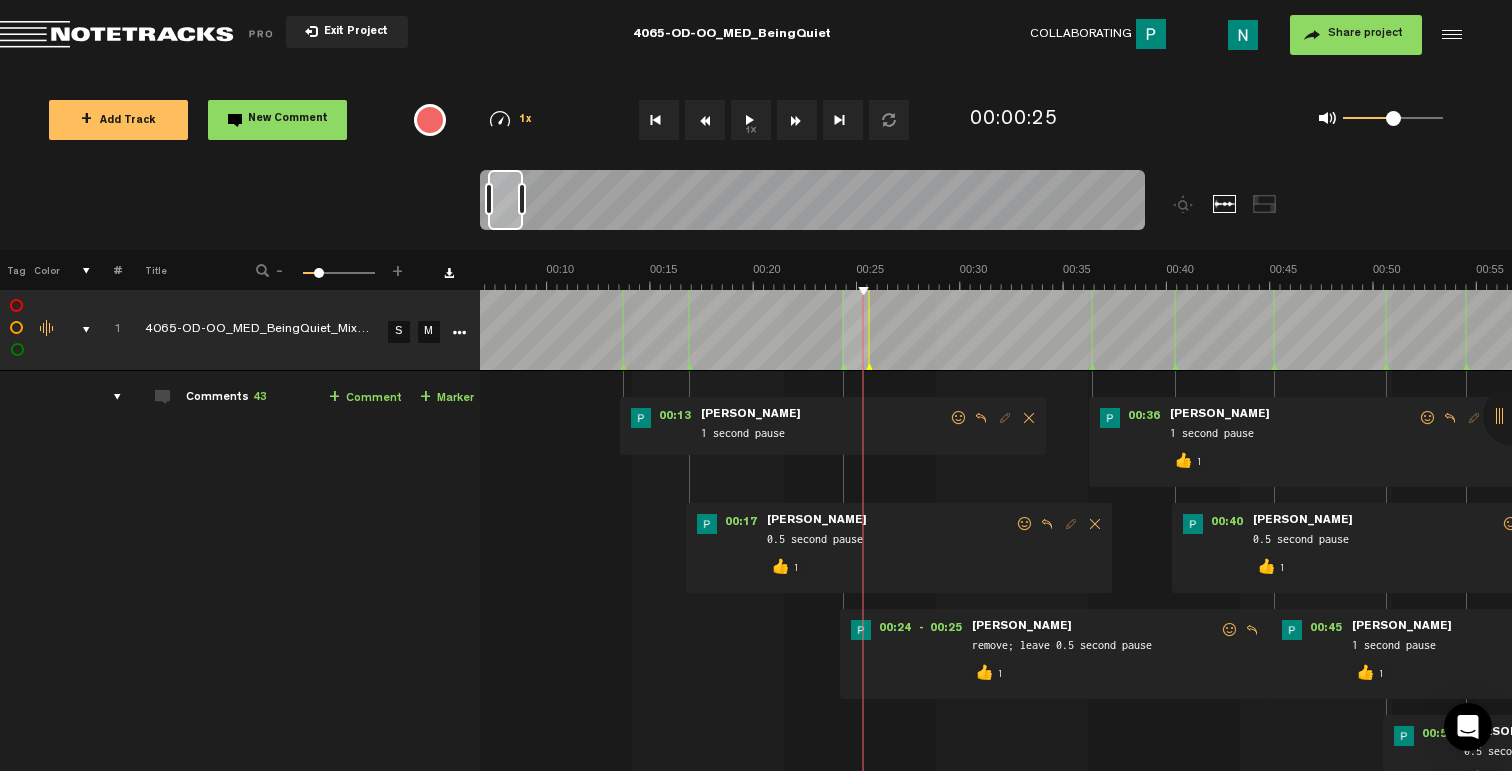 click at bounding box center [959, 418] 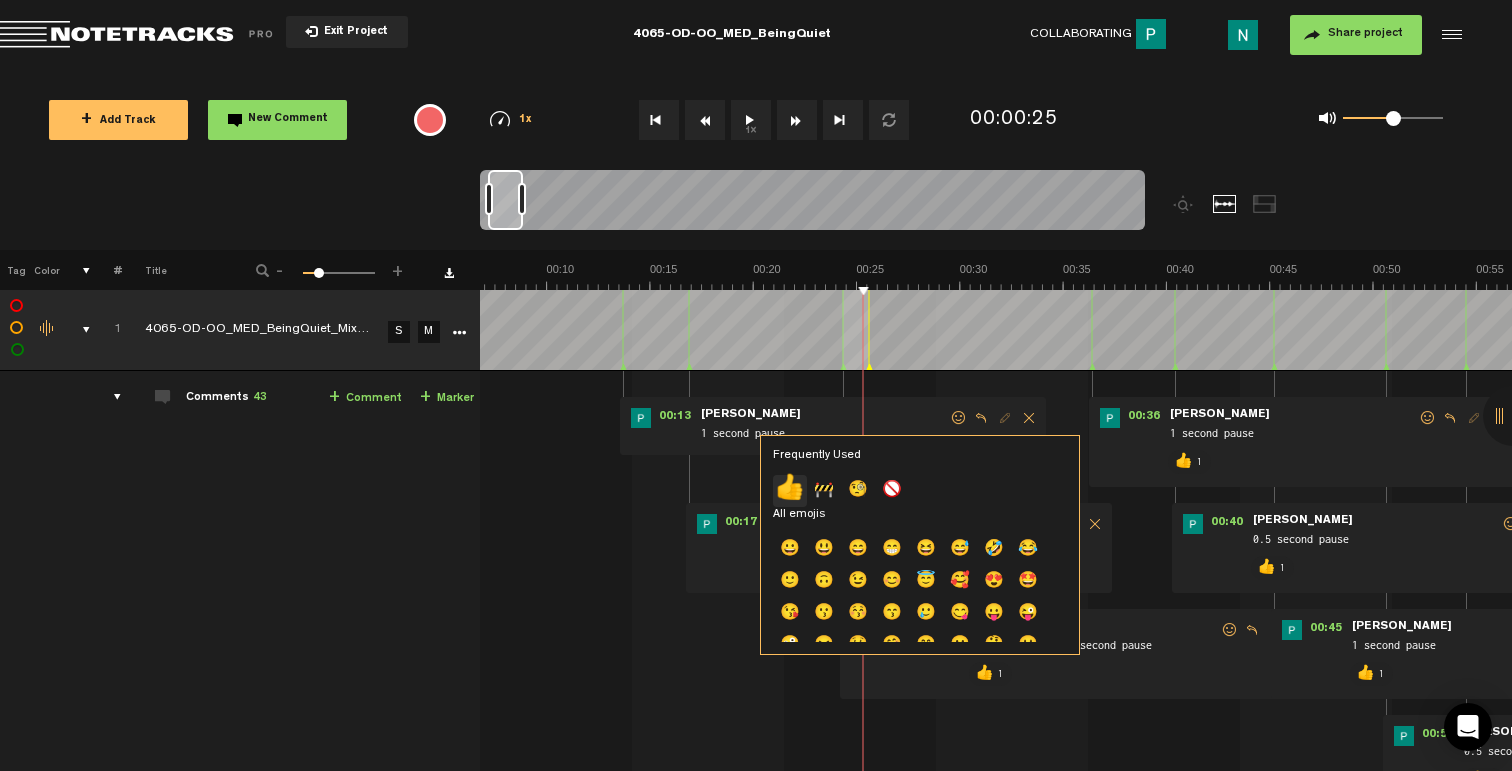 click on "👍" 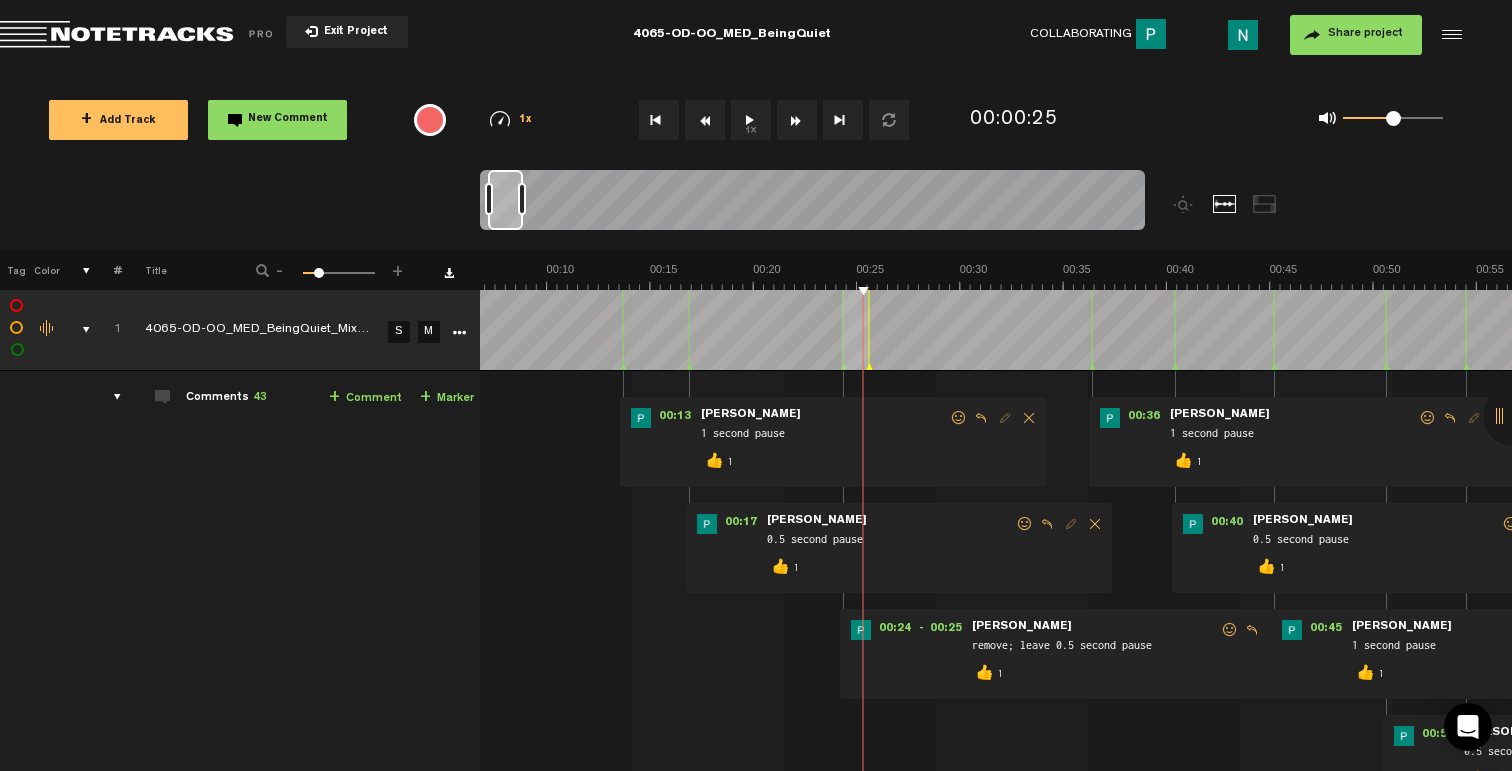 scroll, scrollTop: 0, scrollLeft: 0, axis: both 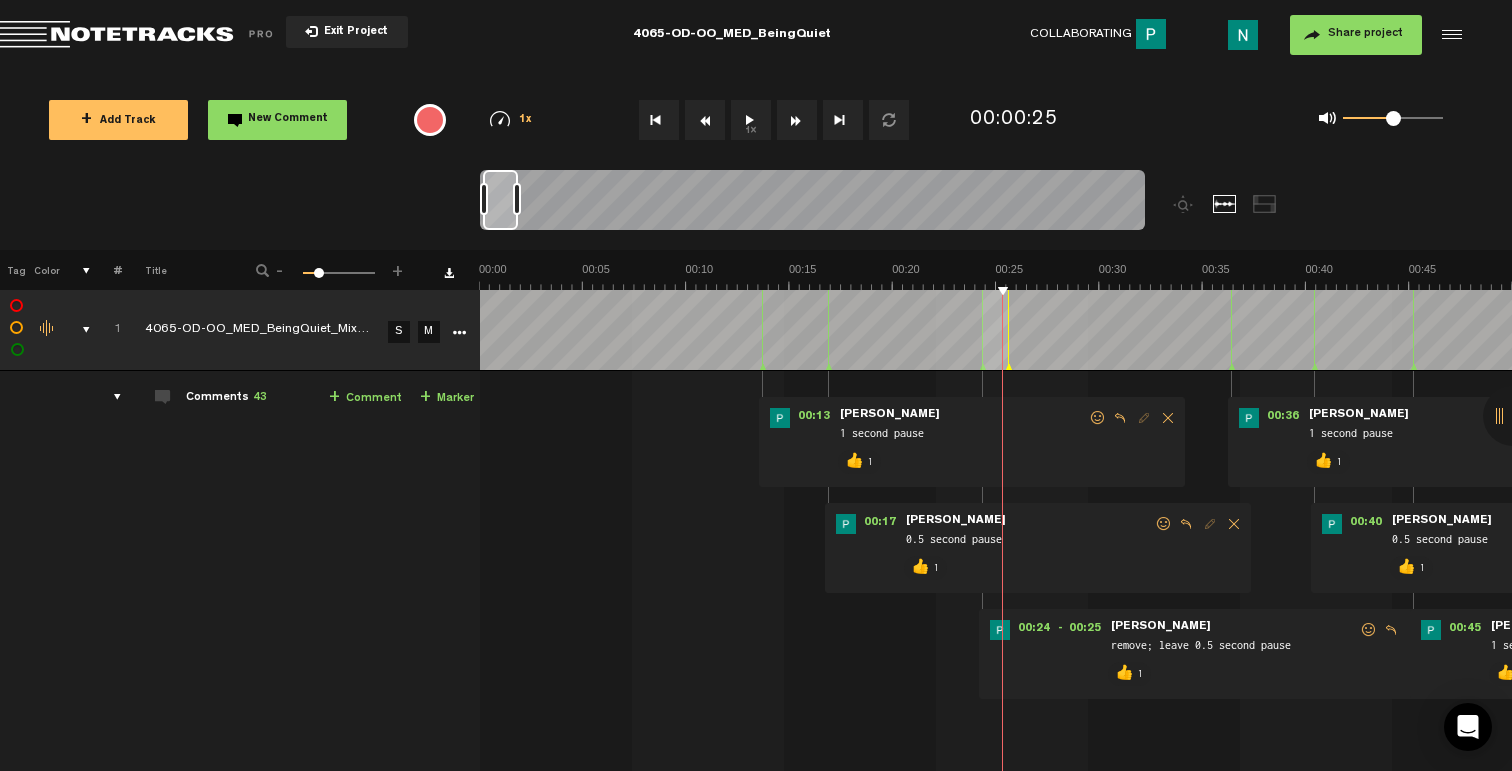 click on "1" at bounding box center [106, 330] 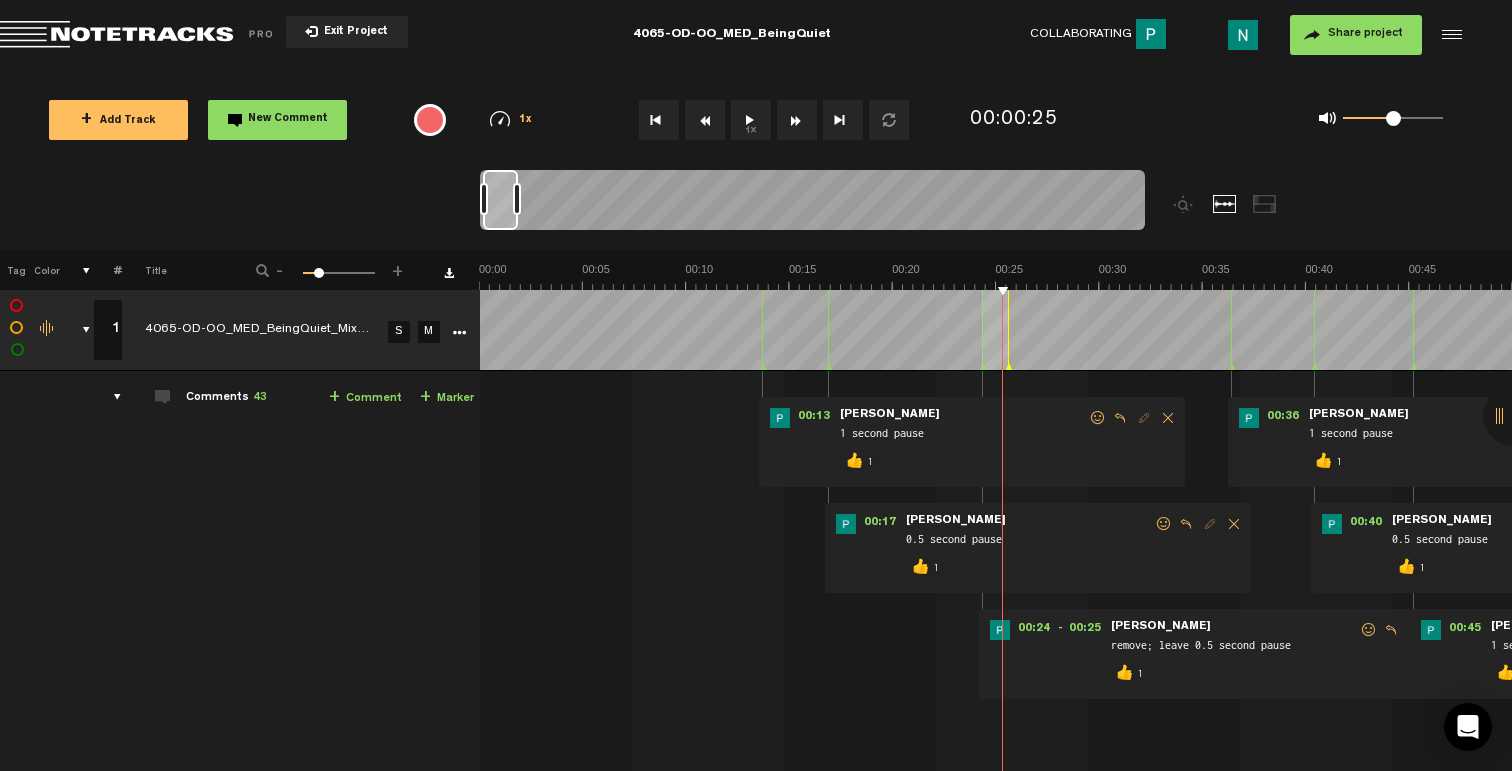 scroll, scrollTop: 0, scrollLeft: 4, axis: horizontal 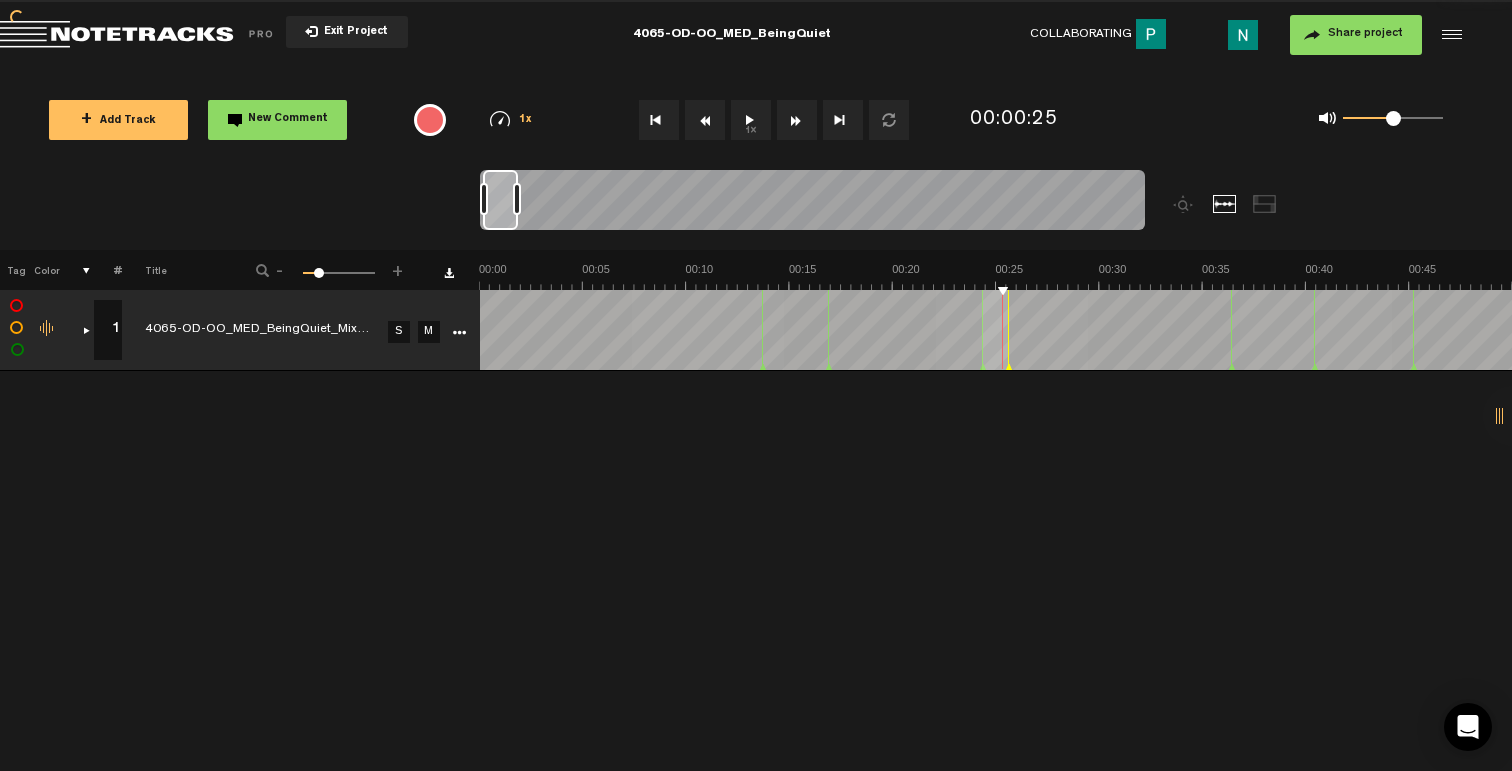 click on "+ Add Track
New Comment" at bounding box center [208, 120] 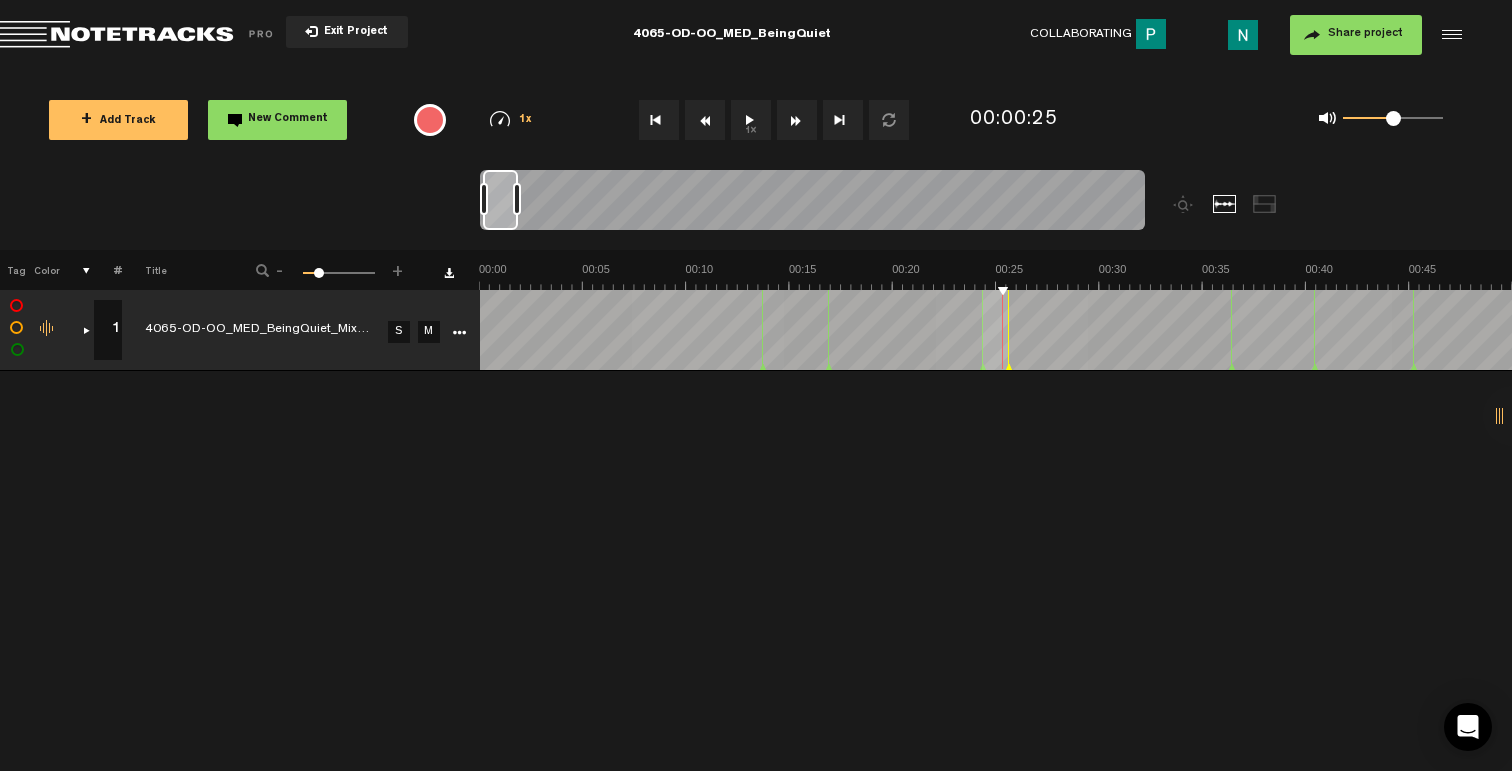 click on "+ Add Track" at bounding box center (118, 120) 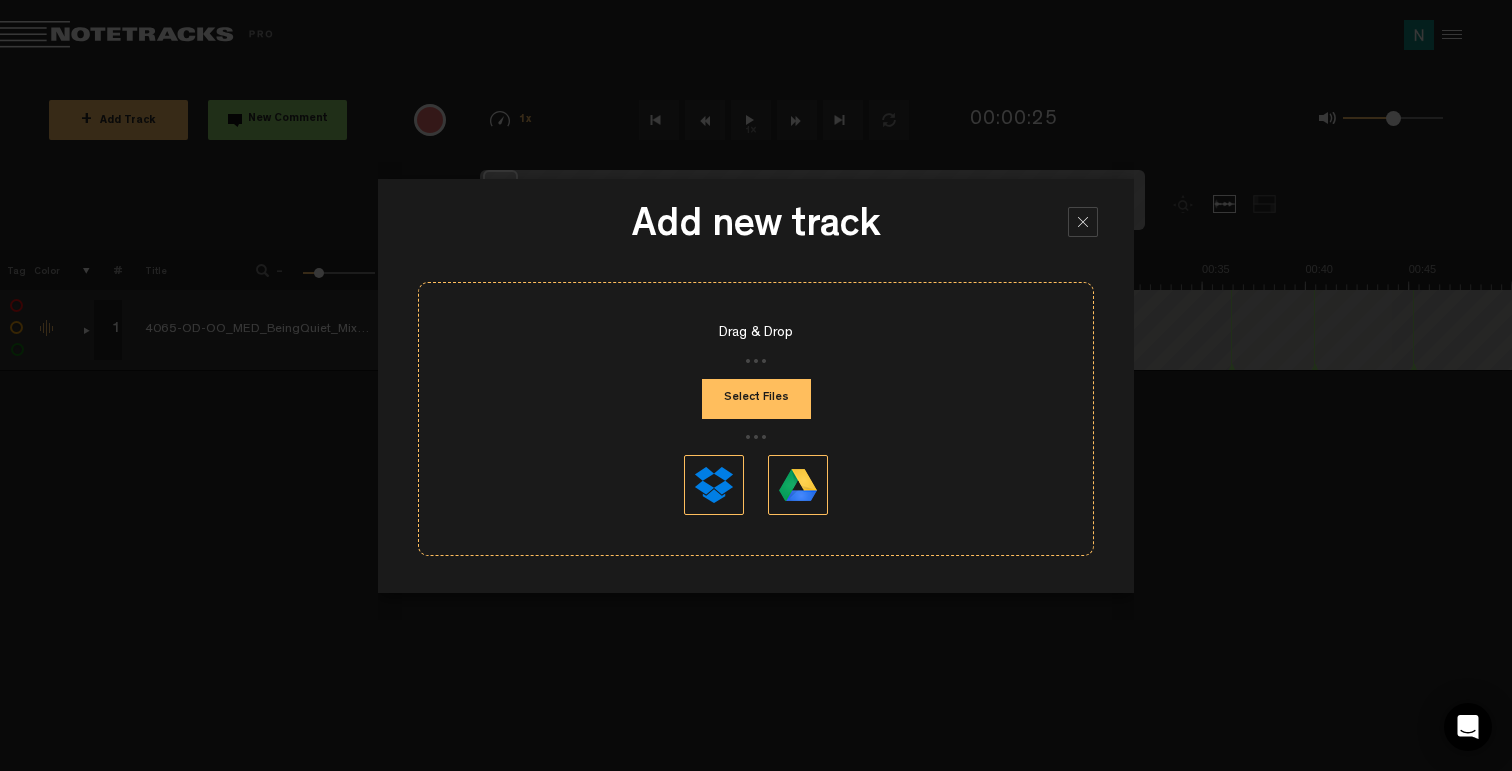 click on "Select Files" at bounding box center (756, 399) 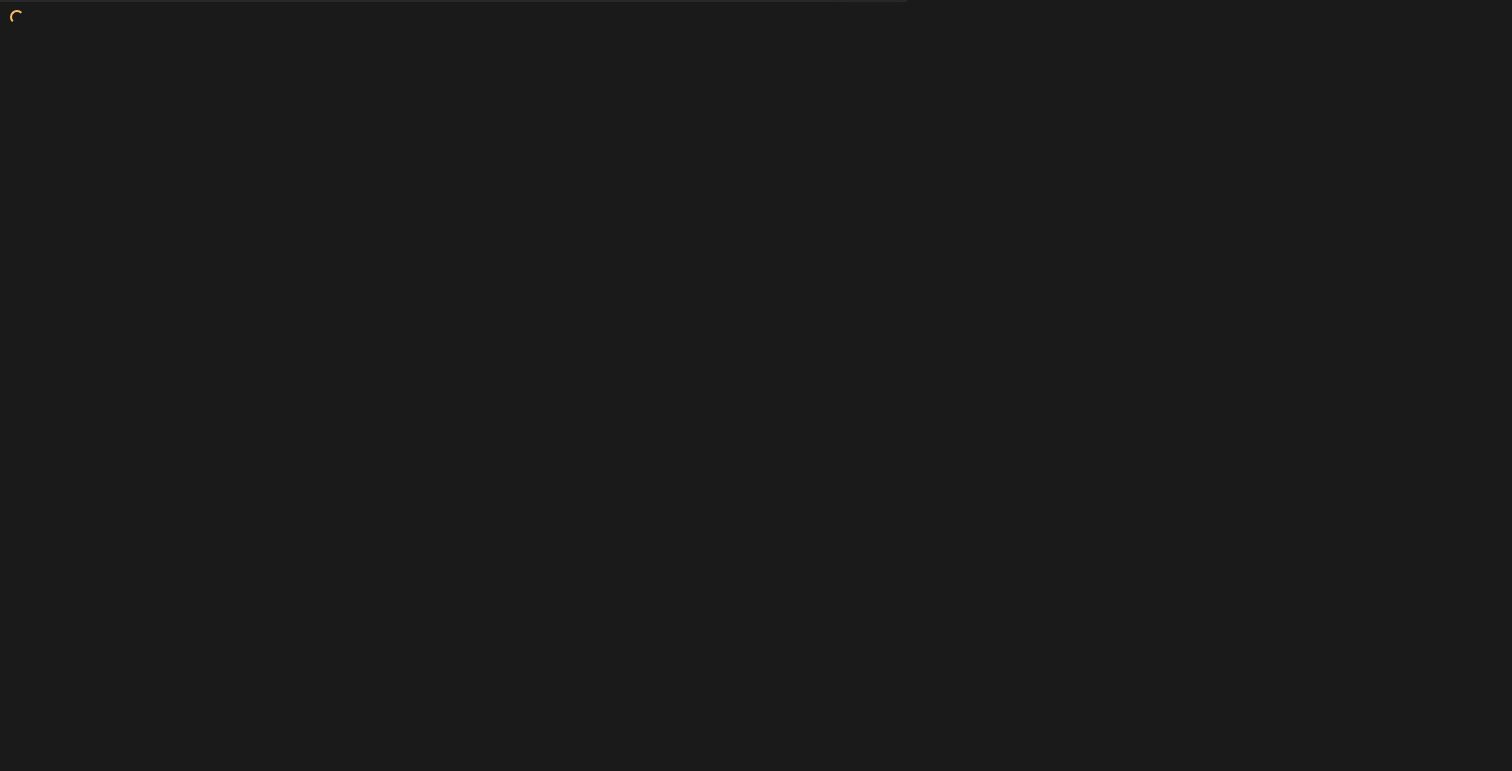 scroll, scrollTop: 0, scrollLeft: 0, axis: both 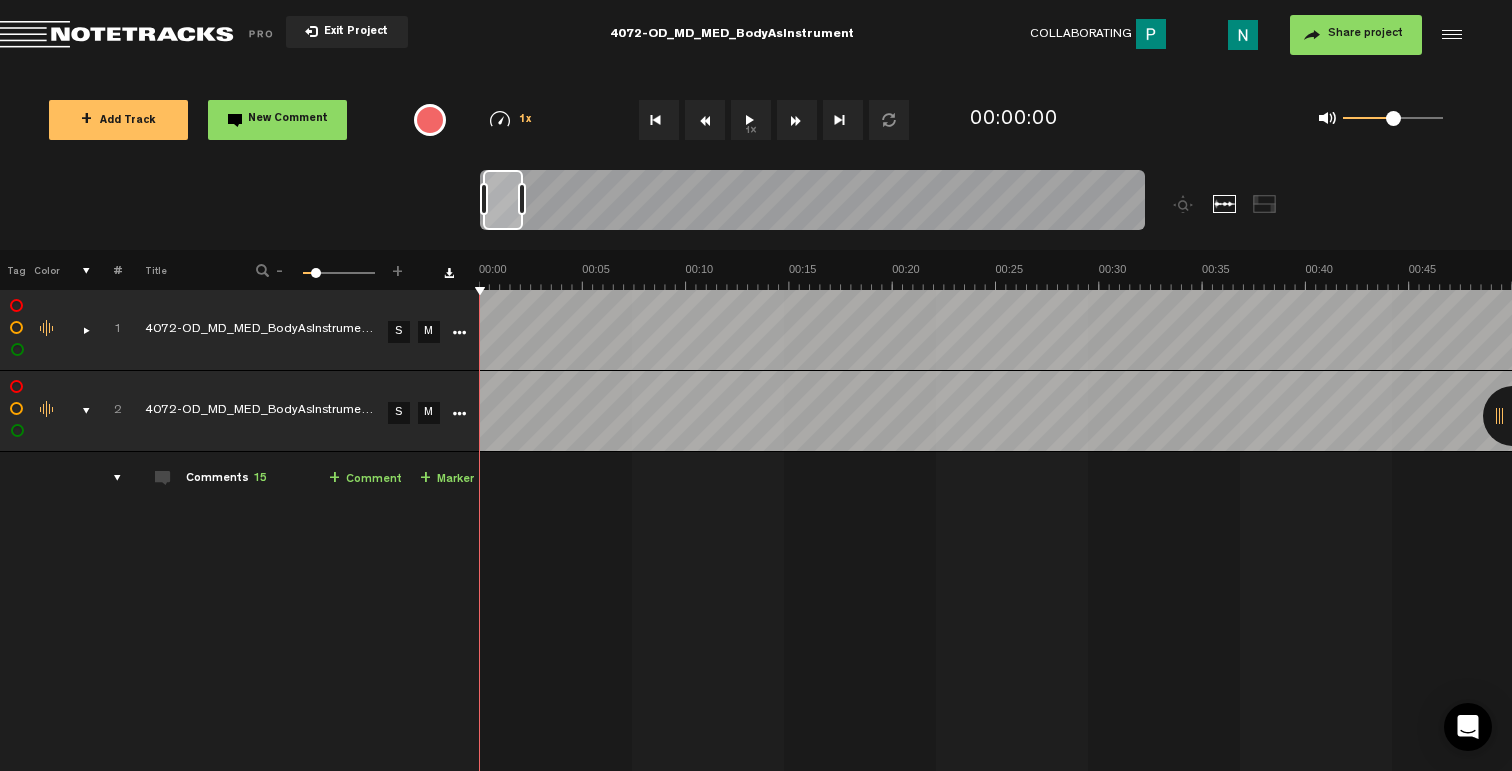 click at bounding box center [522, 199] 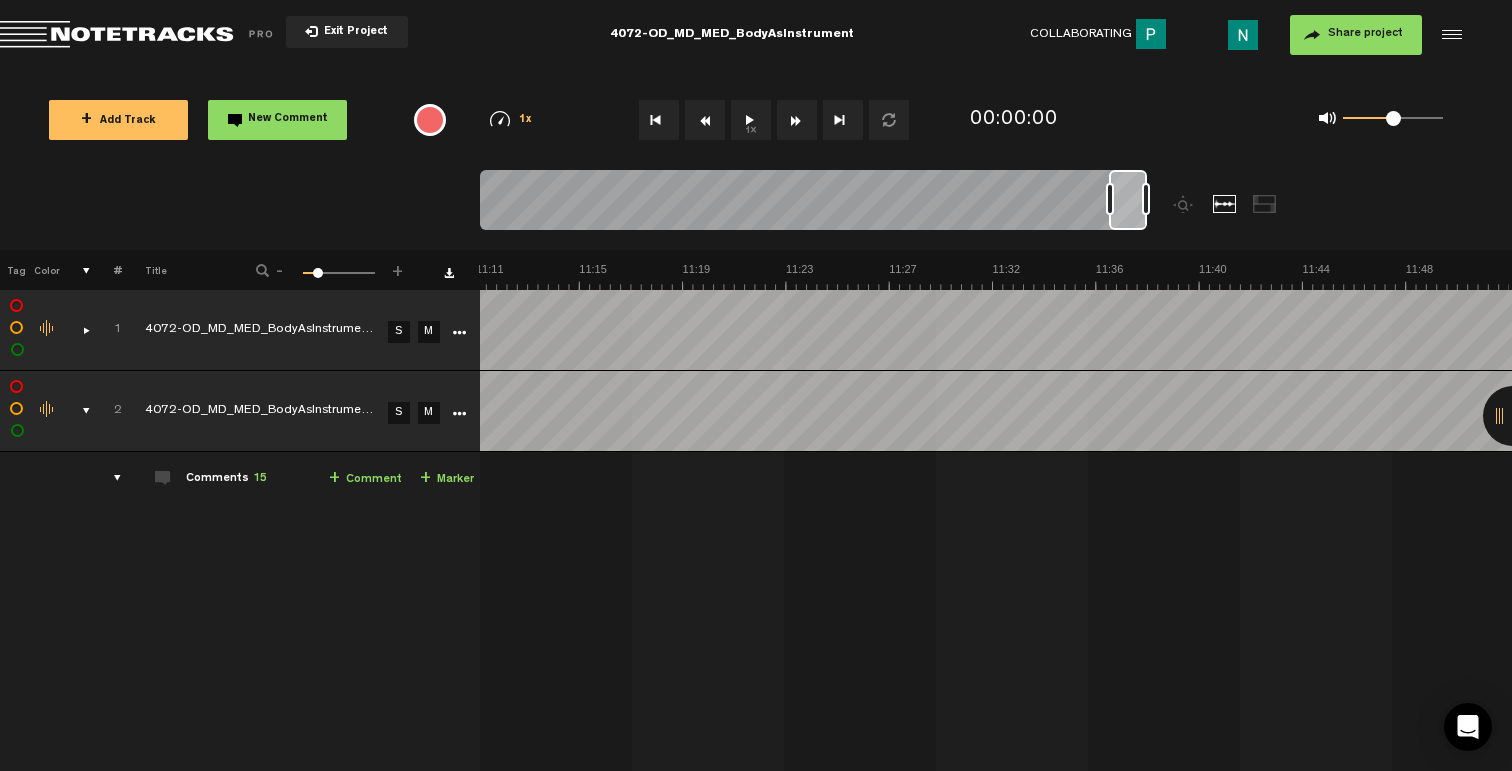 scroll, scrollTop: 0, scrollLeft: 16531, axis: horizontal 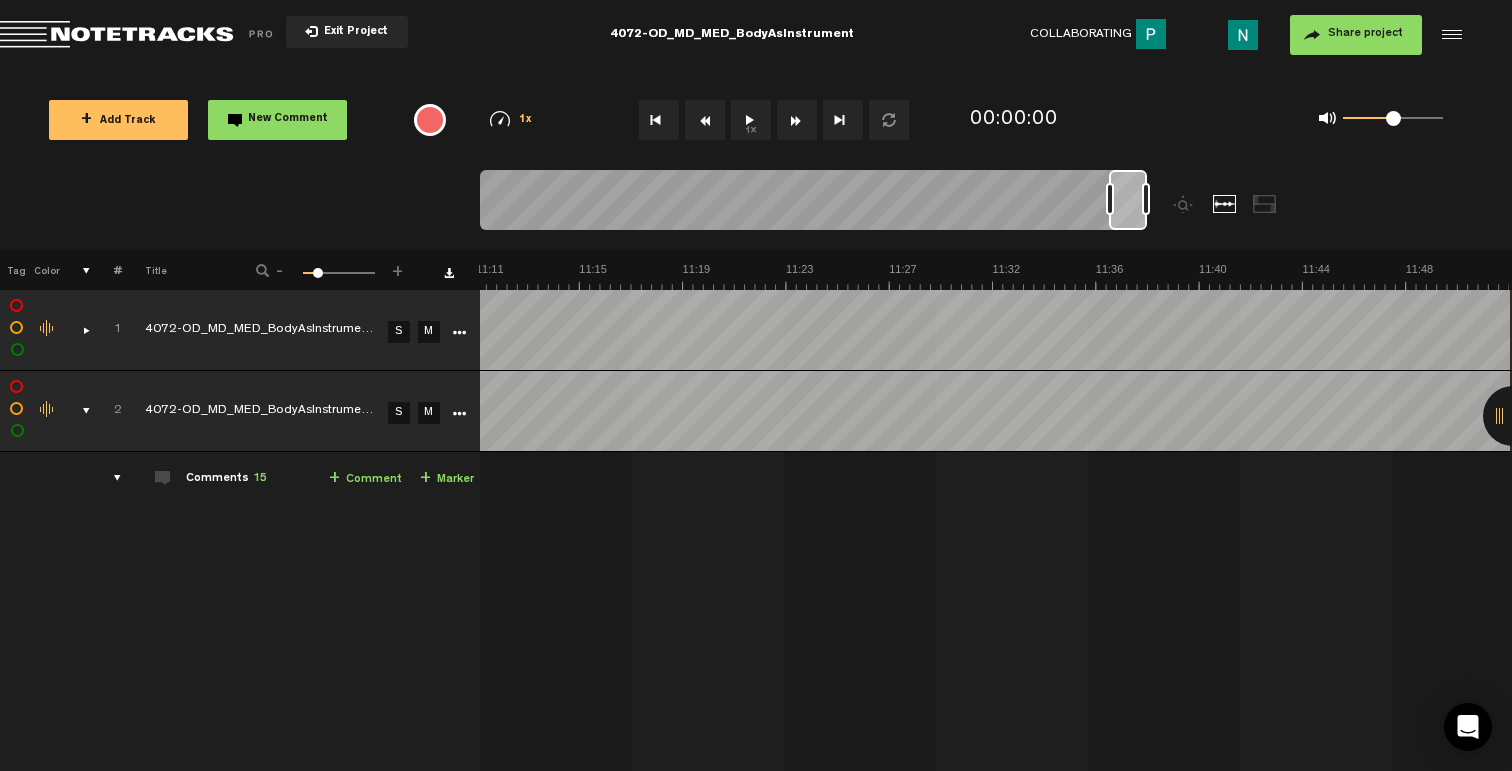 drag, startPoint x: 506, startPoint y: 221, endPoint x: 1139, endPoint y: 213, distance: 633.05054 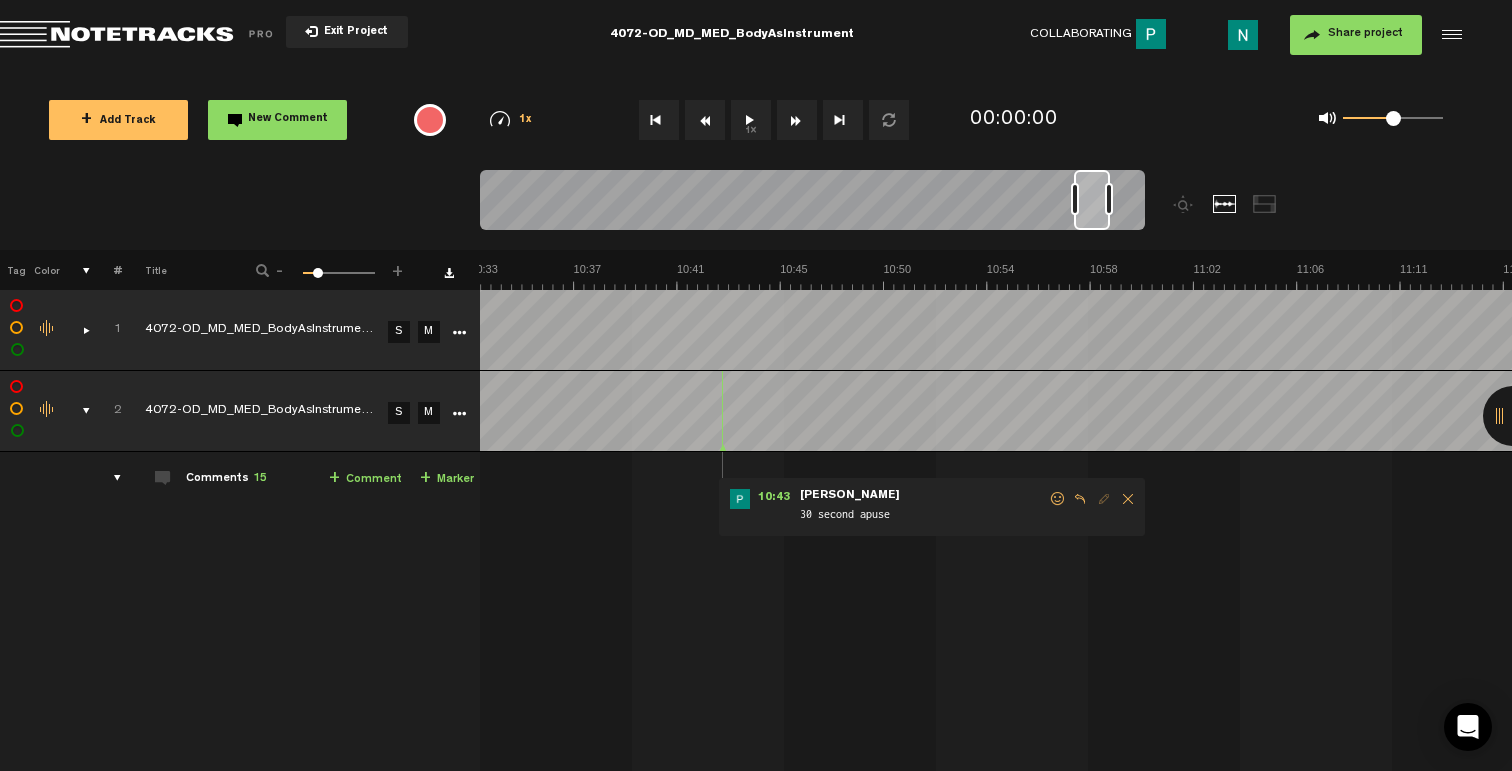 scroll, scrollTop: 0, scrollLeft: 15475, axis: horizontal 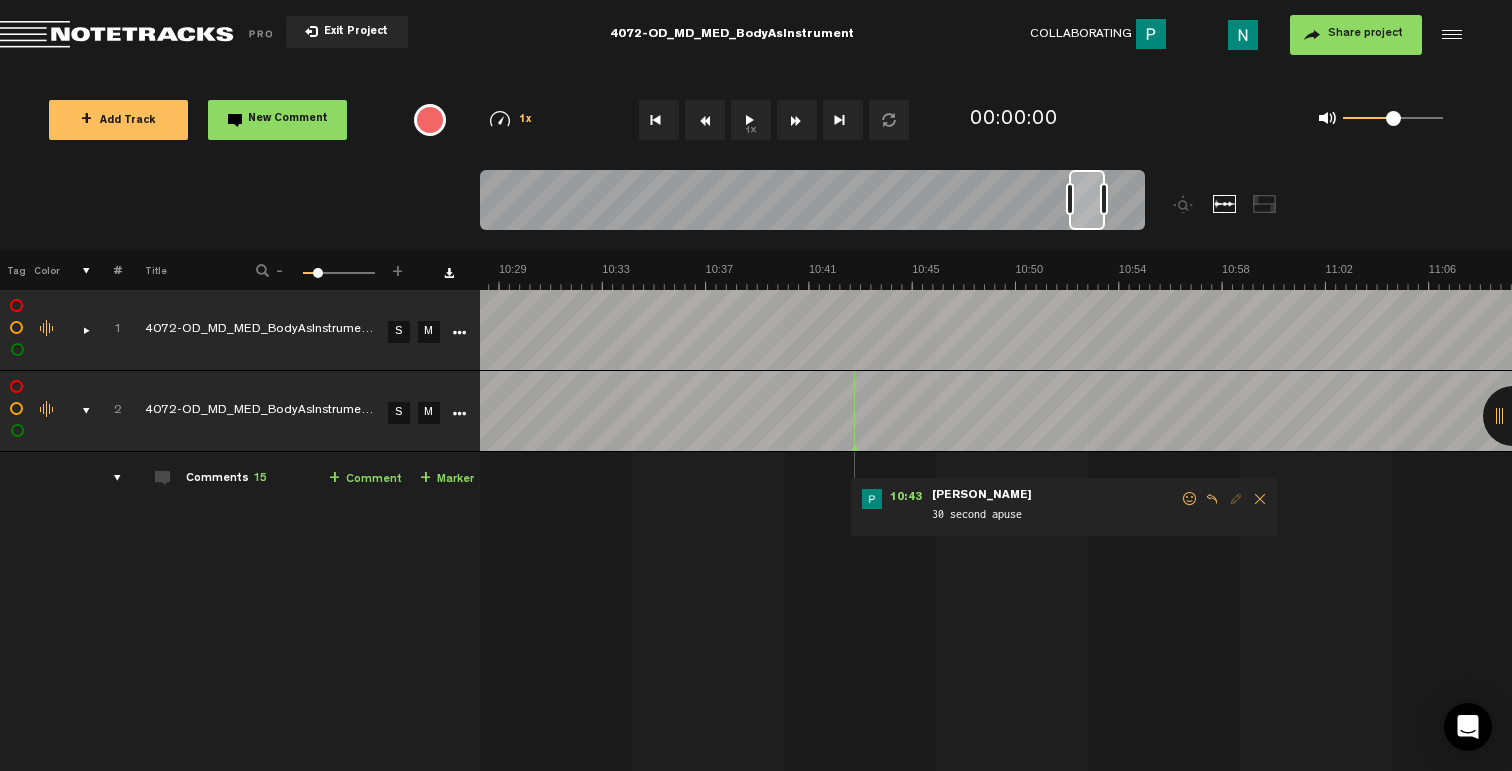 drag, startPoint x: 1124, startPoint y: 207, endPoint x: 1084, endPoint y: 210, distance: 40.112343 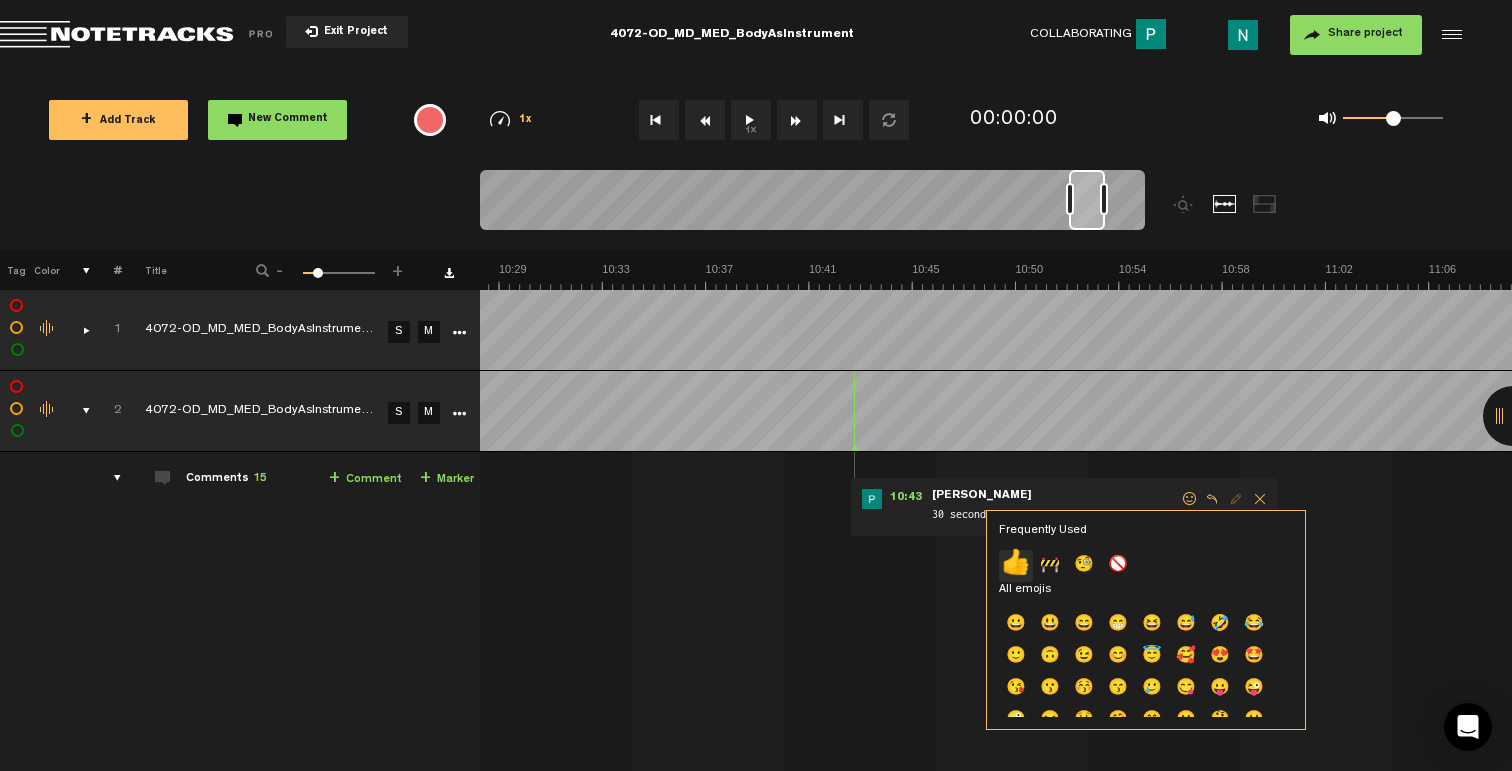 click on "👍" 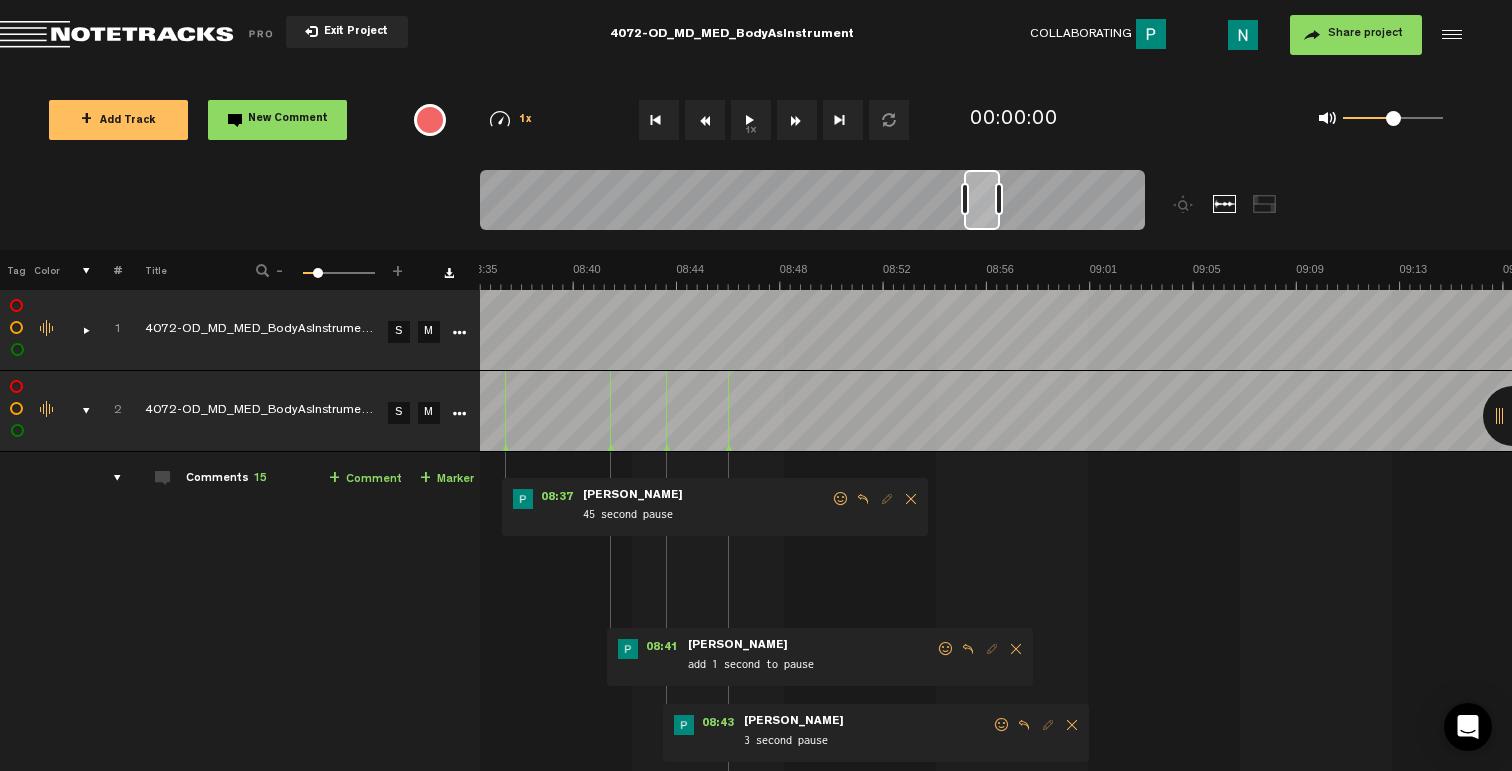 scroll, scrollTop: 0, scrollLeft: 12715, axis: horizontal 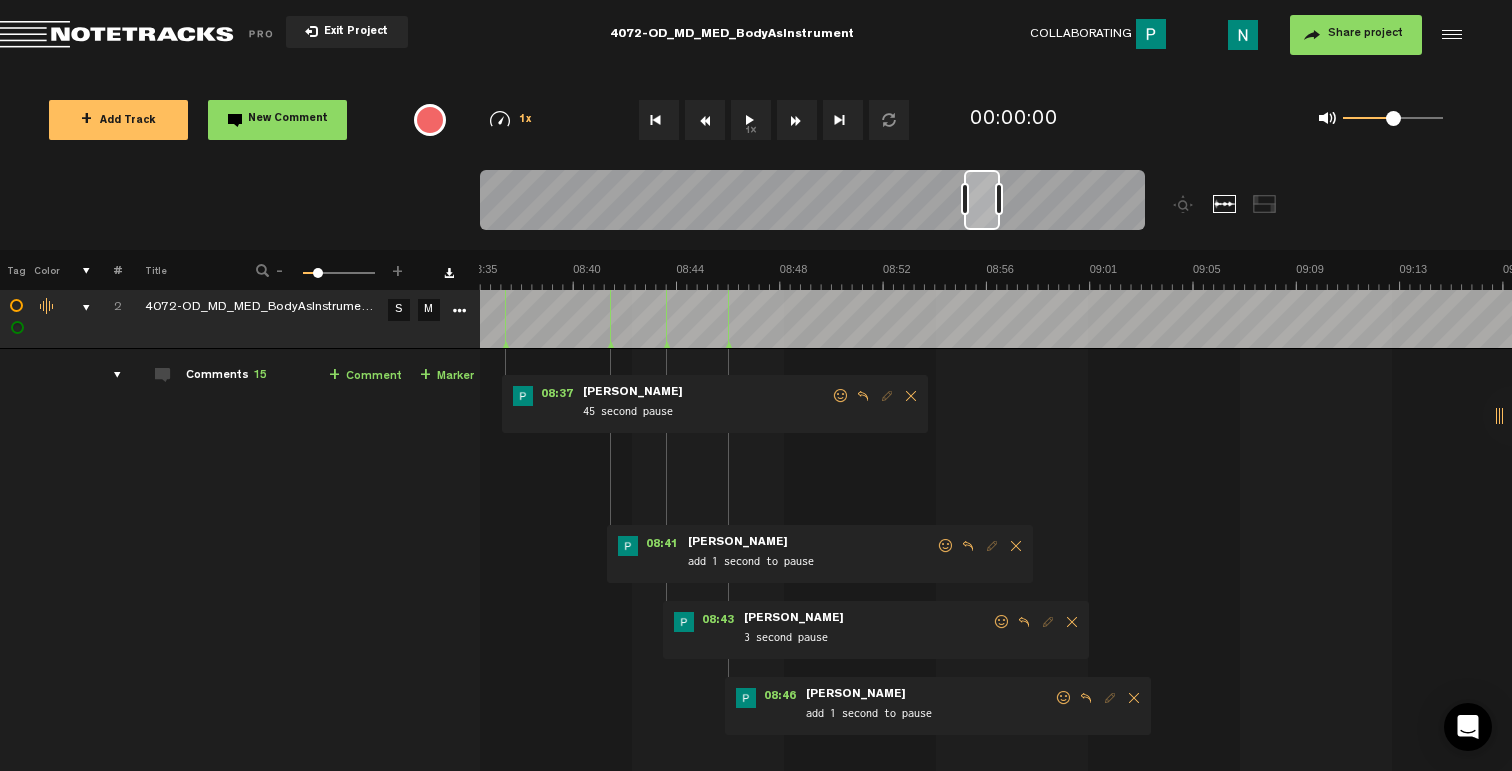 click at bounding box center [1064, 698] 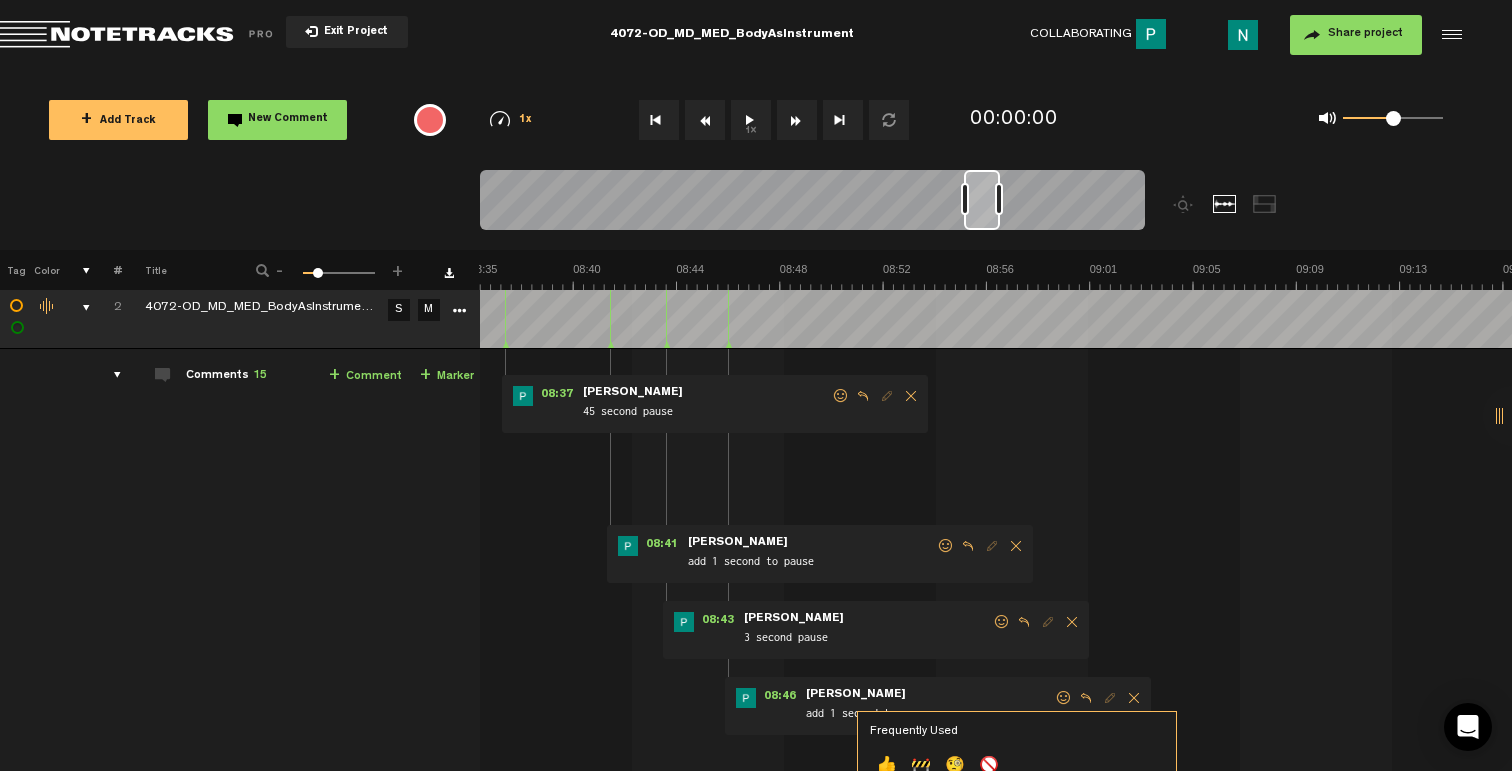 click on "Frequently Used 👍 🚧 🧐 🚫 All emojis 😀 😃 😄 😁 😆 😅 🤣 😂 🙂 🙃 😉 😊 😇 🥰 😍 🤩 😘 😗 😚 😙 🥲 😋 😛 😜 🤪 😝 🤑 🤗 🤭 🤫 🤔 🤐 🤨 😐 😑 😶 🌫 😏 😒 🙄 😬 😮 💨 🤥 😌 😔 😪 🤤 😴 😷 🤒 🤕 🤢 🤮 🤧 🥵 🥶 🥴 😵 💫 🤯 🤠 🥳 🥸 😎 🤓 🧐 😕 😟 🙁 😯 😲 😳 🥺 😦 😧 😨 😰 😥 😢 😭 😱 😖 😣 😞 😓 😩 😫 🥱 😤 😡 😠 🤬 😈 👿 💀 💩 🤡 👹 👺 👻 👽 👾 🤖 😺 😸 😹 😻 😼 😽 🙀 😿 😾 🙈 🙉 🙊 💋 💌 💘 💝 💖 💗 💓 💞 💕 💟 💔 🔥 🩹 🧡 💛 💚 💙 💜 🤎 🖤 🤍 💯 💢 💥 💦 🕳 💣 💬 👁 🗨 🗯 💭 💤 👋 🤚 🖐 🖖 👌 🤌 🤏 🤞 🤟 🤘 🤙 👈 👉 👆 🖕 👇 👍 👎 👊 🤛 🤜 👏 🙌 👐 🤲 🤝 🙏 💅 🤳 💪 🦾 🦿 🦵 🦶 👂 🦻 👃 🧠 🫀 🫁 🦷 🦴 👀 👅 👄 👶" 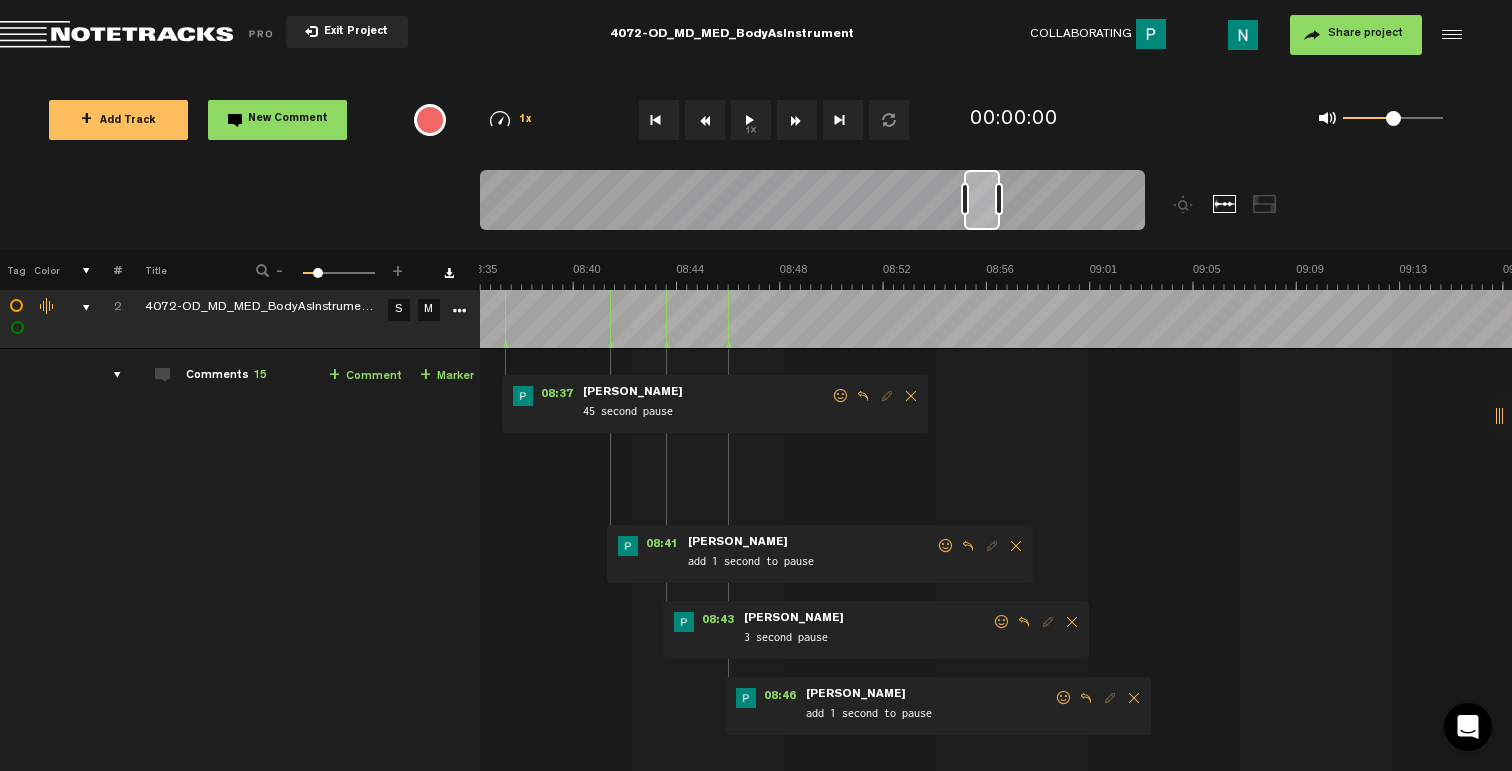 click at bounding box center (1064, 698) 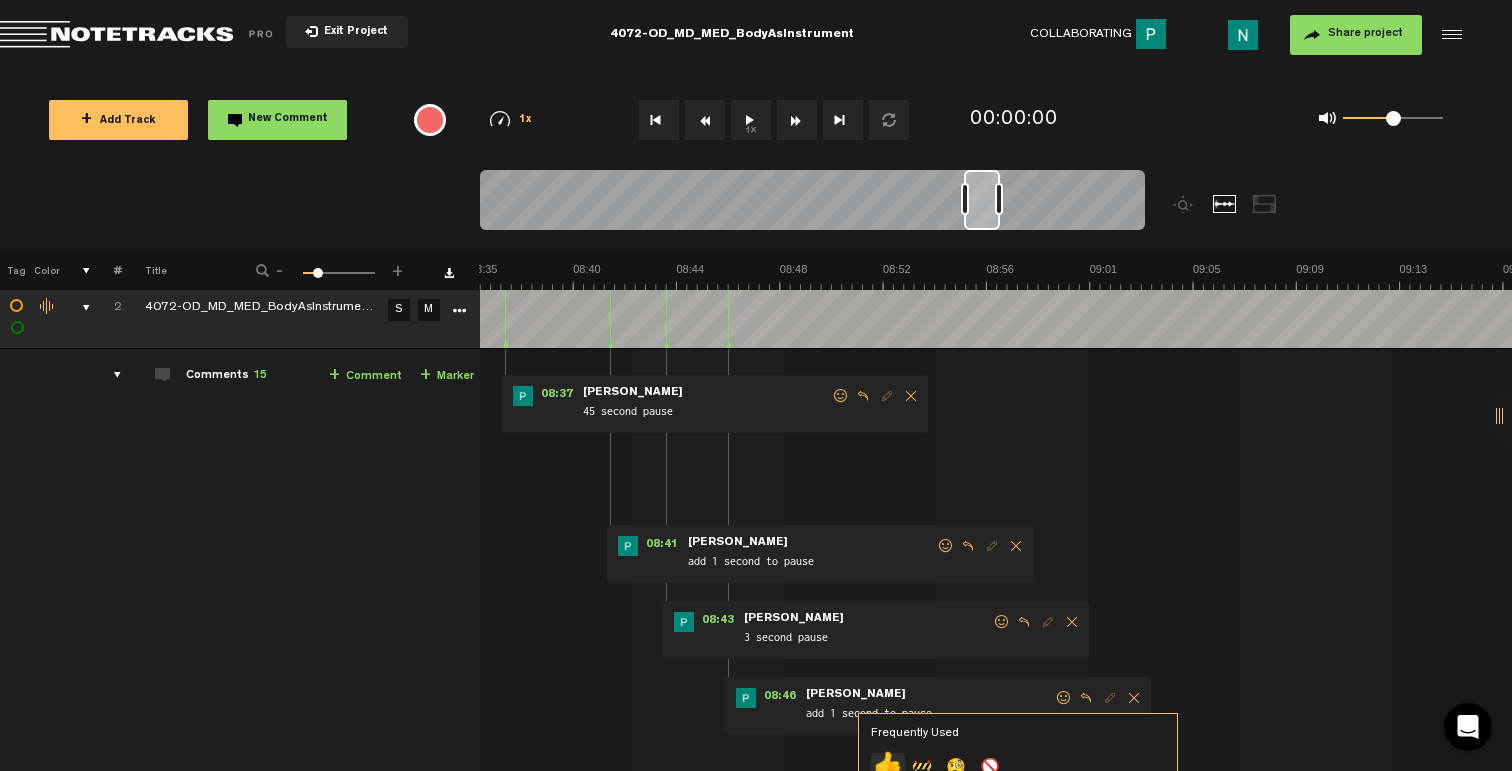 click on "👍" 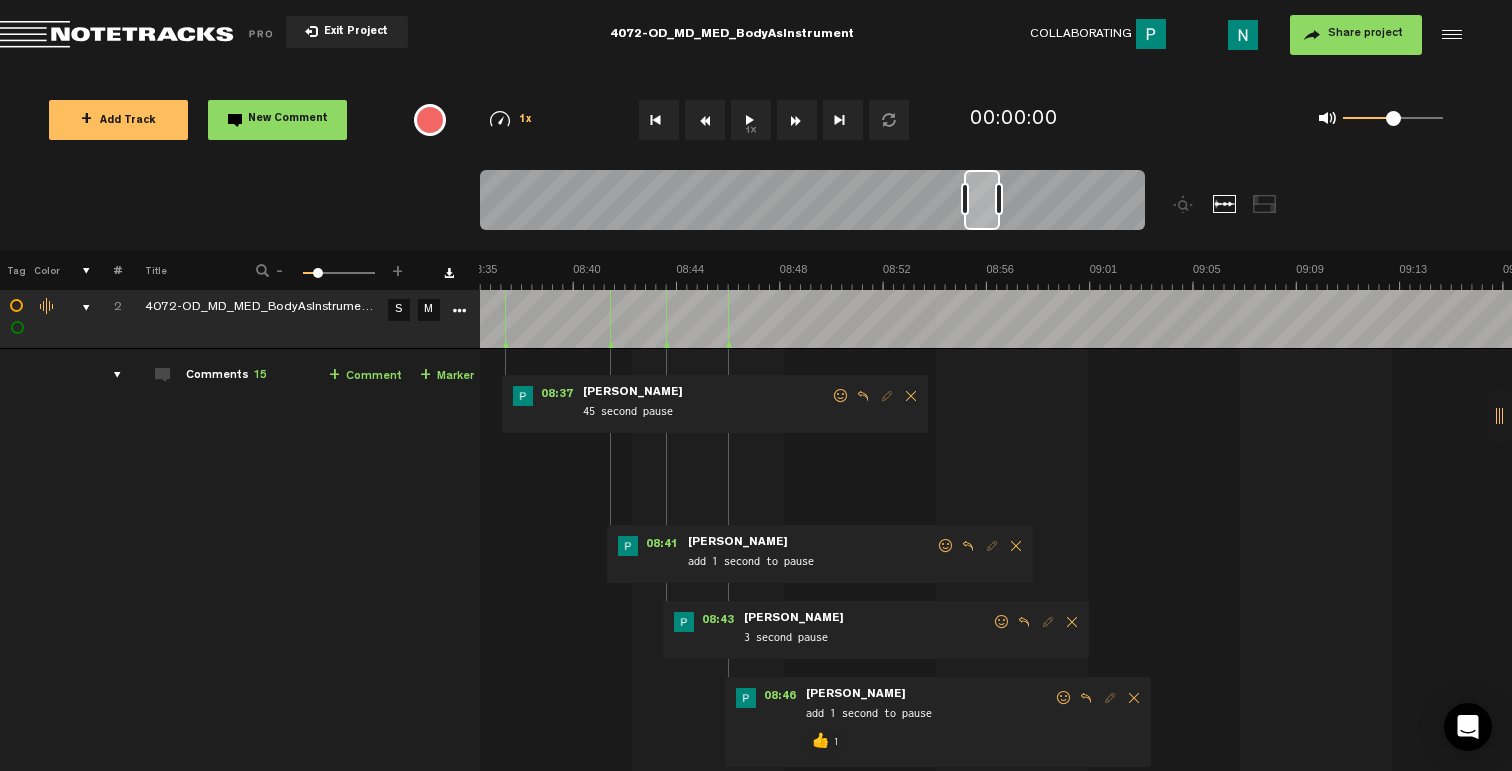 click at bounding box center [1002, 622] 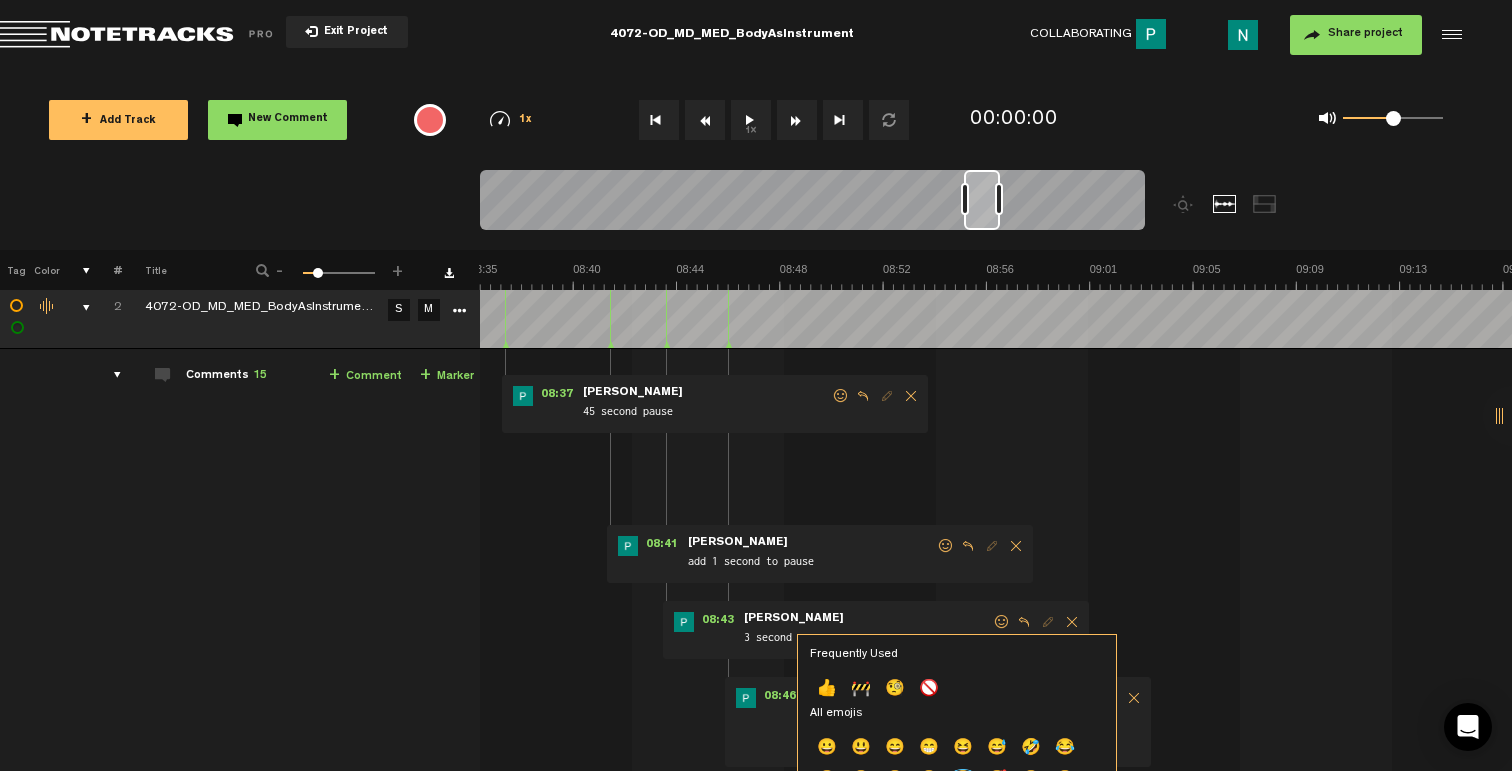 click on "👍" 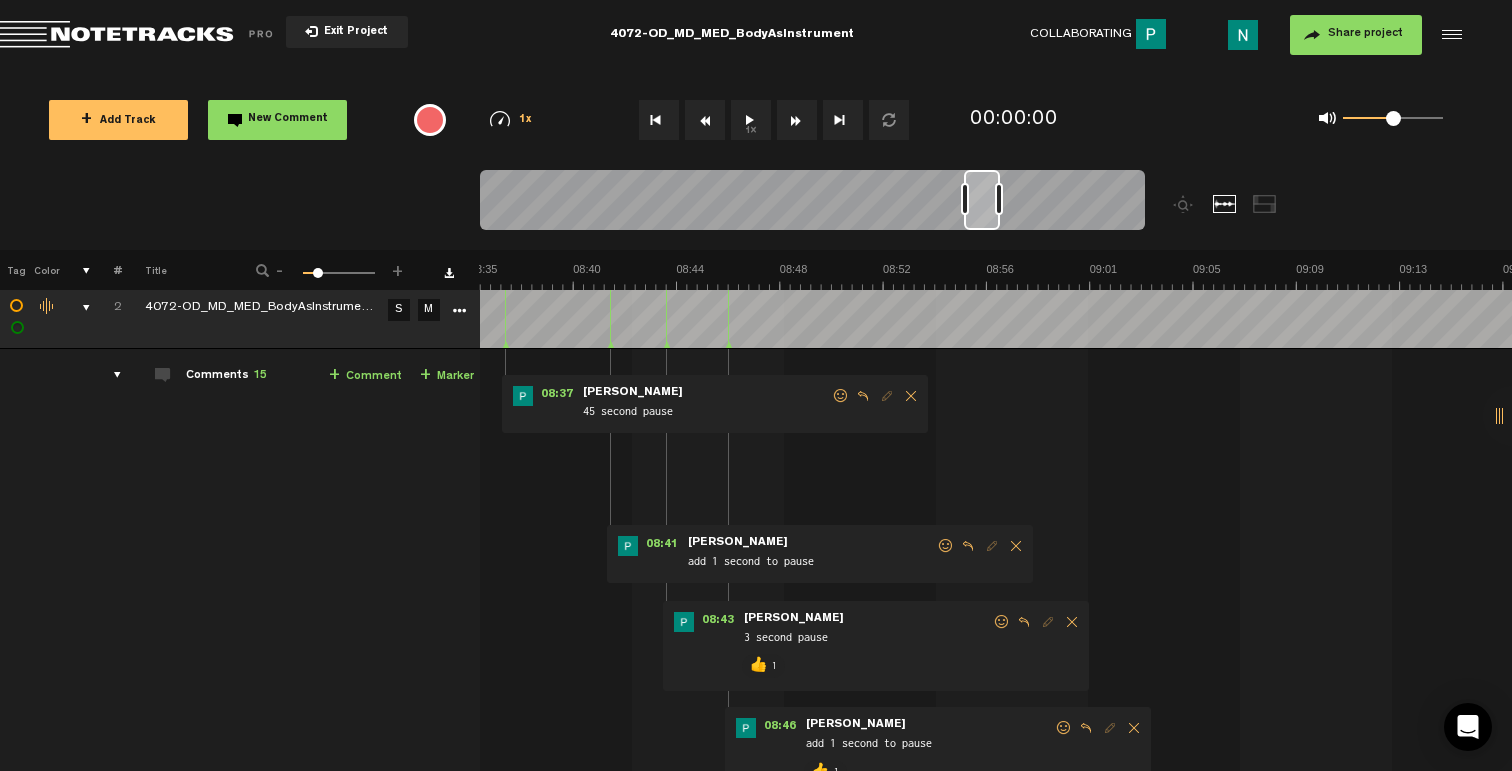scroll, scrollTop: 77, scrollLeft: 0, axis: vertical 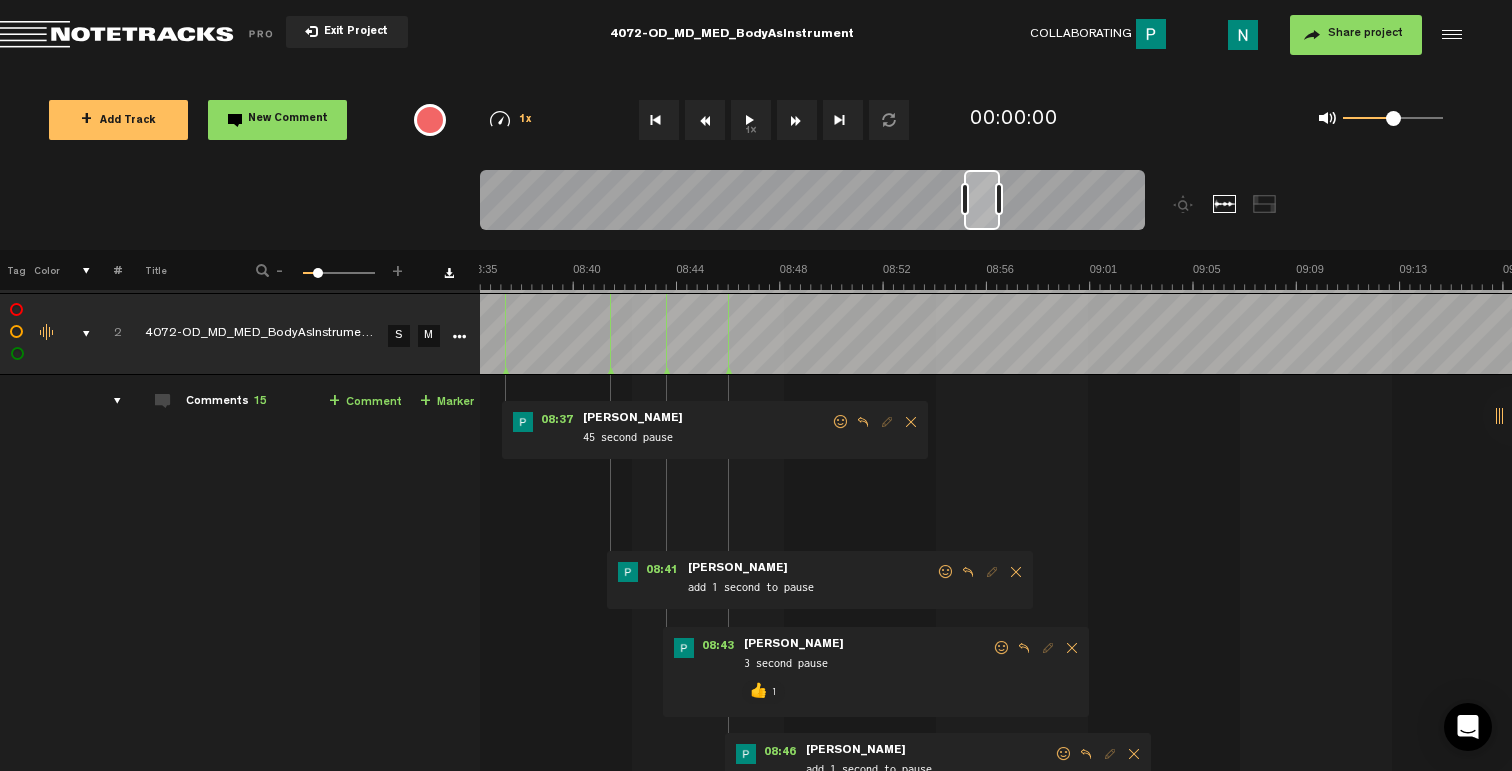 click at bounding box center [946, 572] 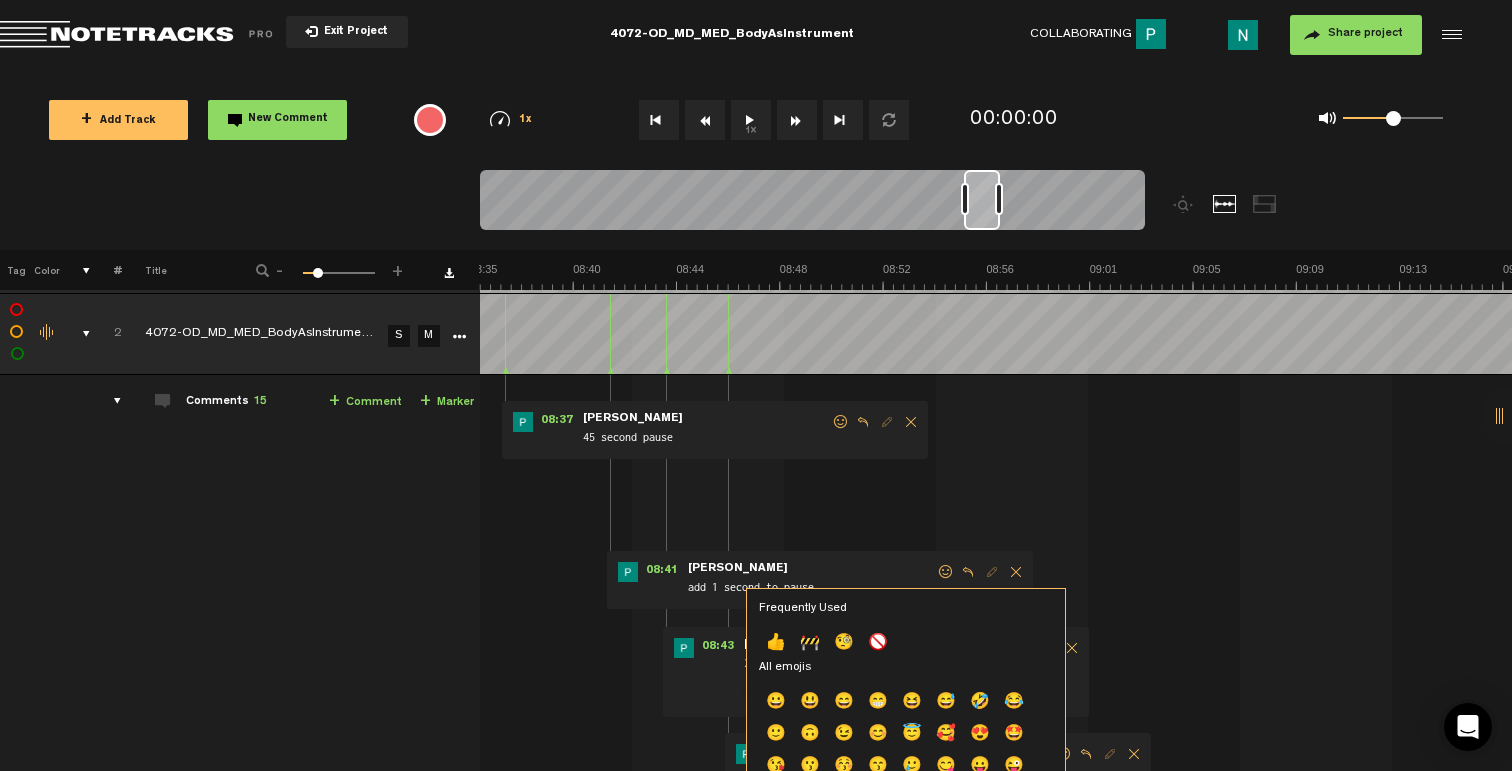 click on "👍" 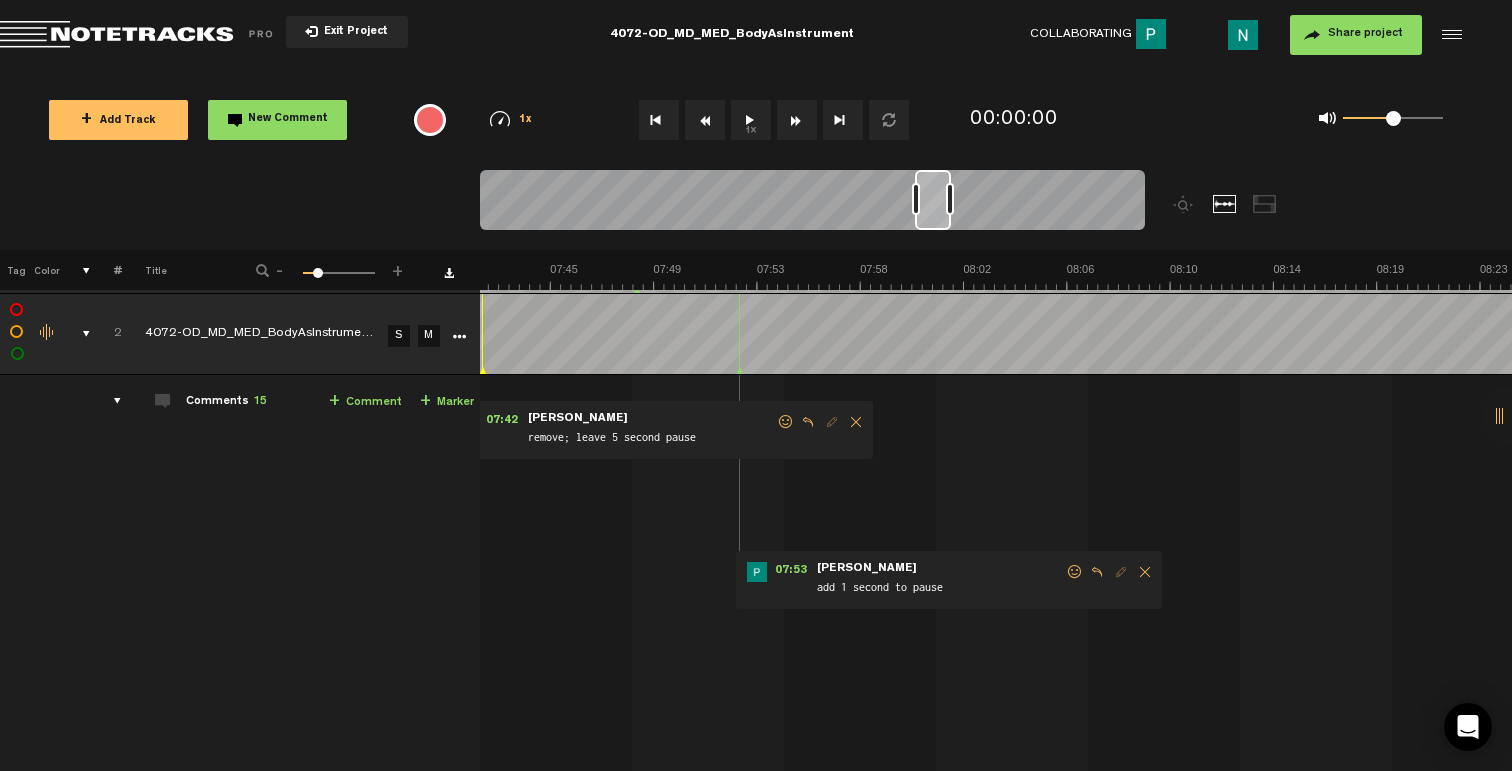 scroll, scrollTop: 0, scrollLeft: 11635, axis: horizontal 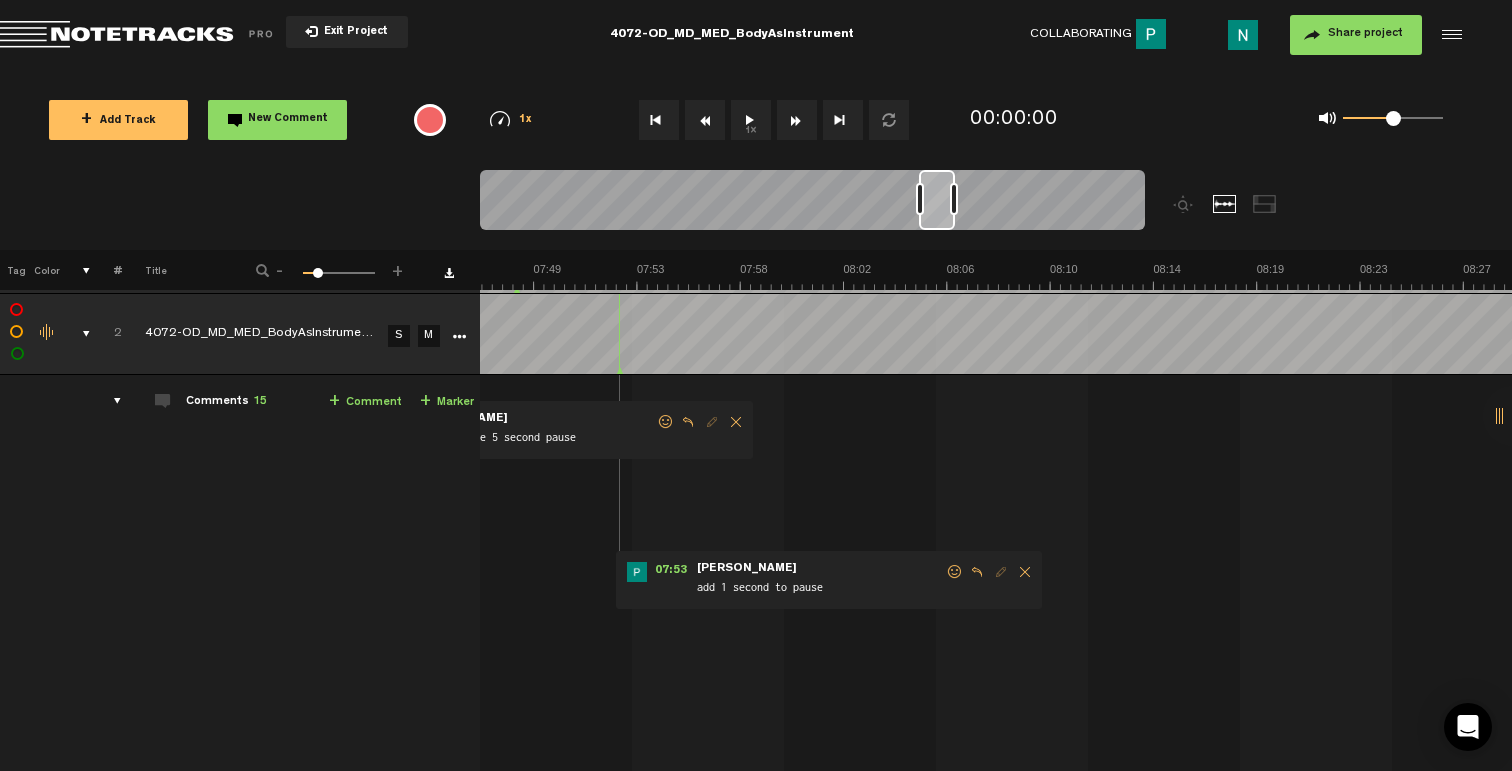 click at bounding box center (955, 572) 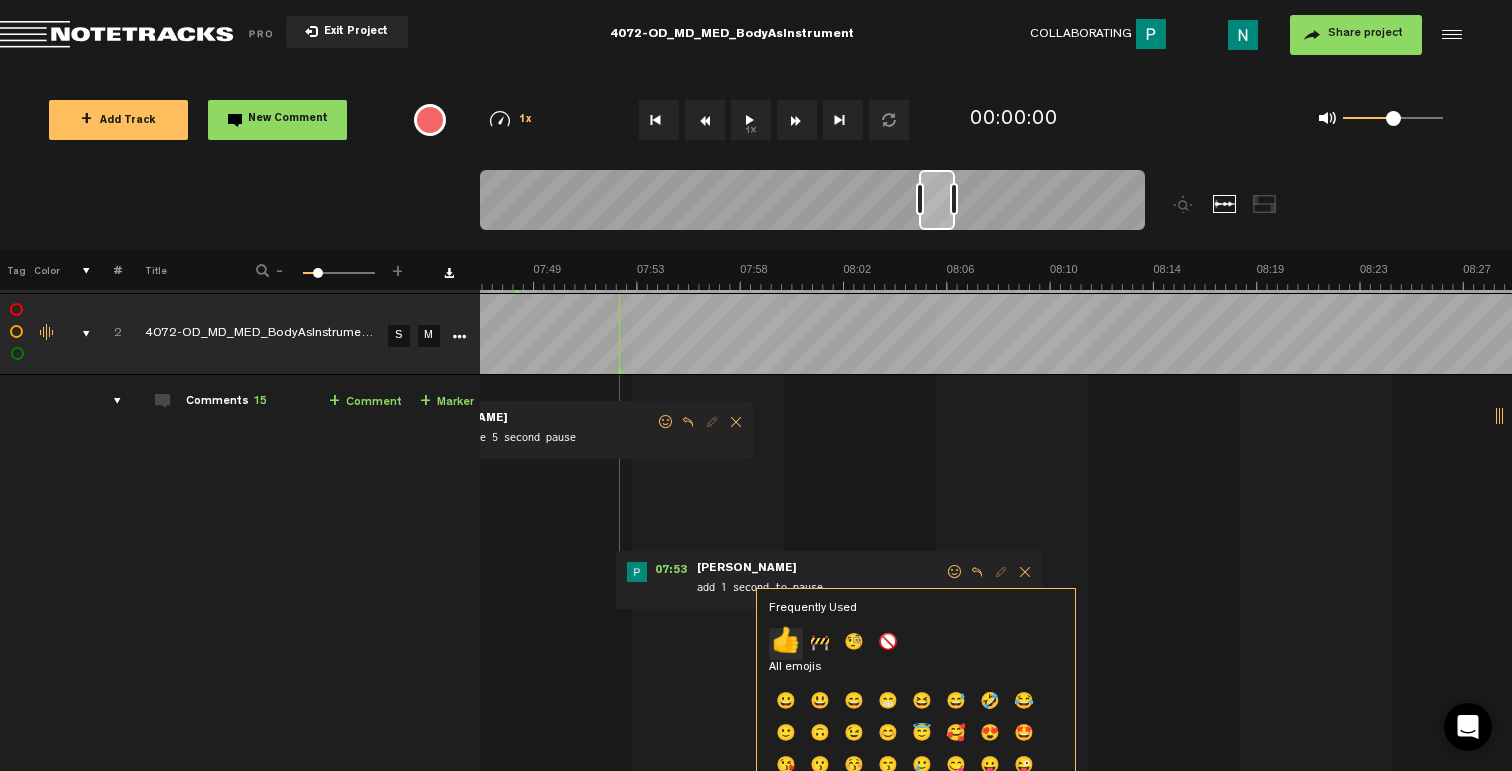 click on "👍" 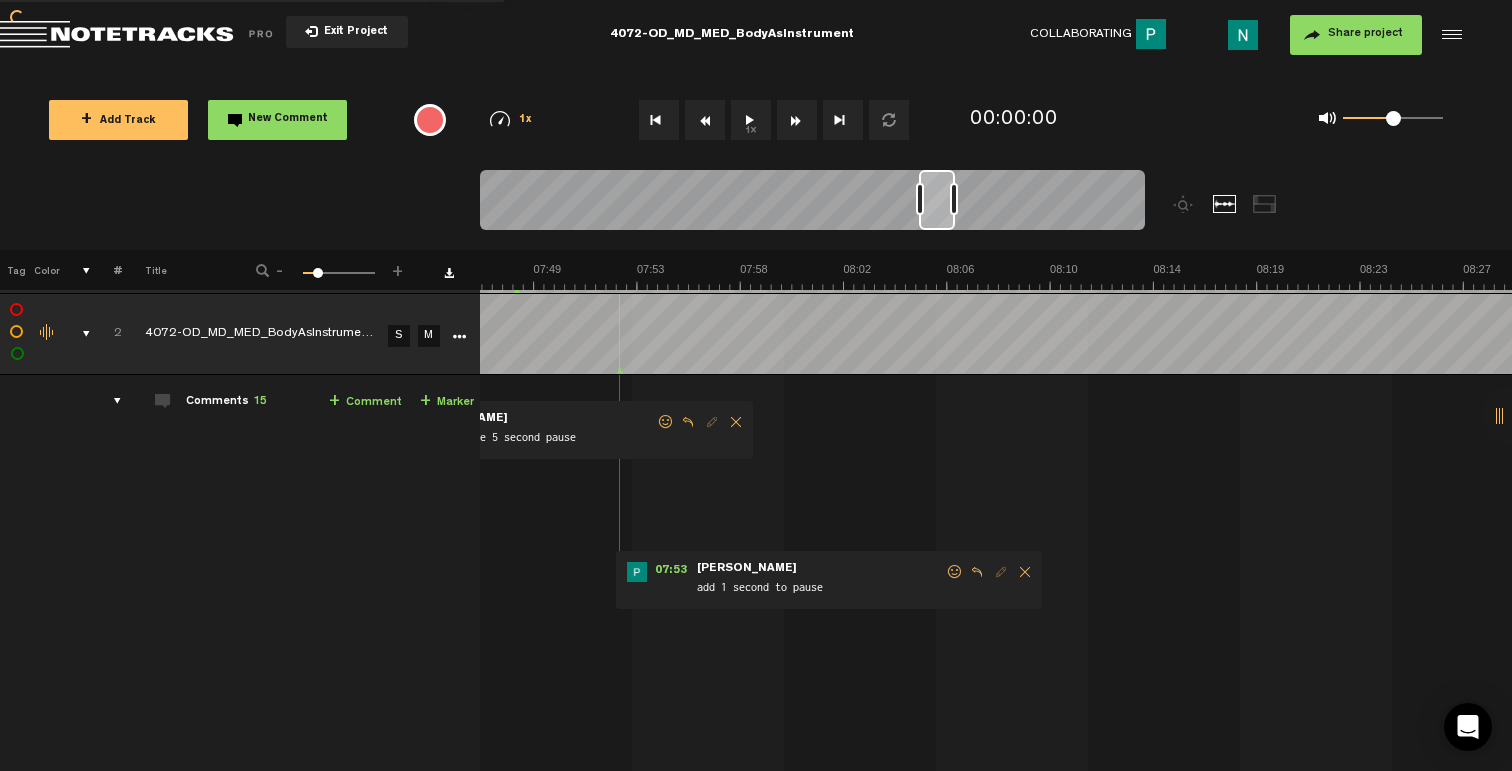 scroll, scrollTop: 77, scrollLeft: 16, axis: both 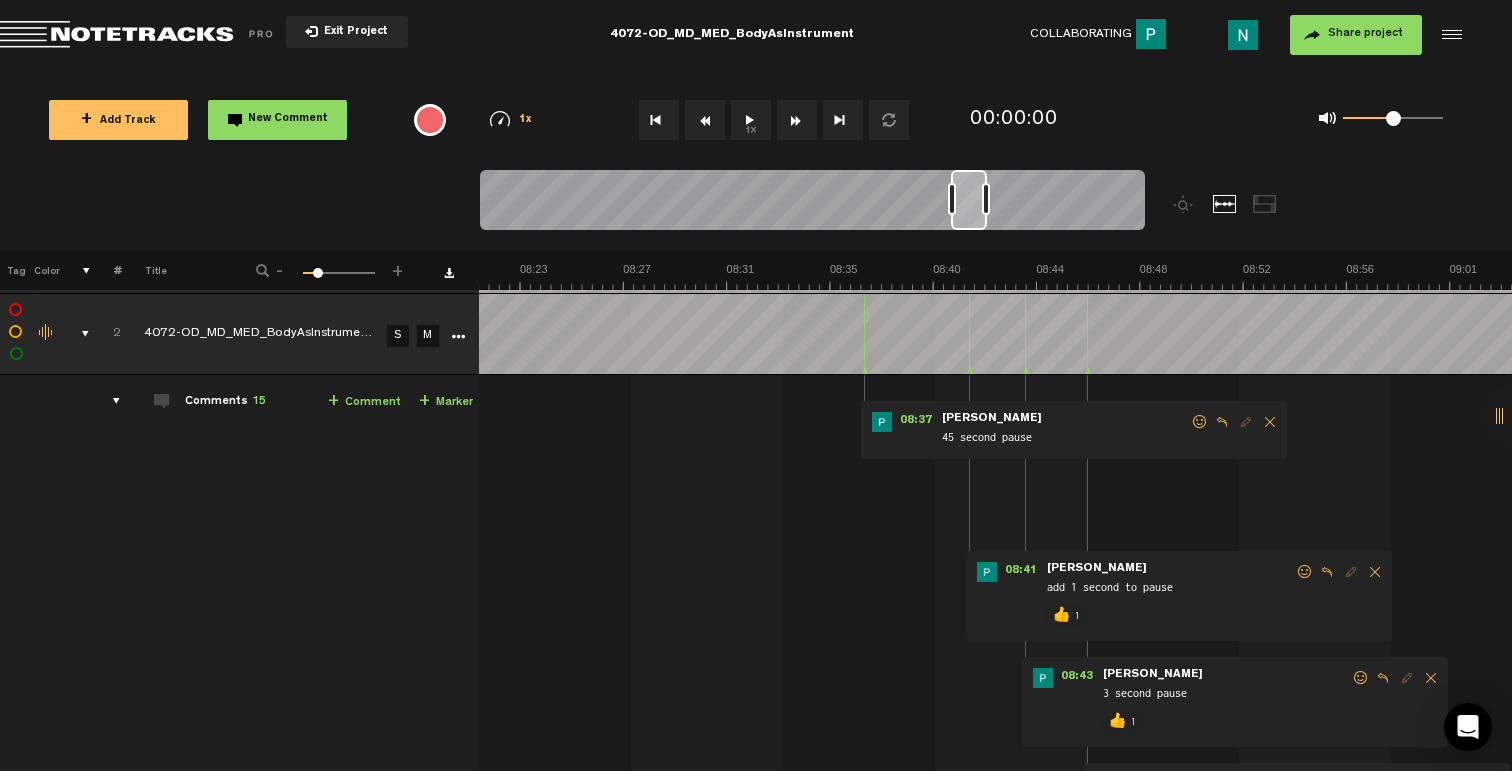 click at bounding box center (1200, 422) 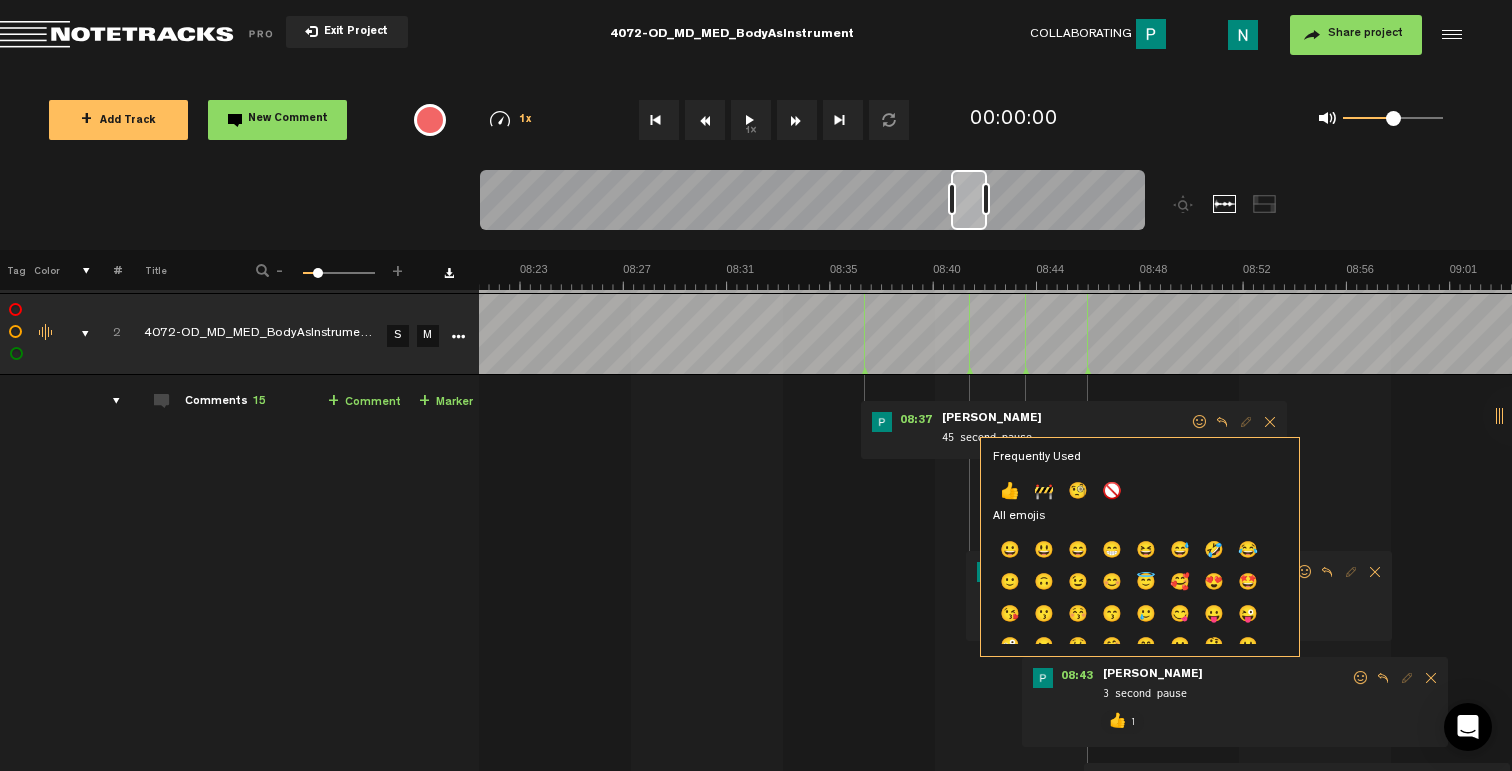 click on "👍" 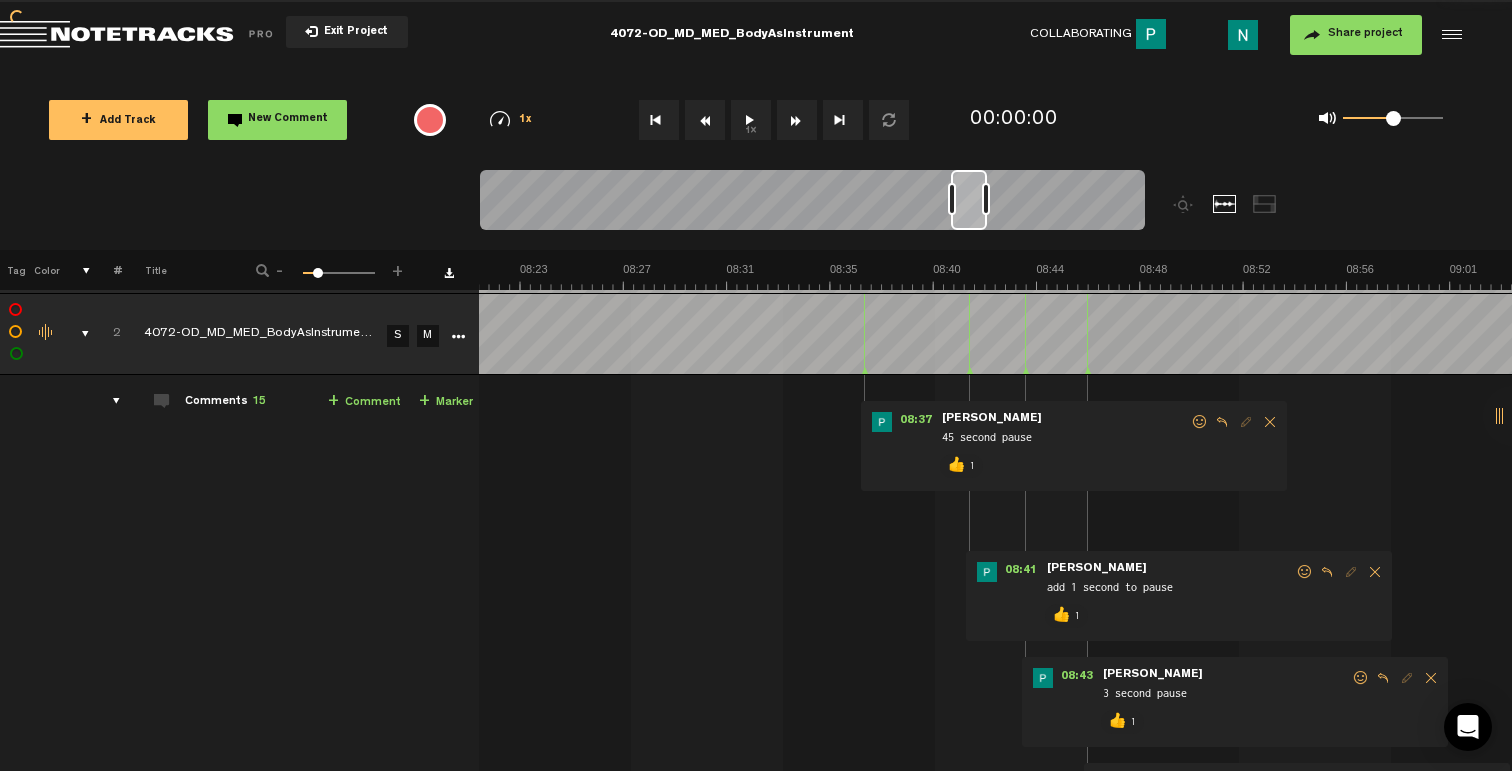 scroll, scrollTop: 0, scrollLeft: 11995, axis: horizontal 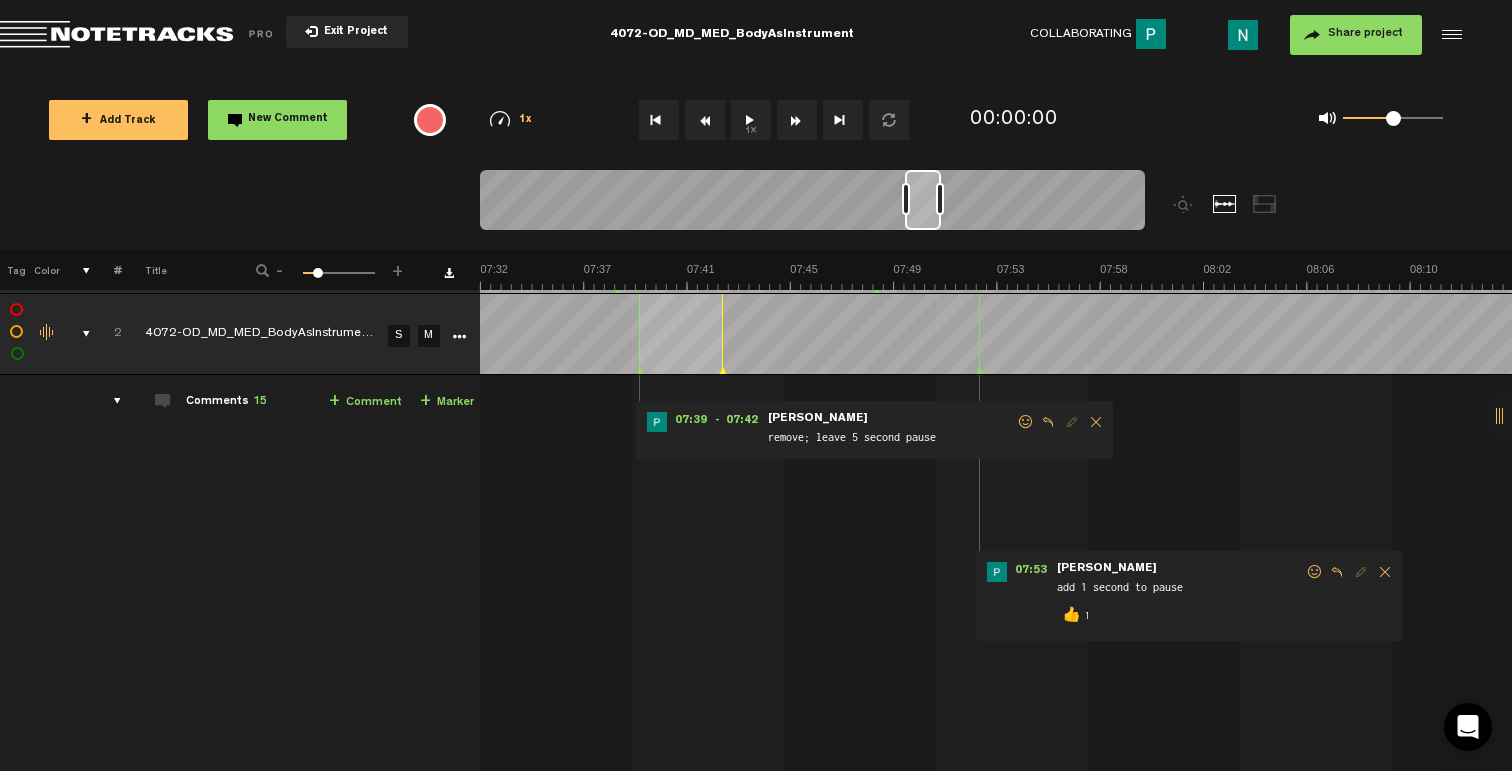 drag, startPoint x: 1021, startPoint y: 422, endPoint x: 1004, endPoint y: 432, distance: 19.723083 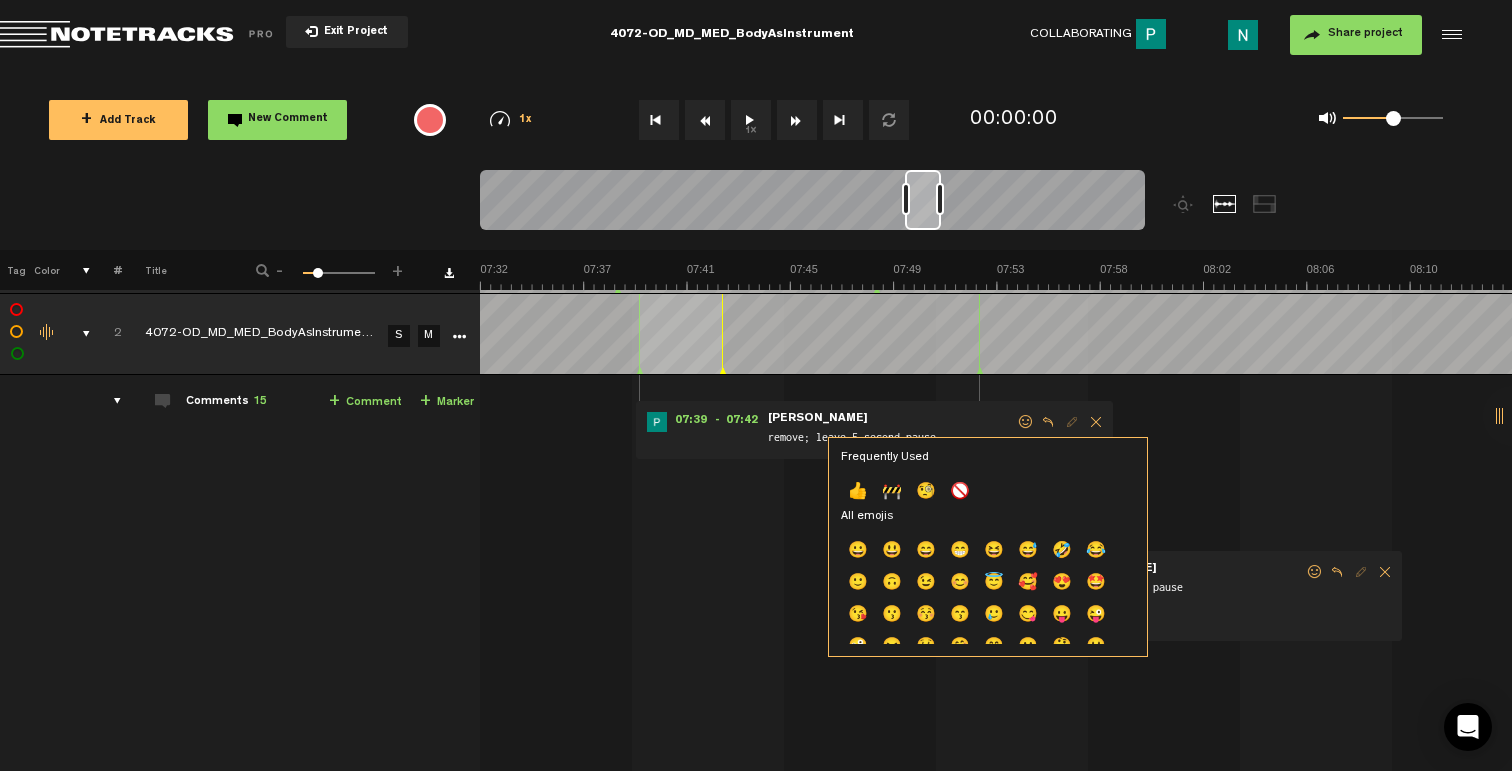 click on "👍" 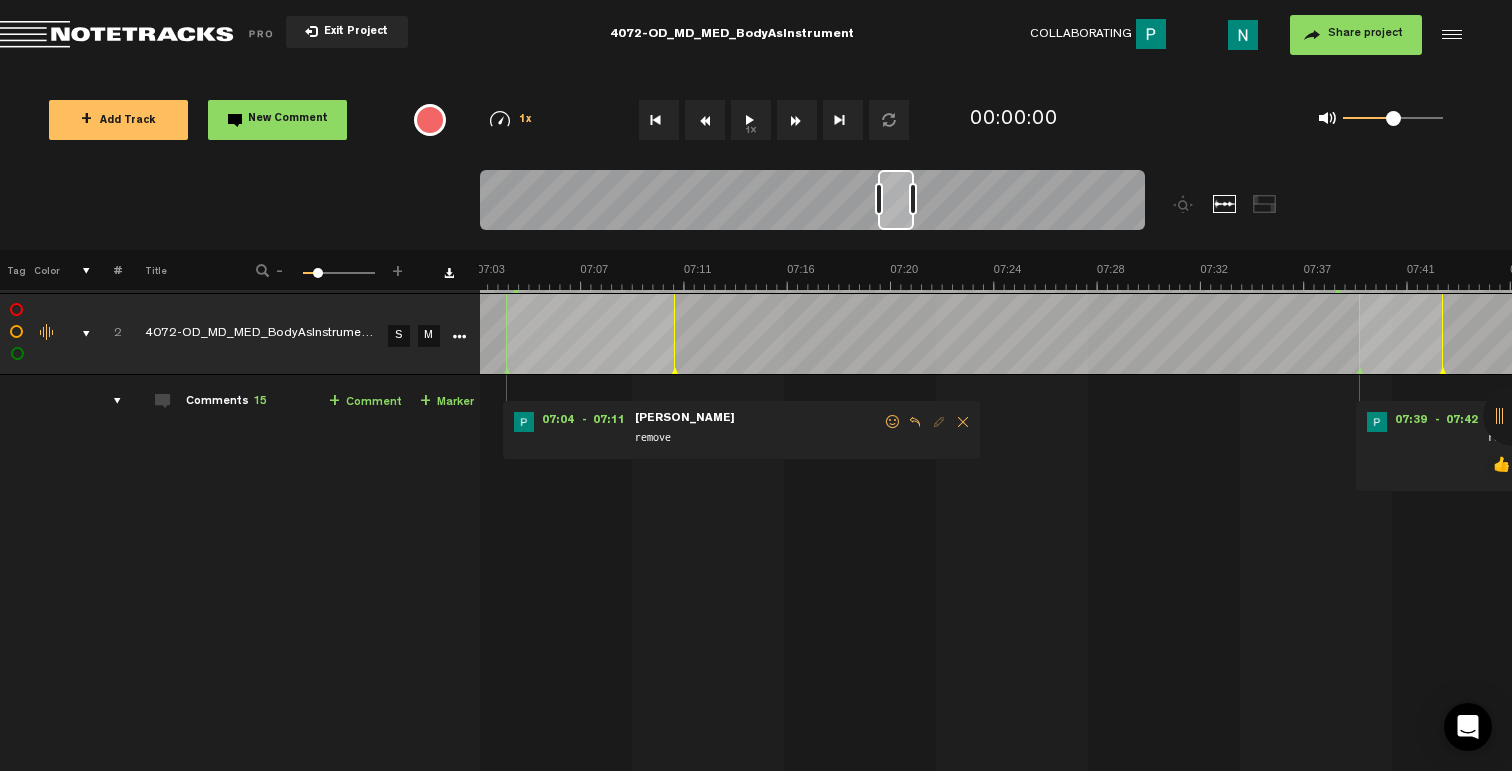 scroll, scrollTop: 0, scrollLeft: 10795, axis: horizontal 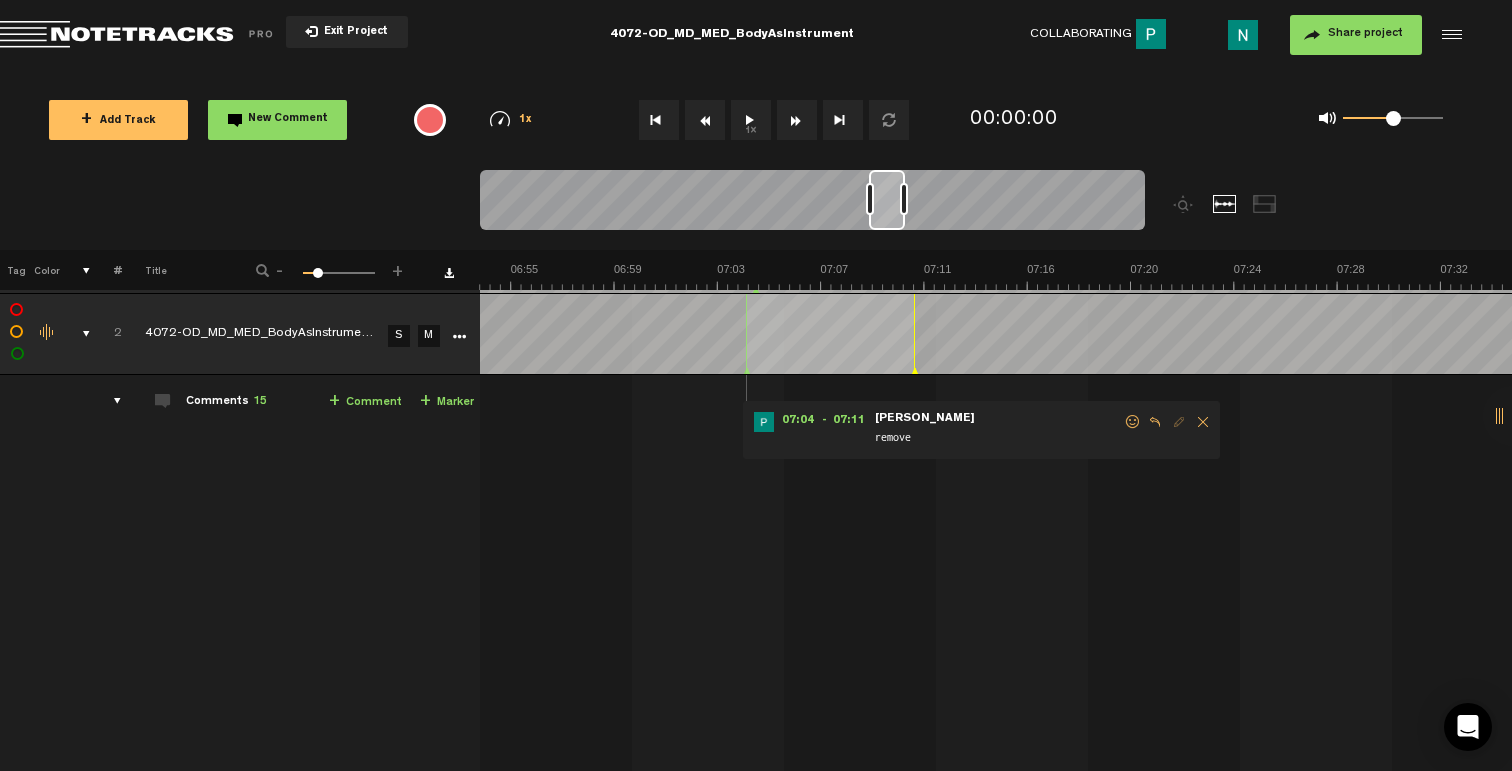 click at bounding box center (1133, 422) 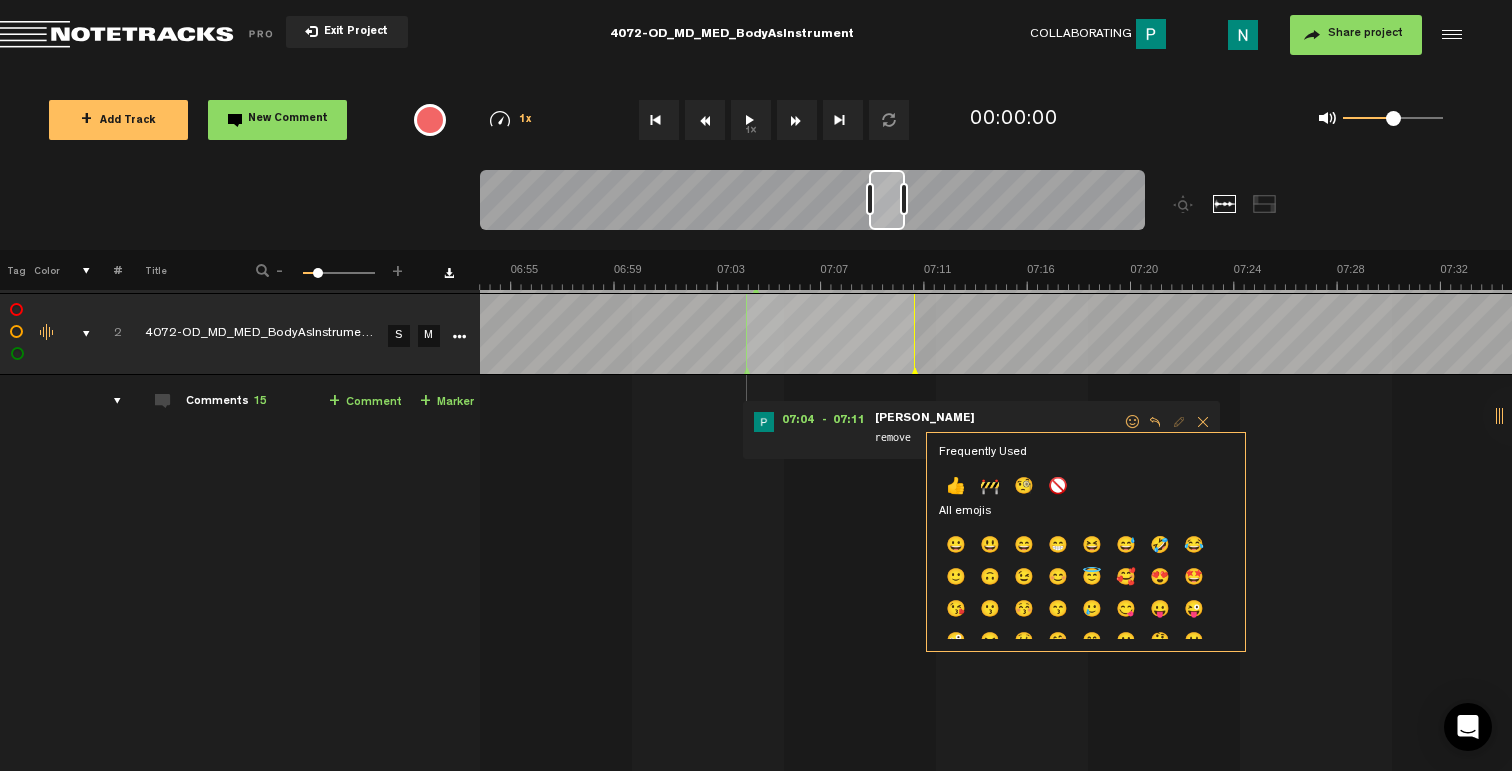 click on "👍" 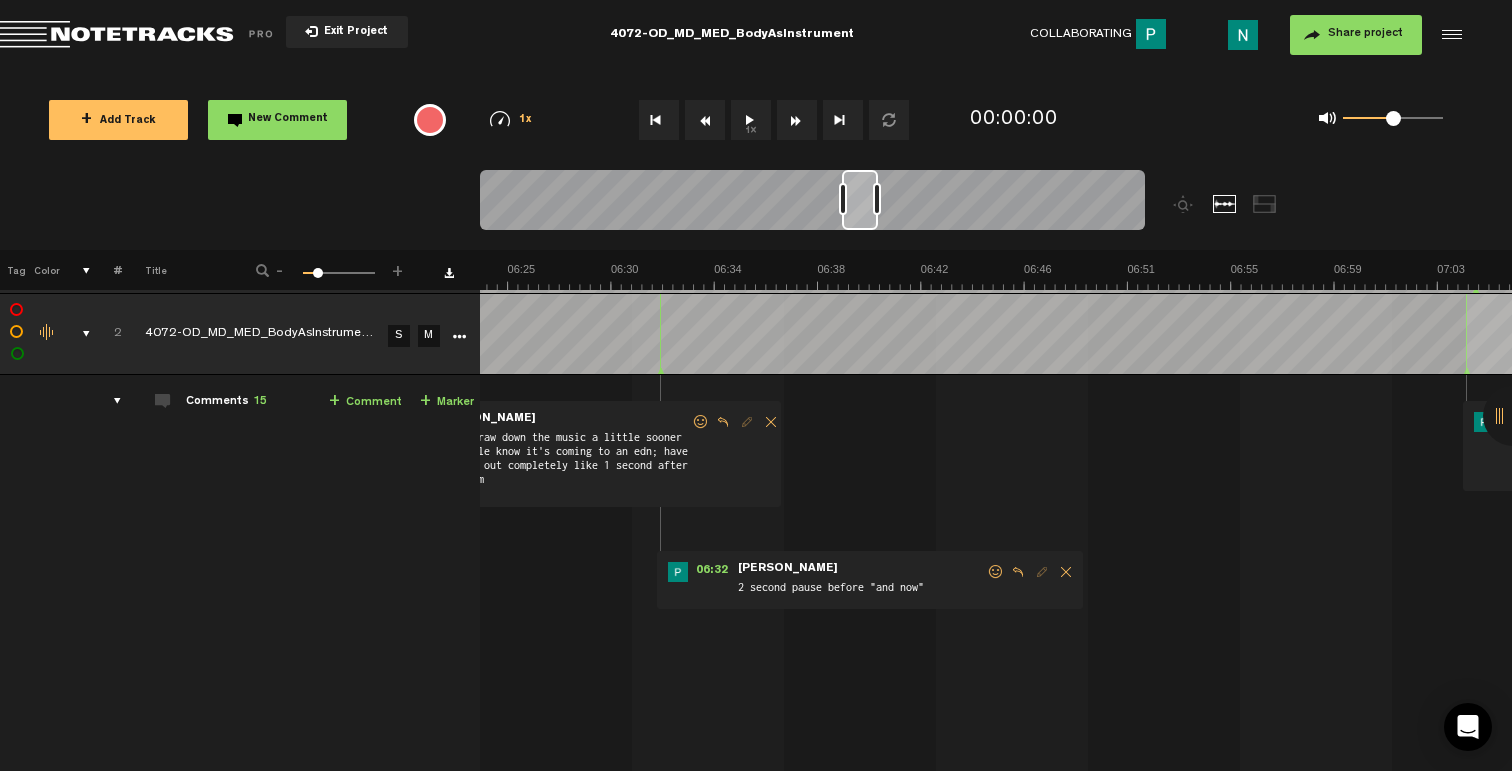 scroll, scrollTop: 0, scrollLeft: 9355, axis: horizontal 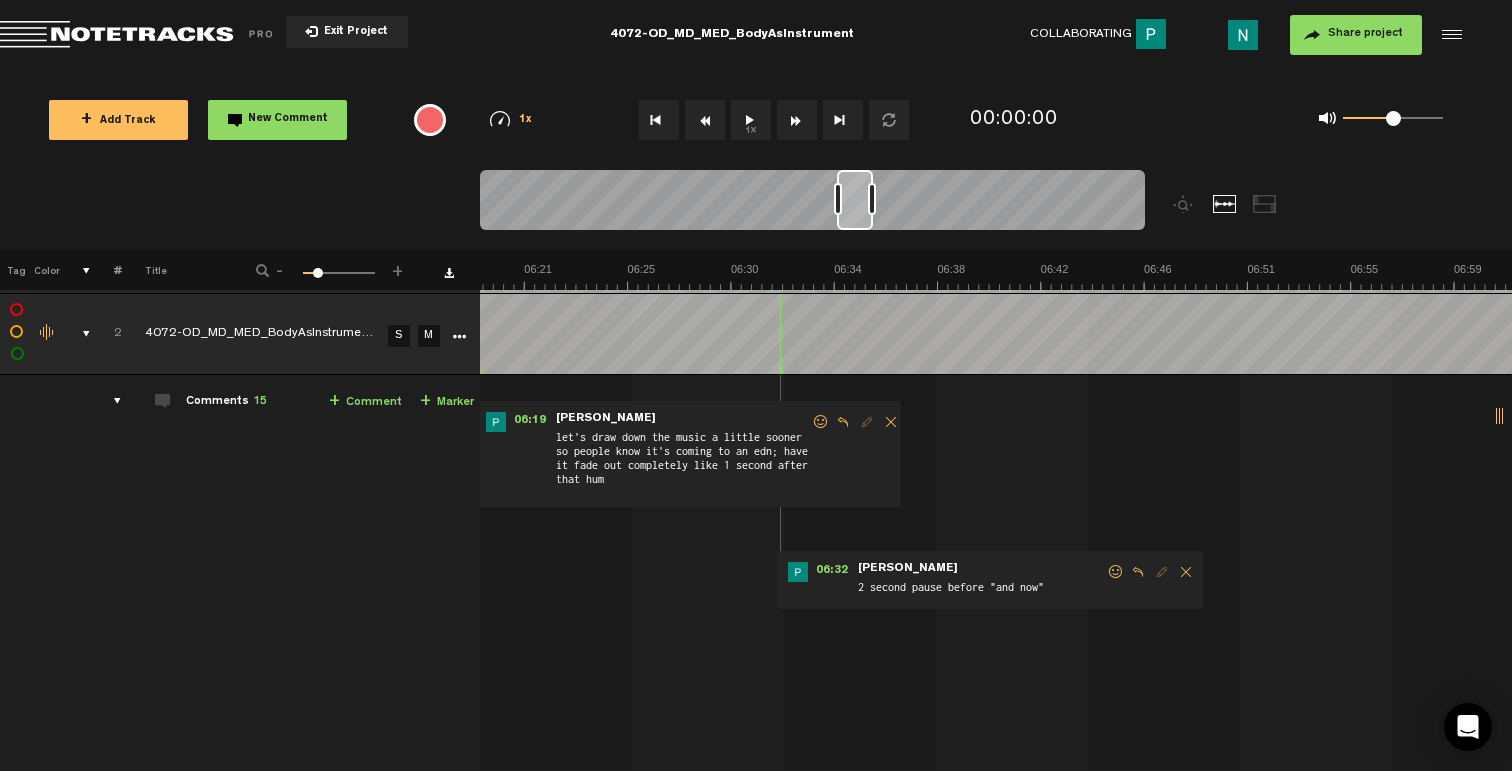 click at bounding box center [1116, 572] 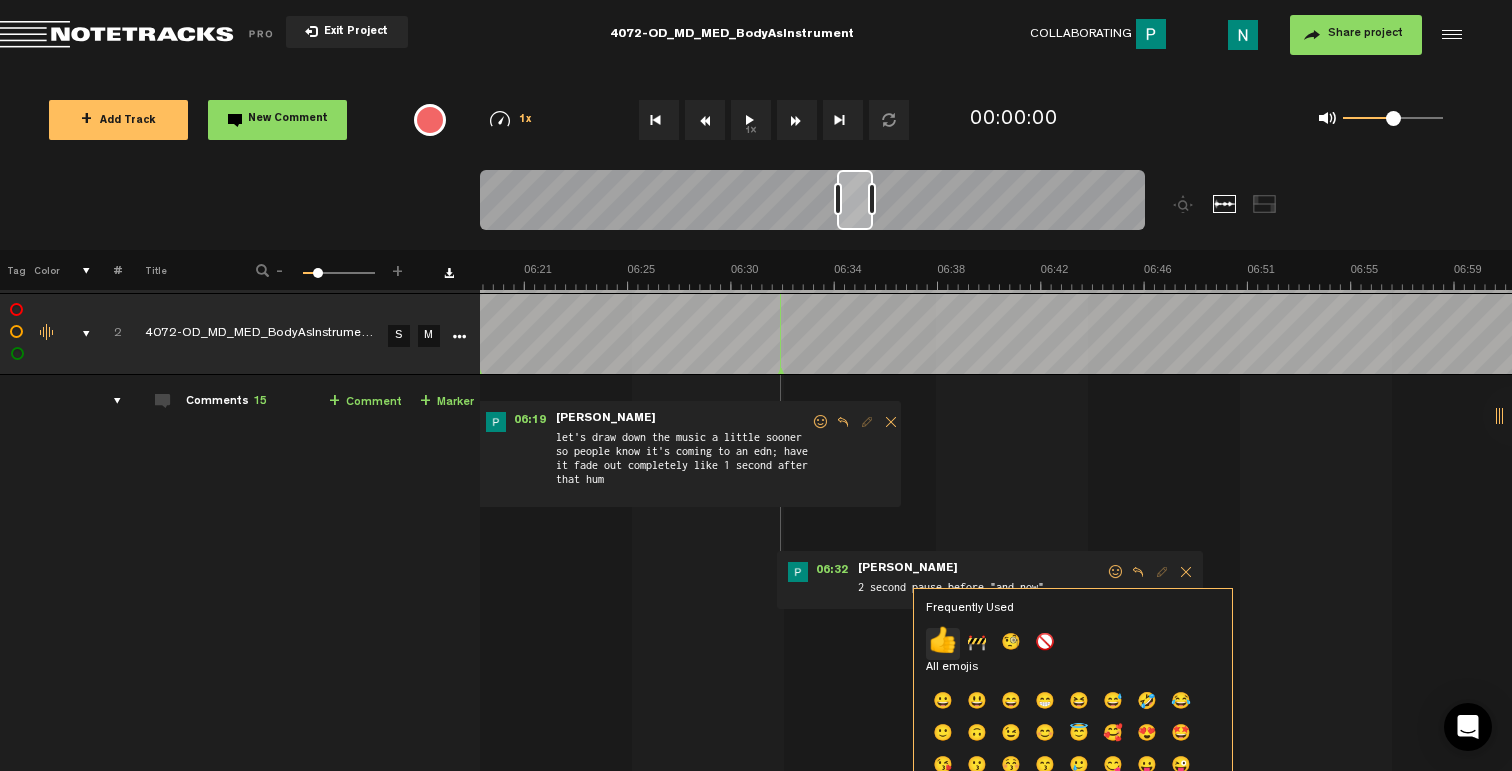 click on "👍" 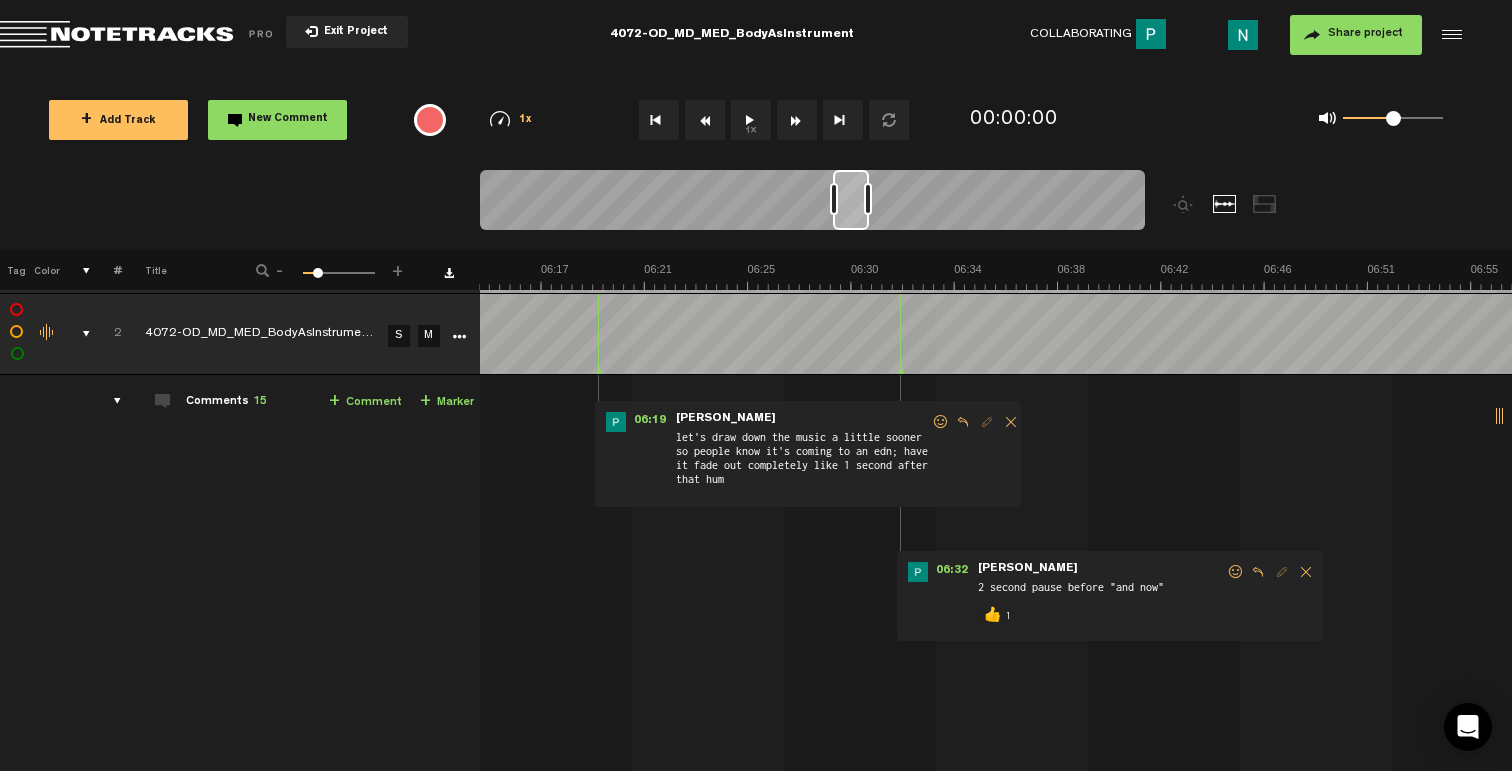 scroll, scrollTop: 0, scrollLeft: 9115, axis: horizontal 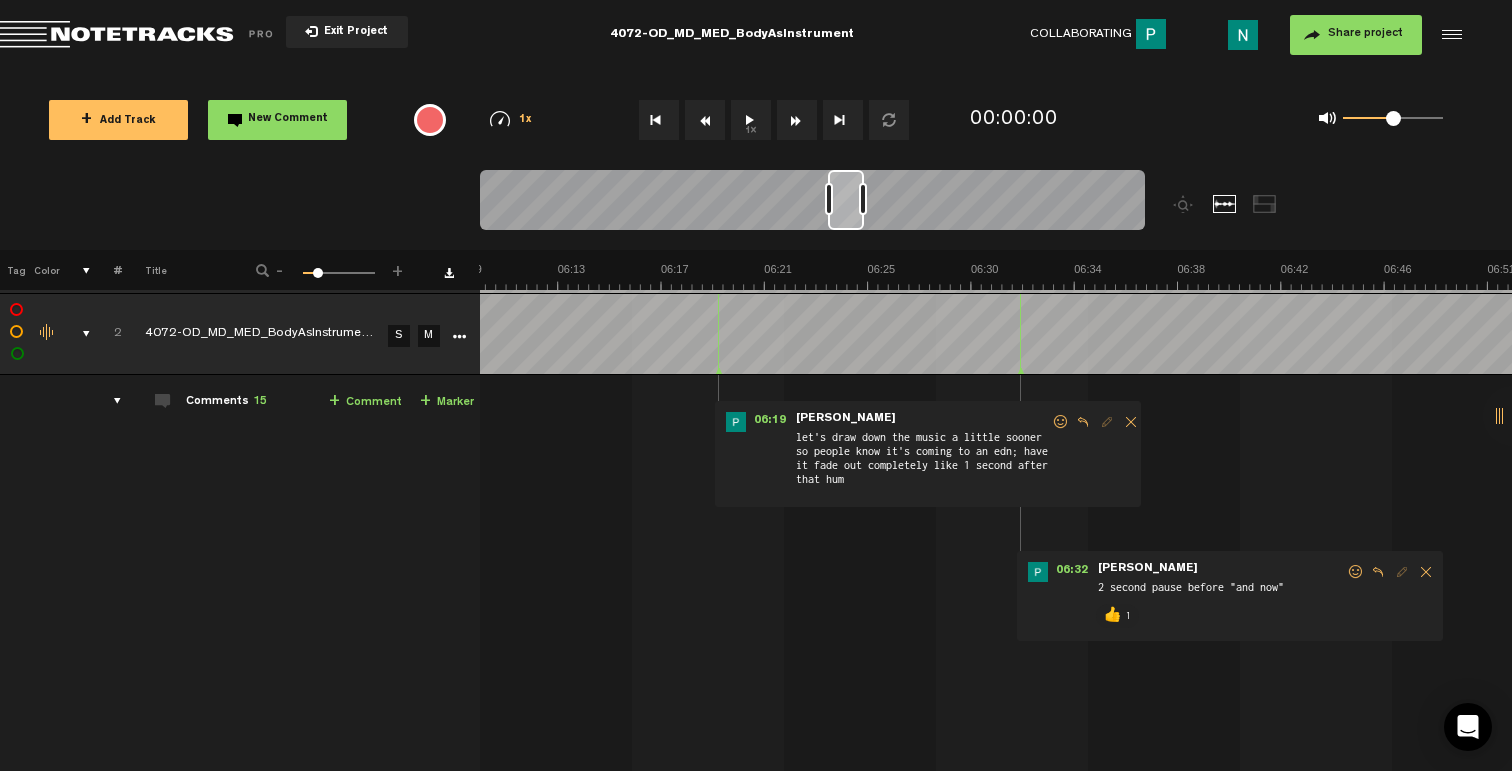 click at bounding box center [1061, 422] 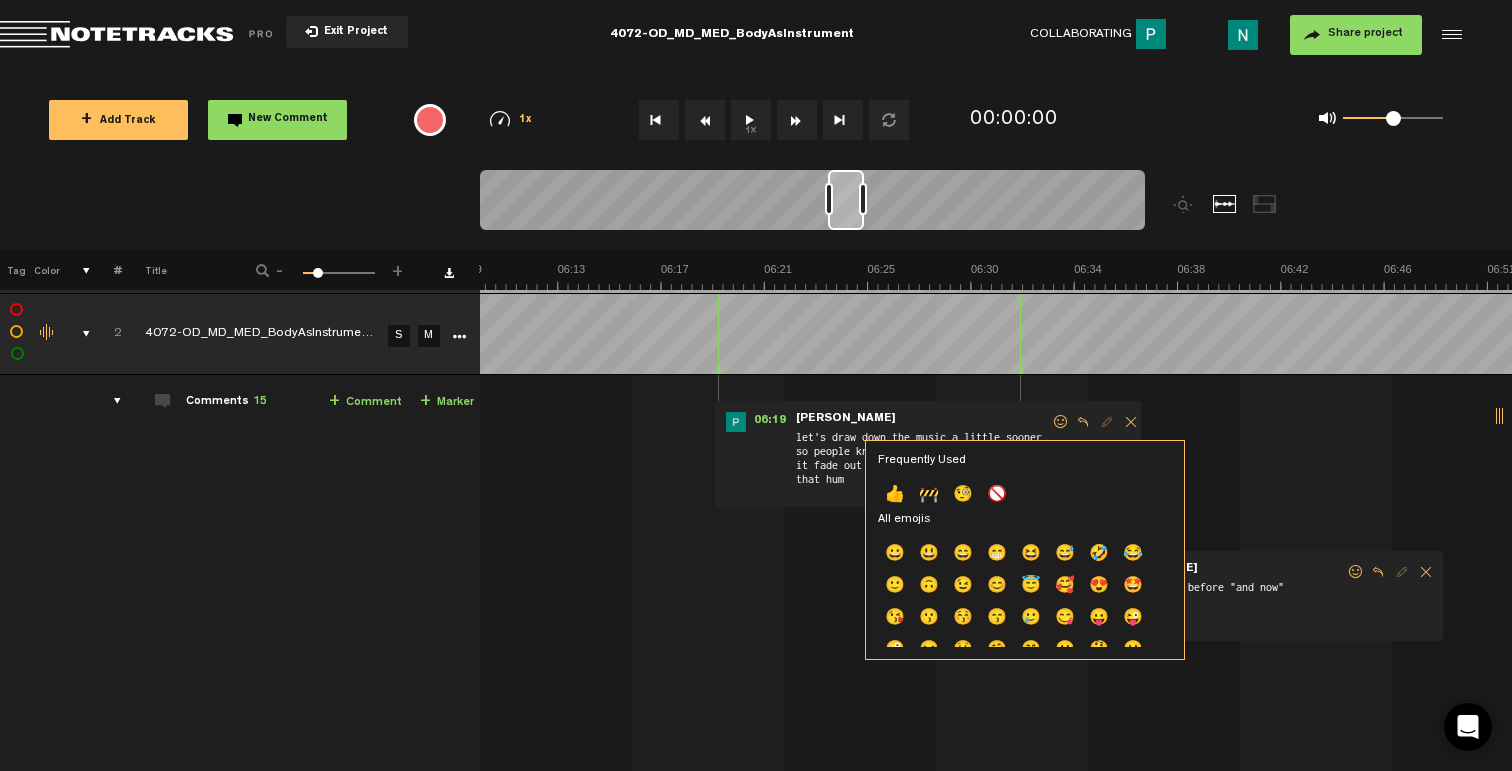 click on "👍" 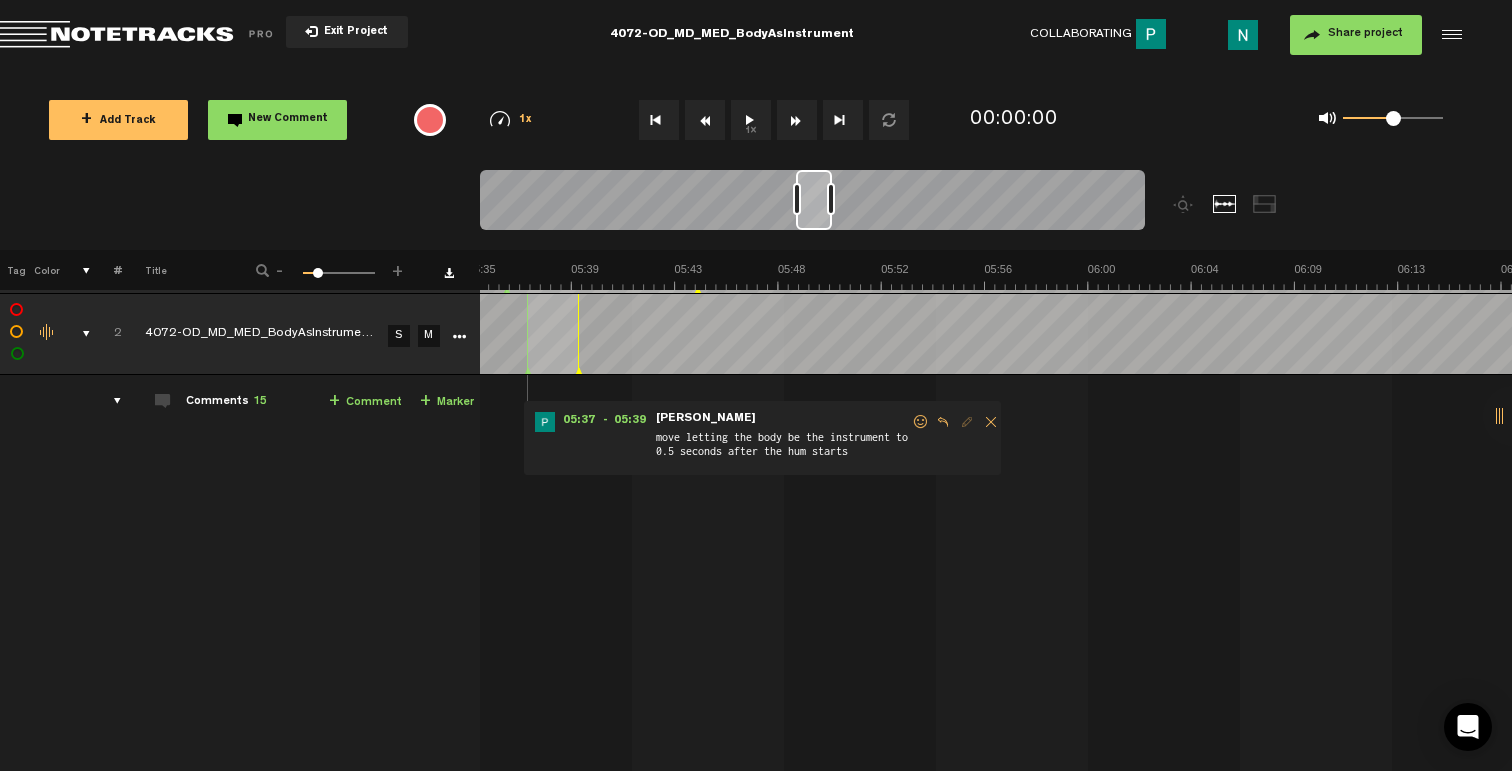 scroll, scrollTop: 0, scrollLeft: 8275, axis: horizontal 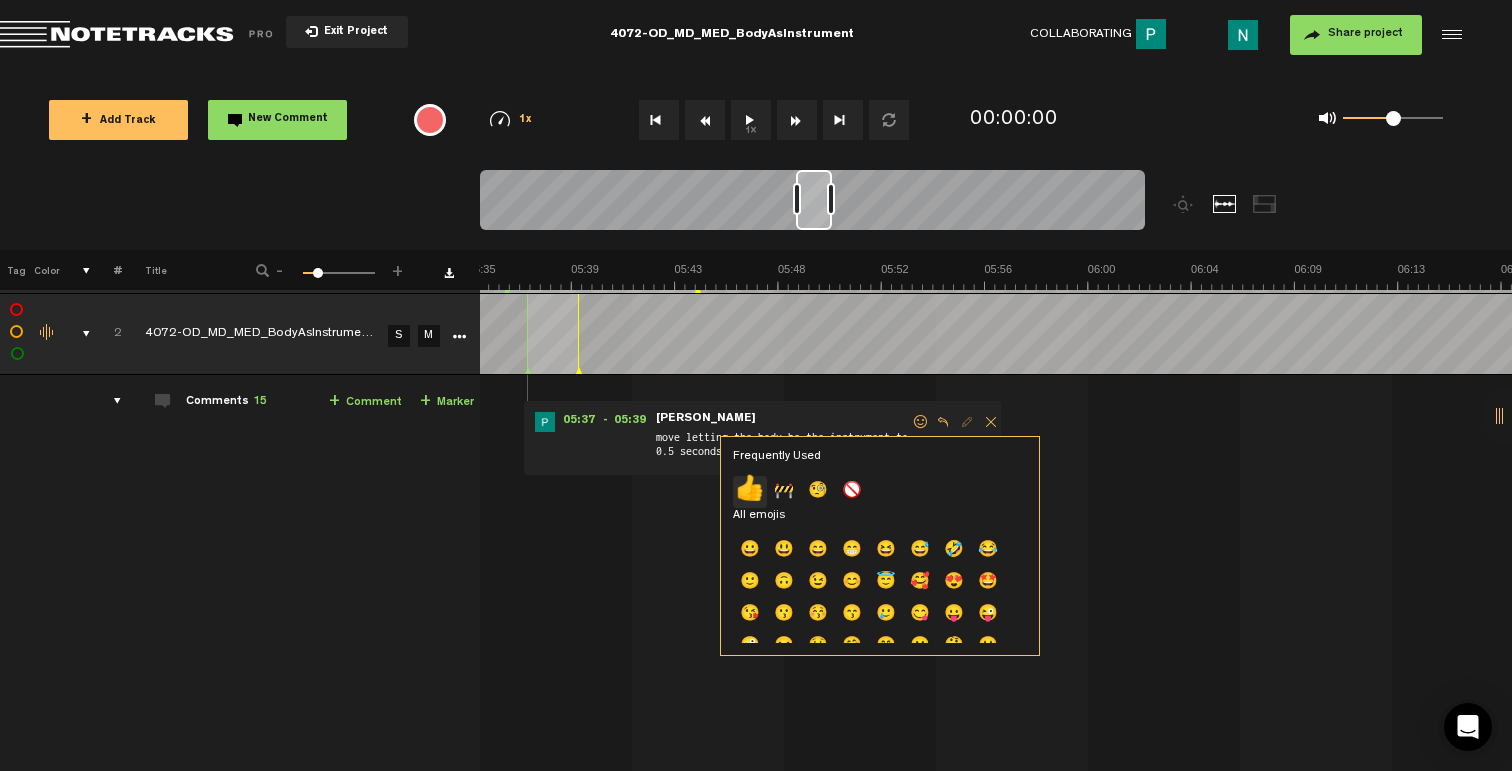 click on "👍" 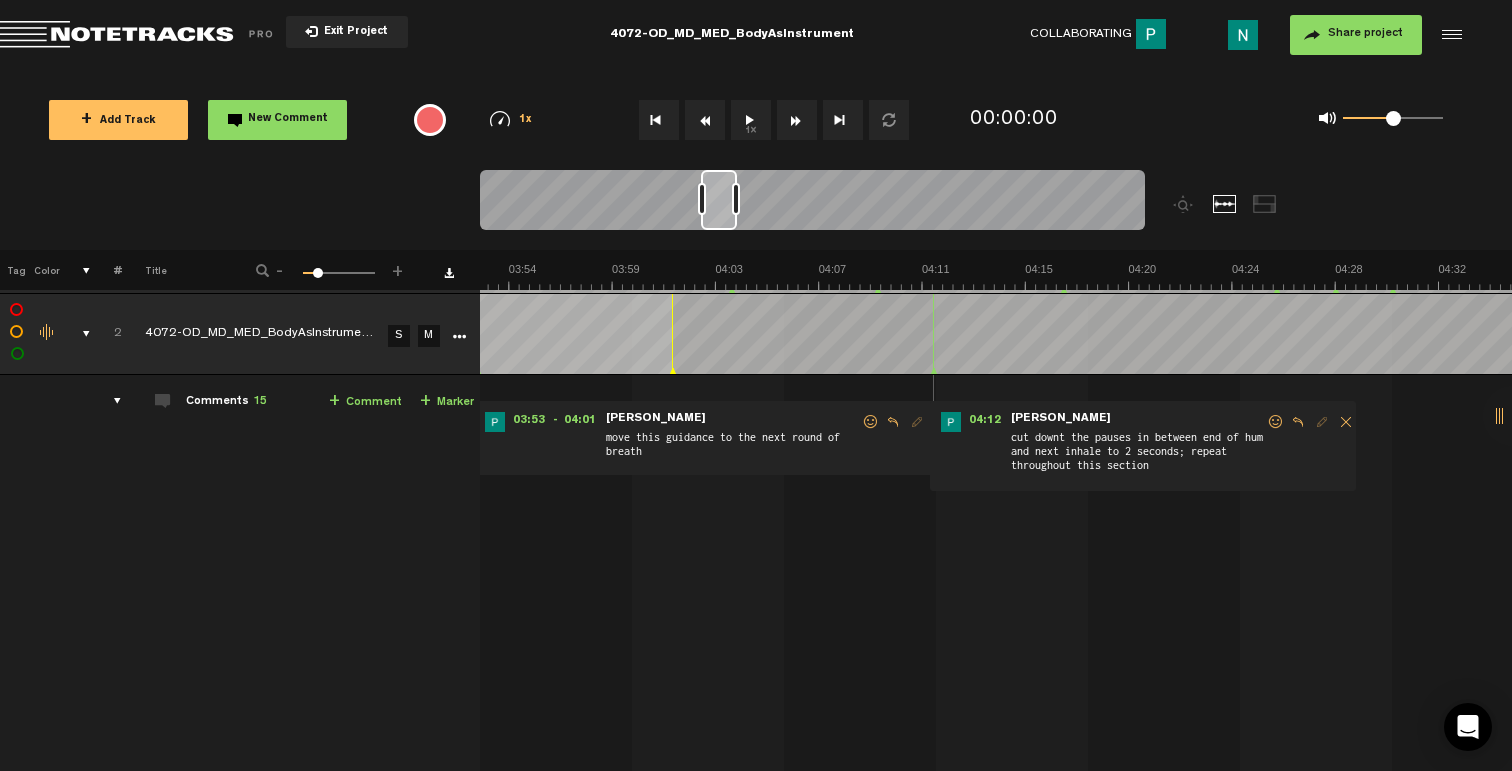 scroll, scrollTop: 0, scrollLeft: 5755, axis: horizontal 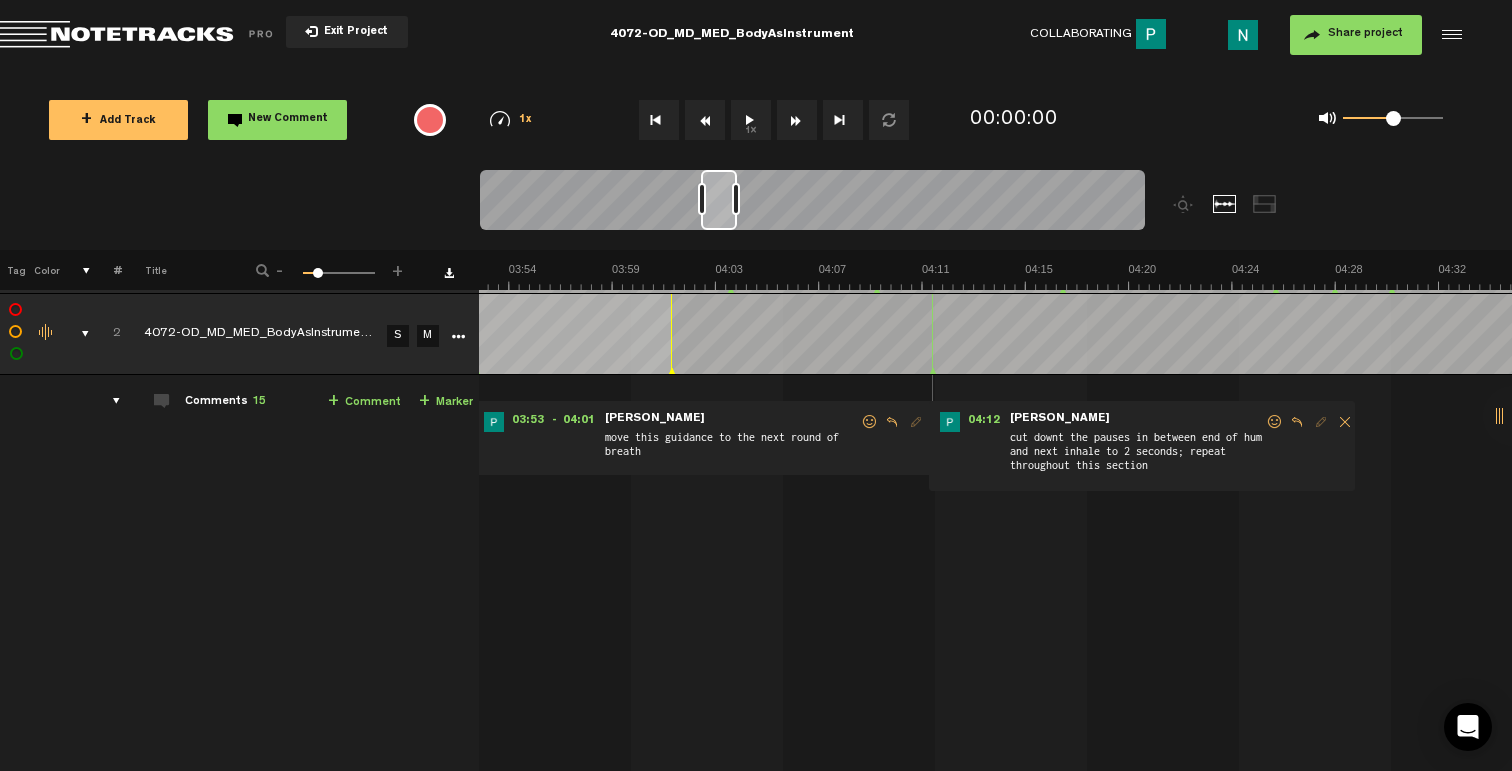click at bounding box center [1275, 422] 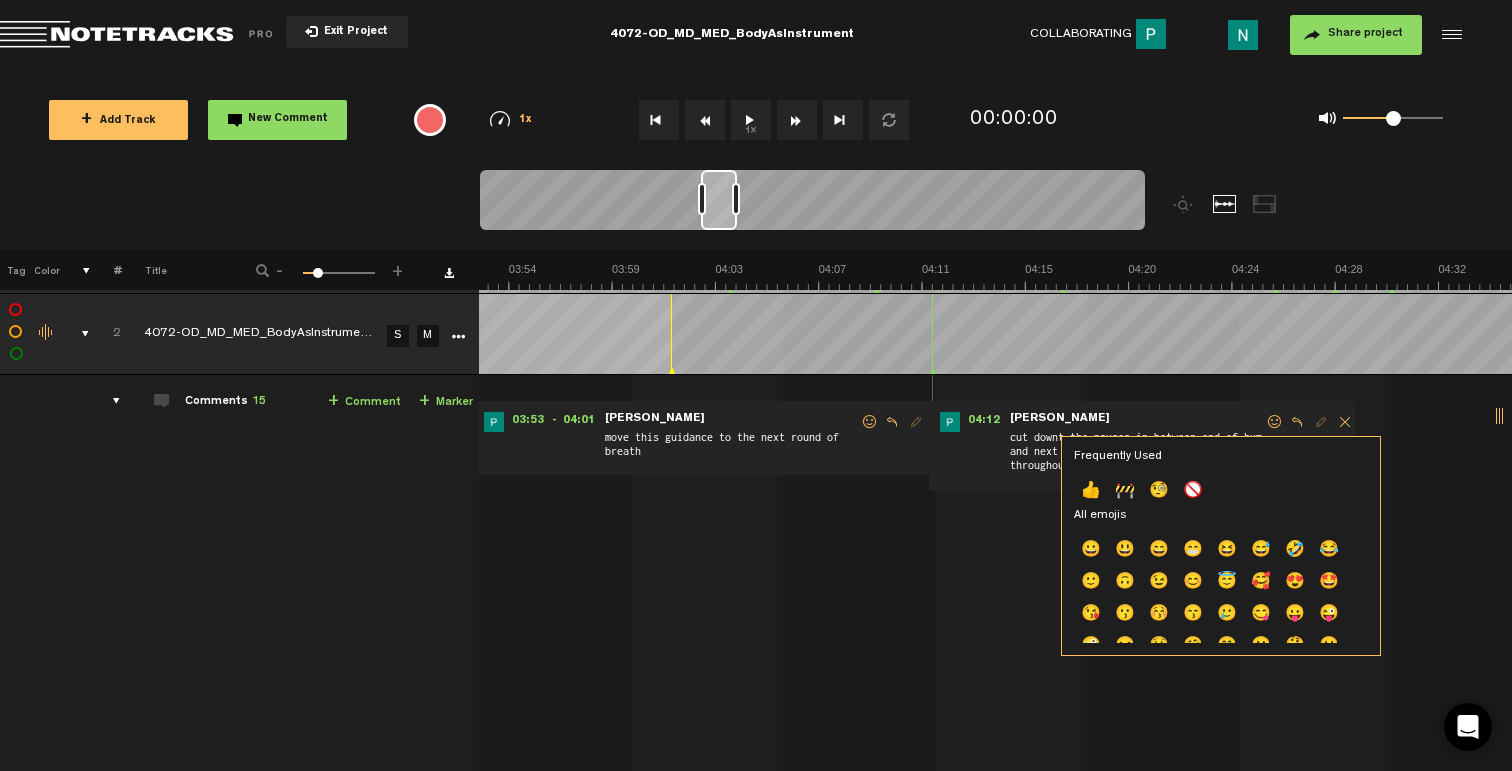 click on "👍" 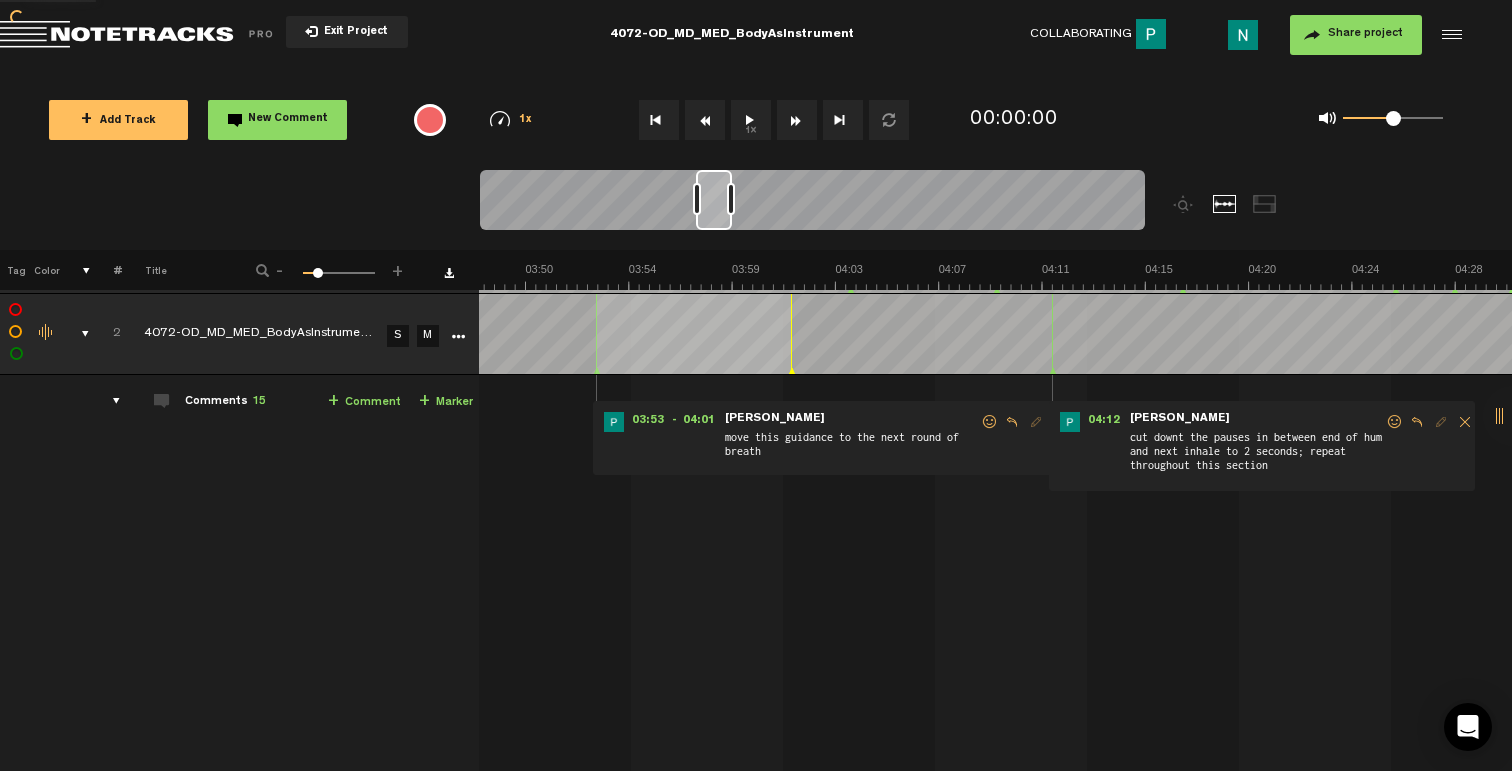 scroll, scrollTop: 77, scrollLeft: 1, axis: both 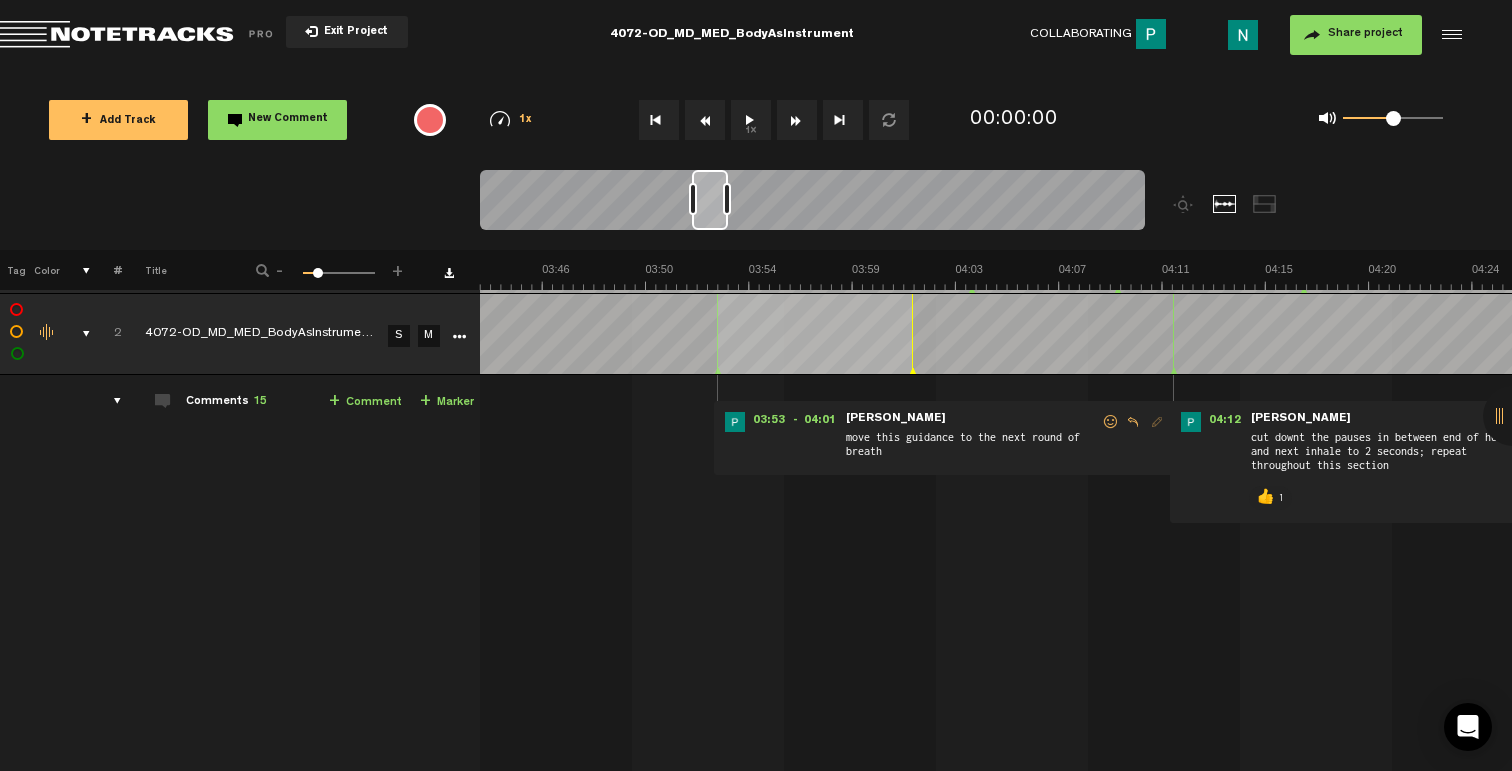 click at bounding box center [1111, 422] 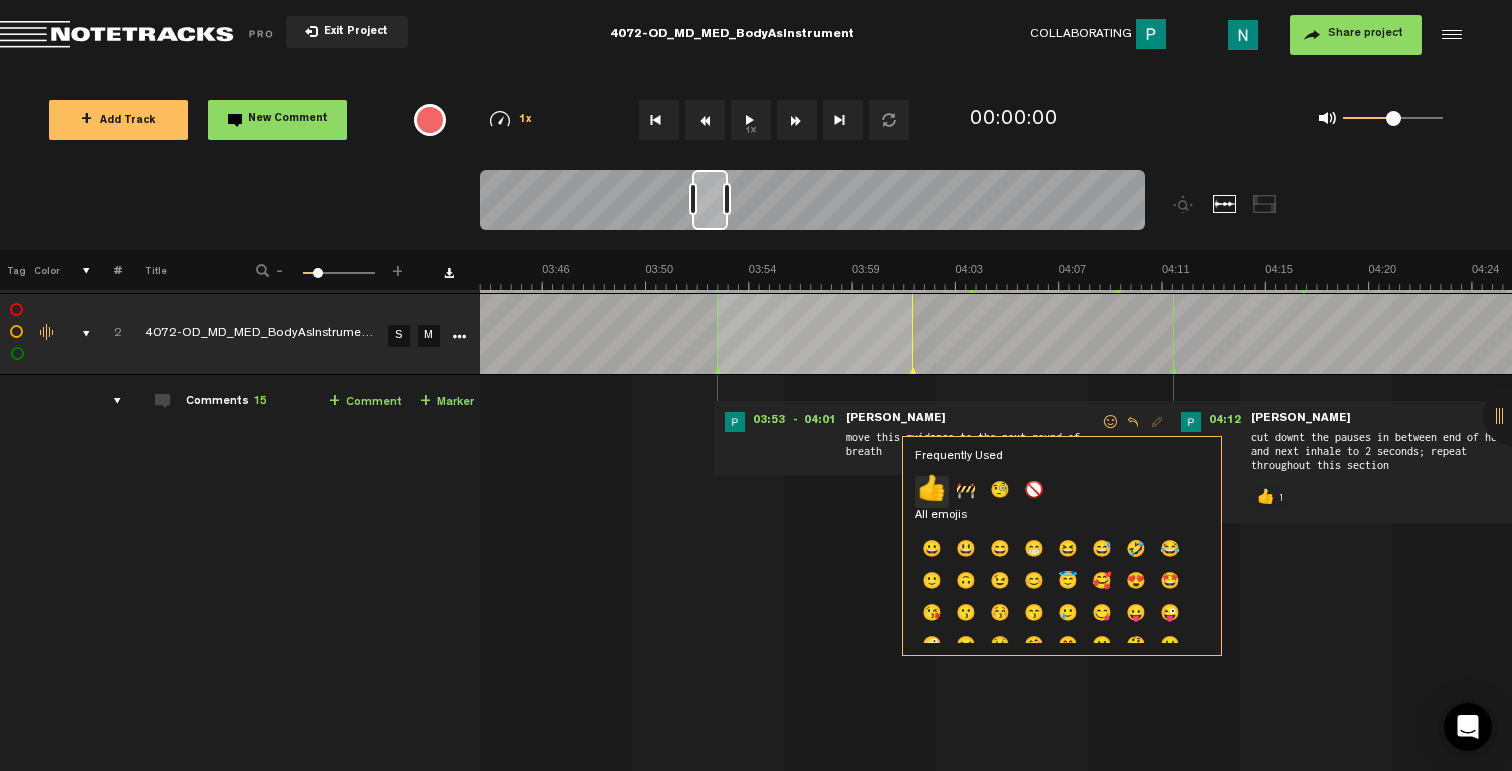click on "👍" 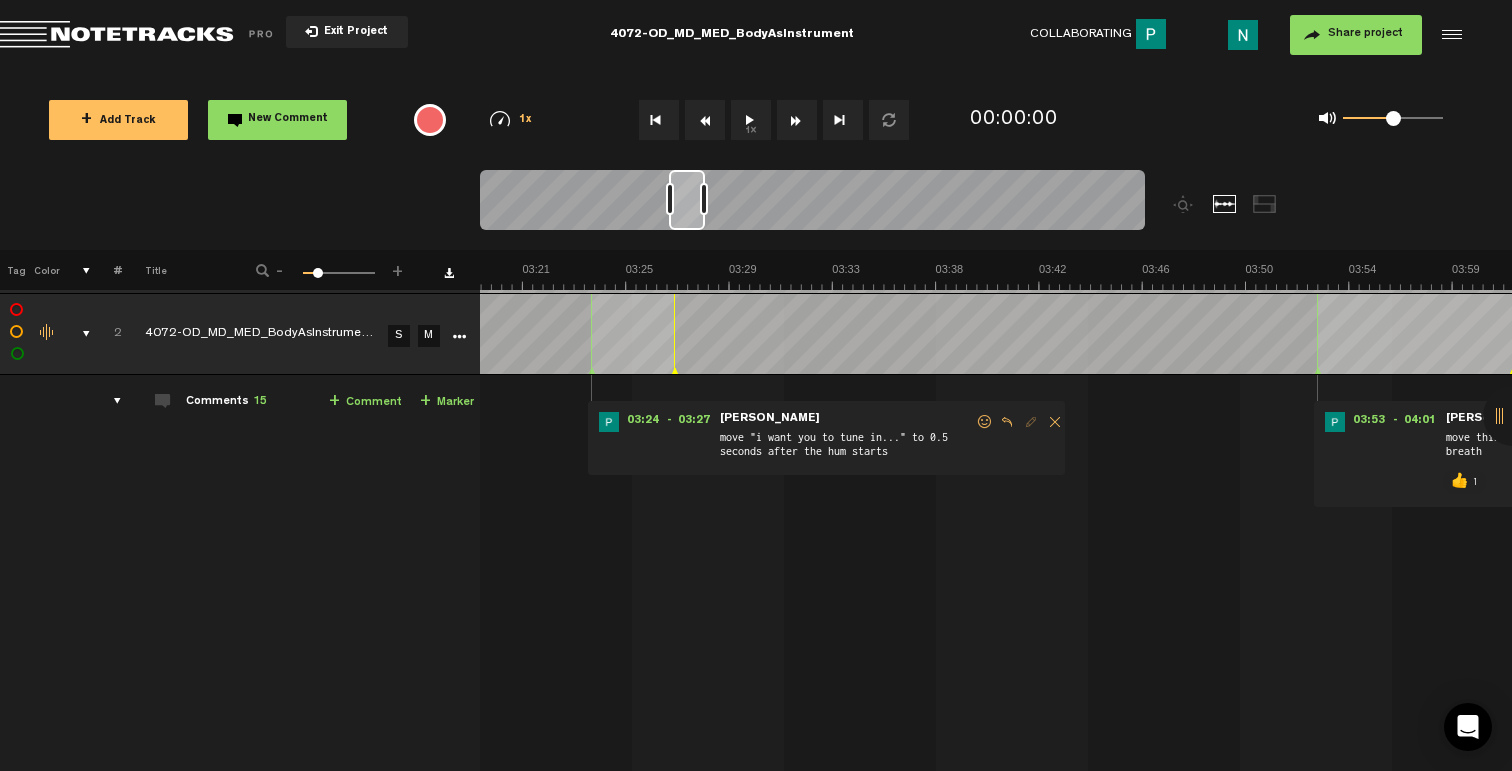 scroll, scrollTop: 0, scrollLeft: 4795, axis: horizontal 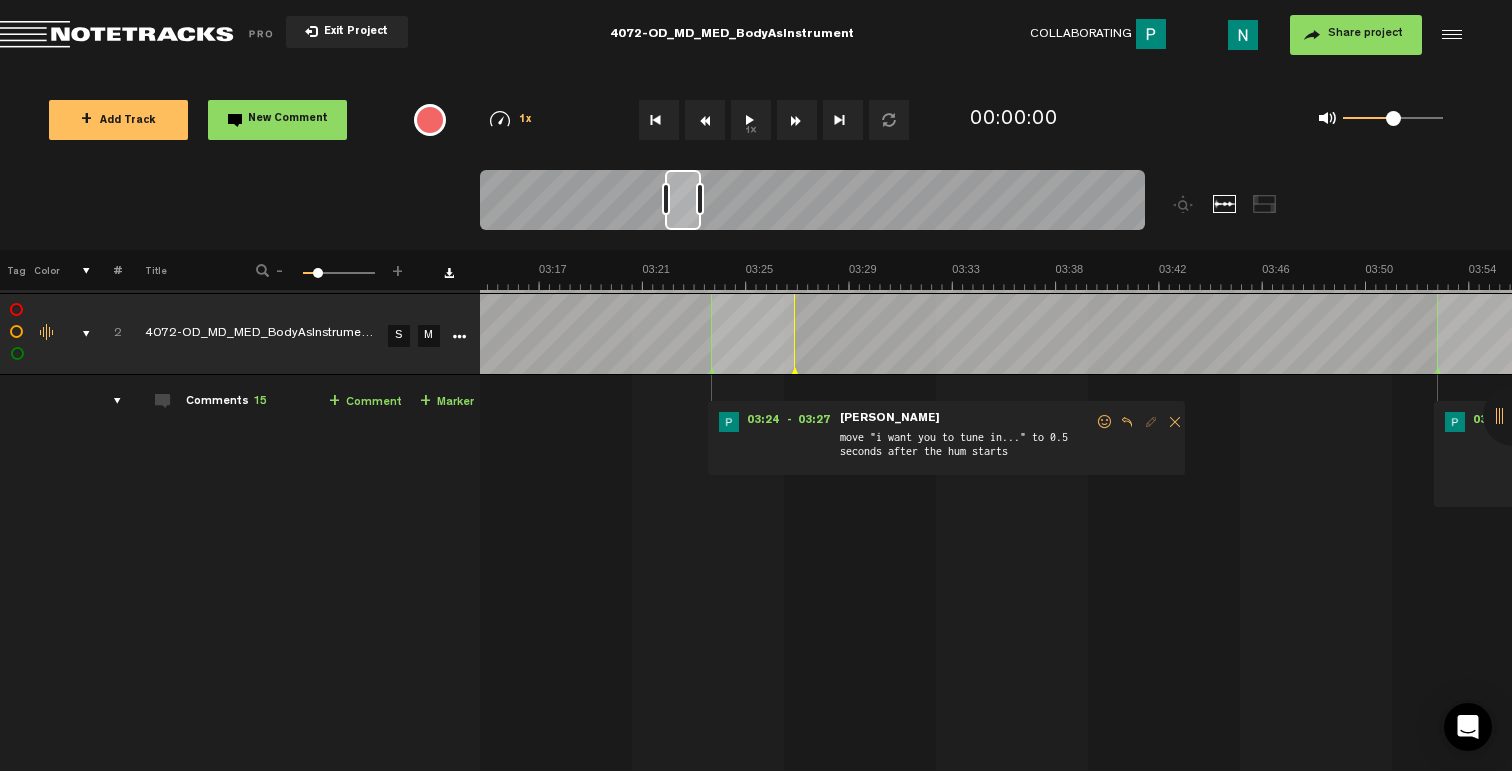 click at bounding box center (1105, 422) 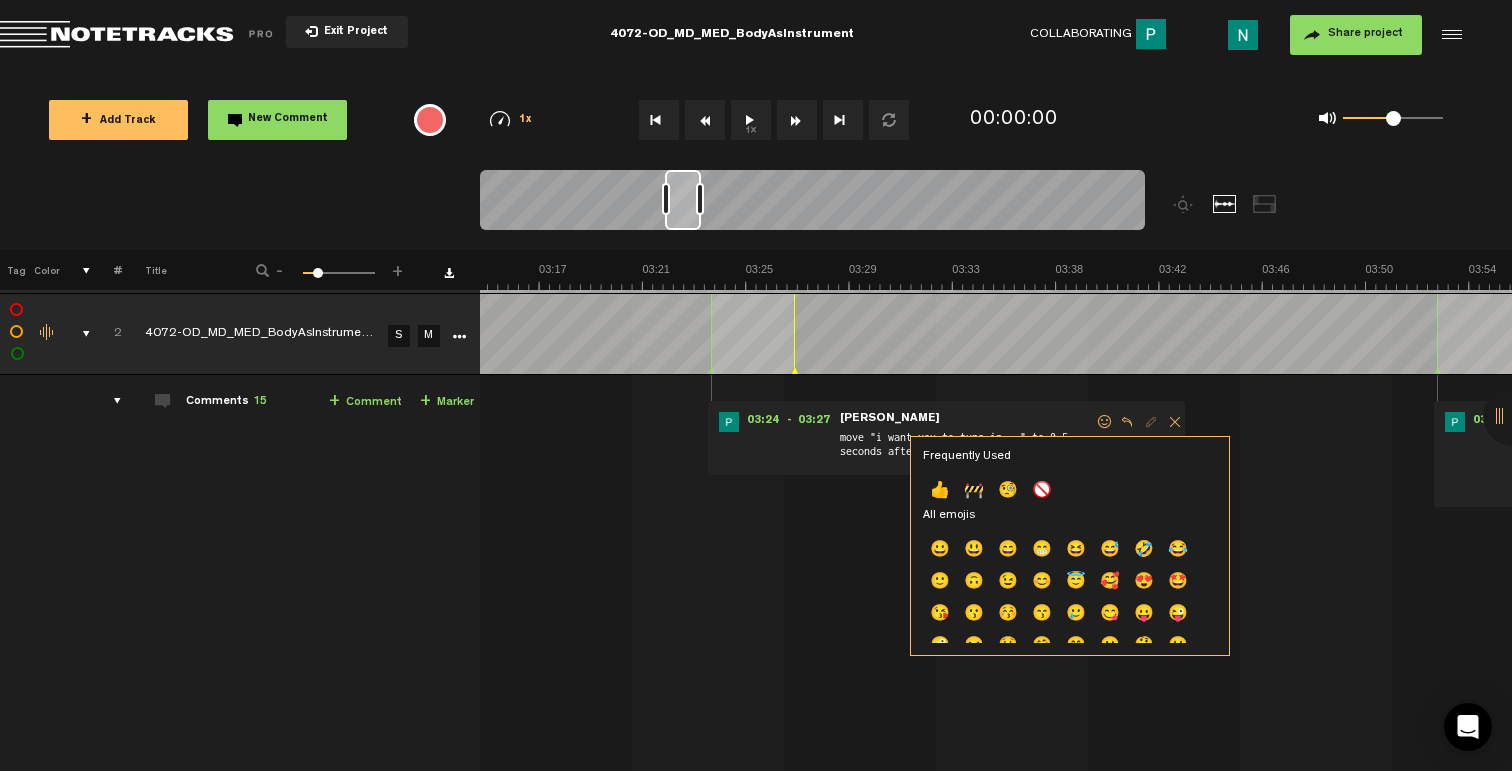 click on "👍" 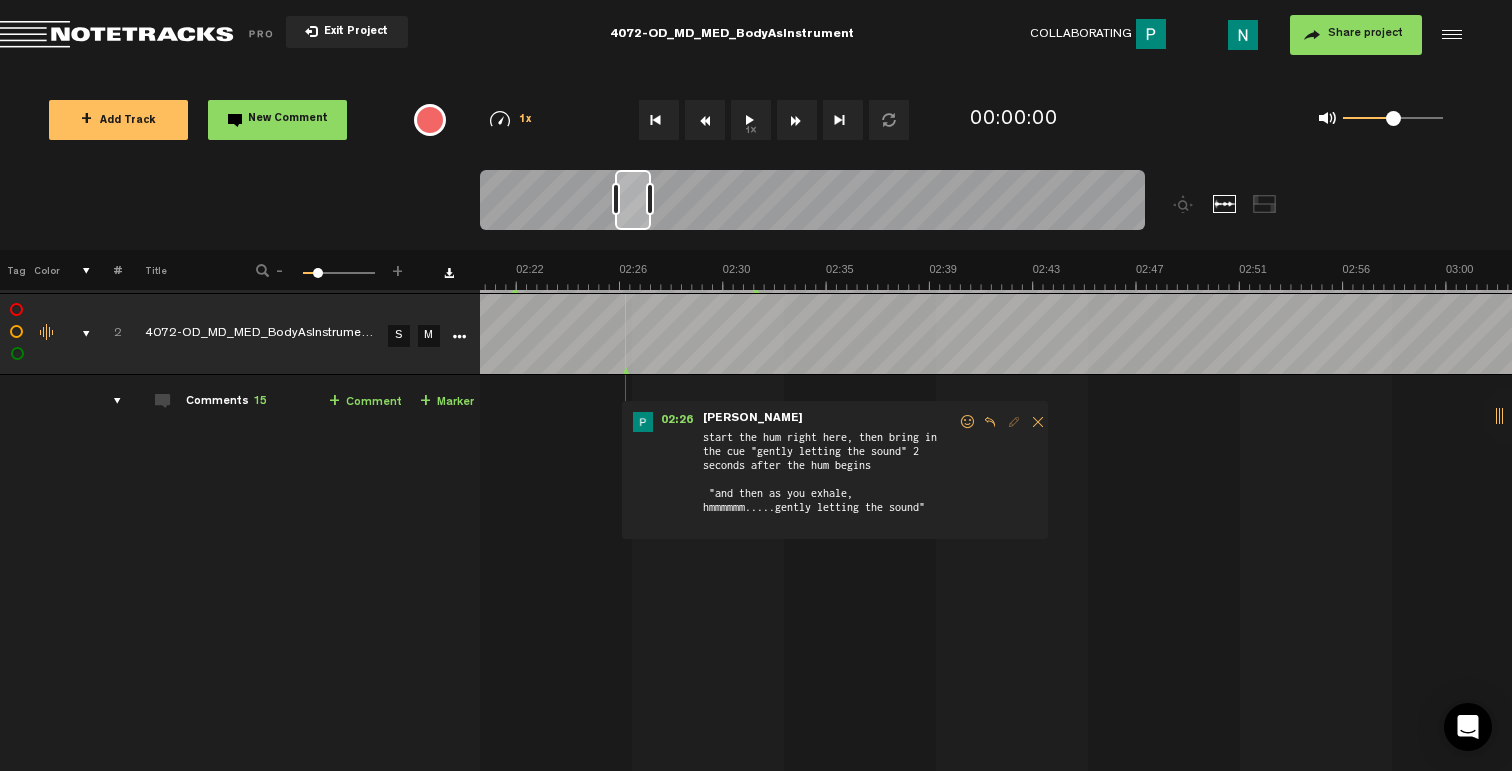 scroll, scrollTop: 0, scrollLeft: 3355, axis: horizontal 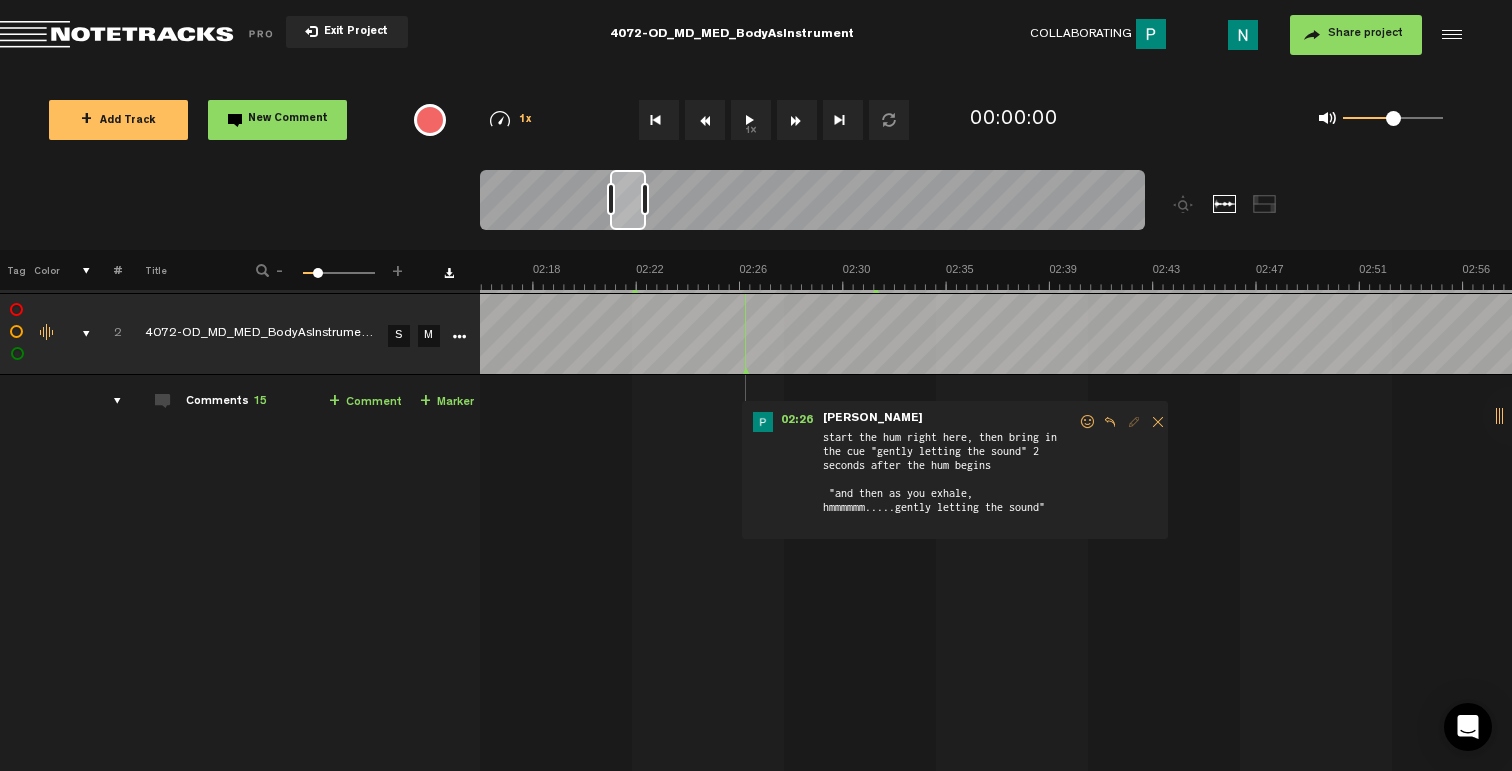 click at bounding box center [1088, 422] 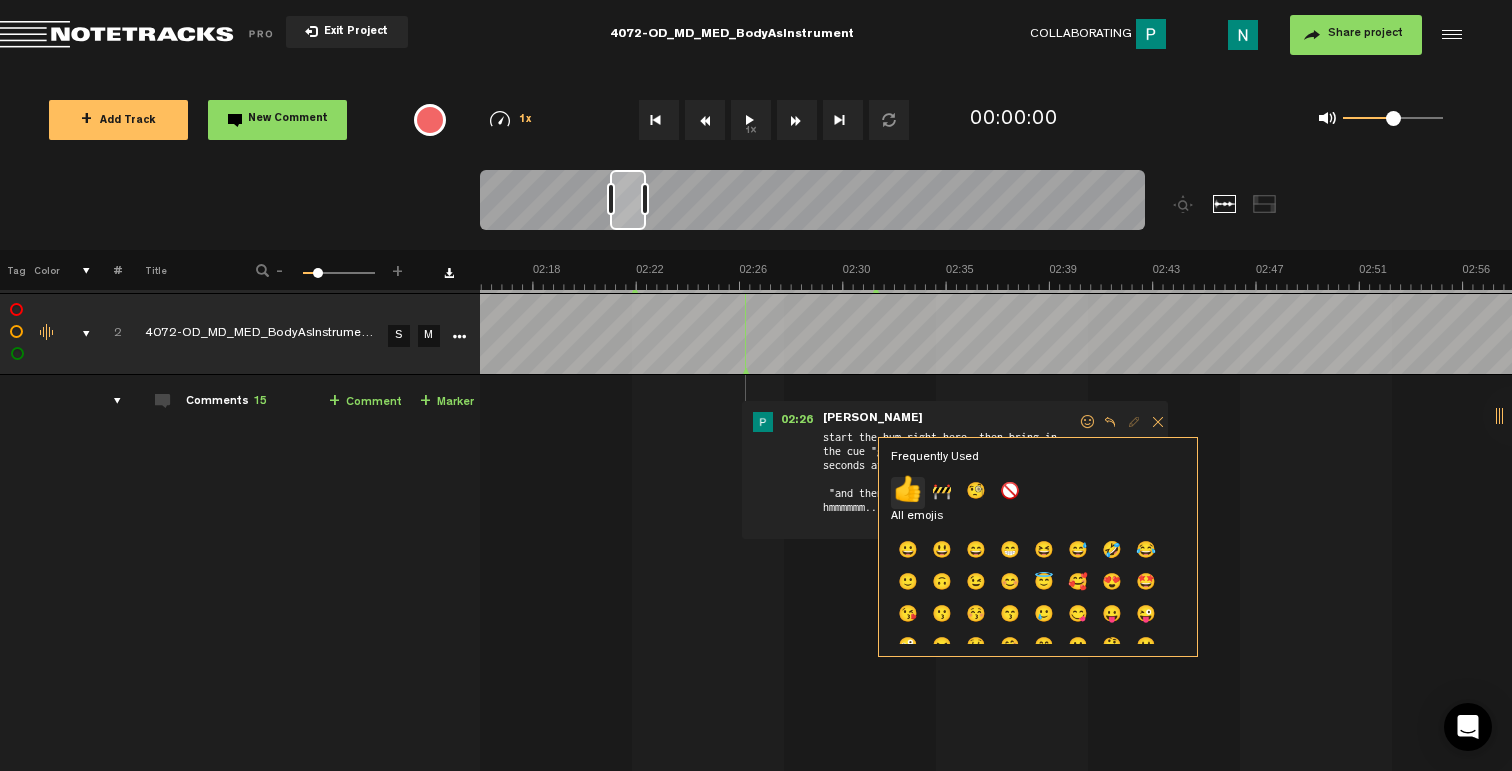 click on "👍" 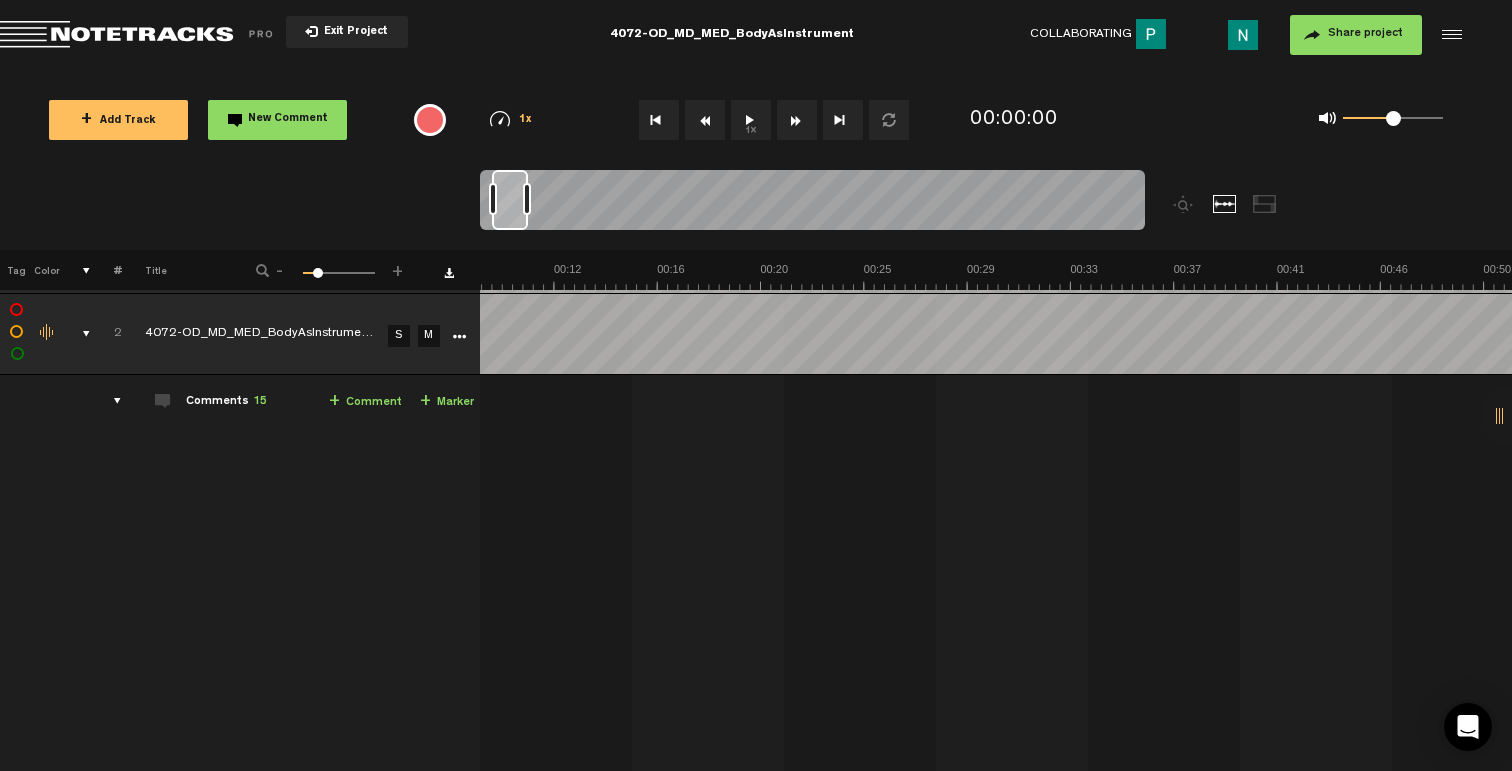 scroll, scrollTop: 0, scrollLeft: 0, axis: both 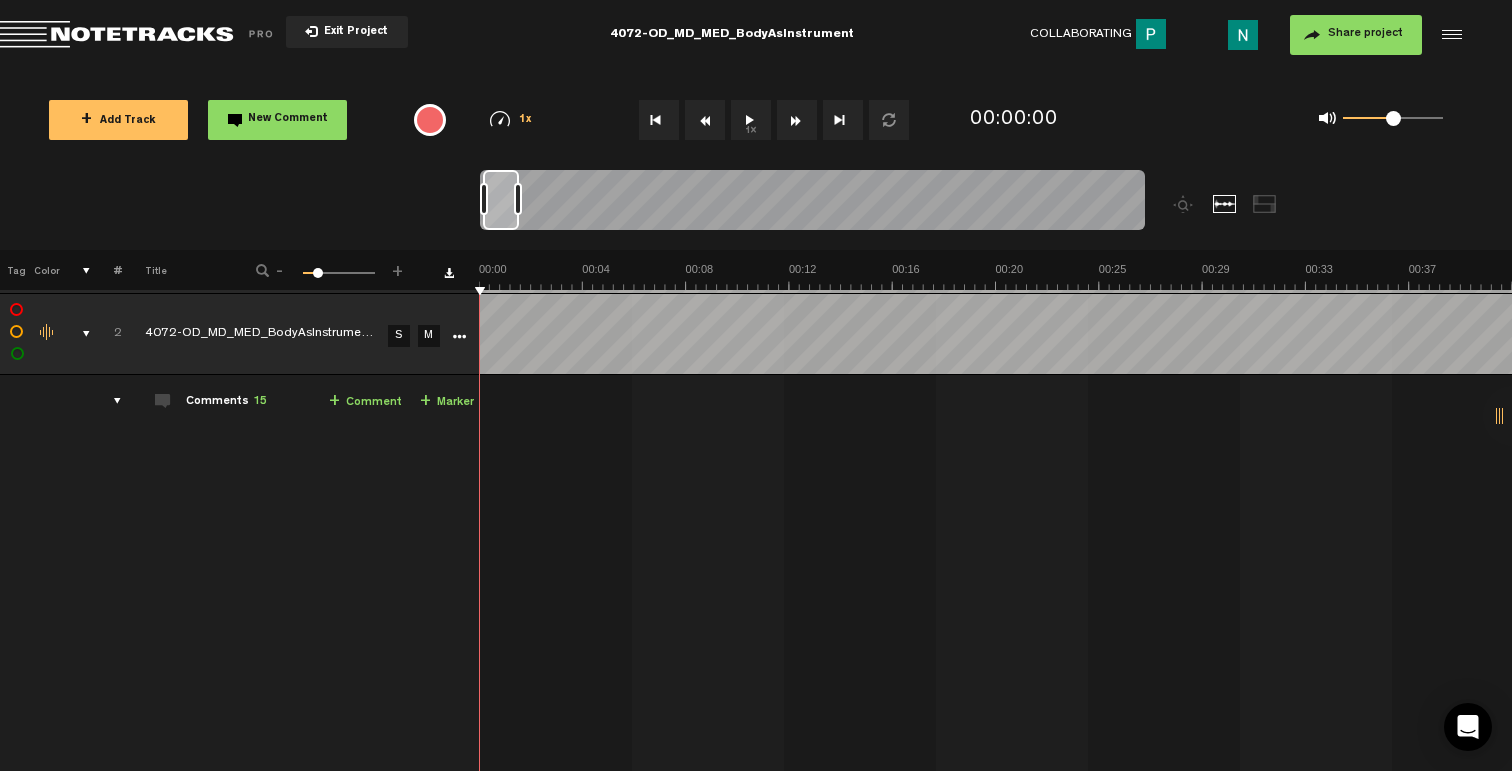 click at bounding box center (78, 334) 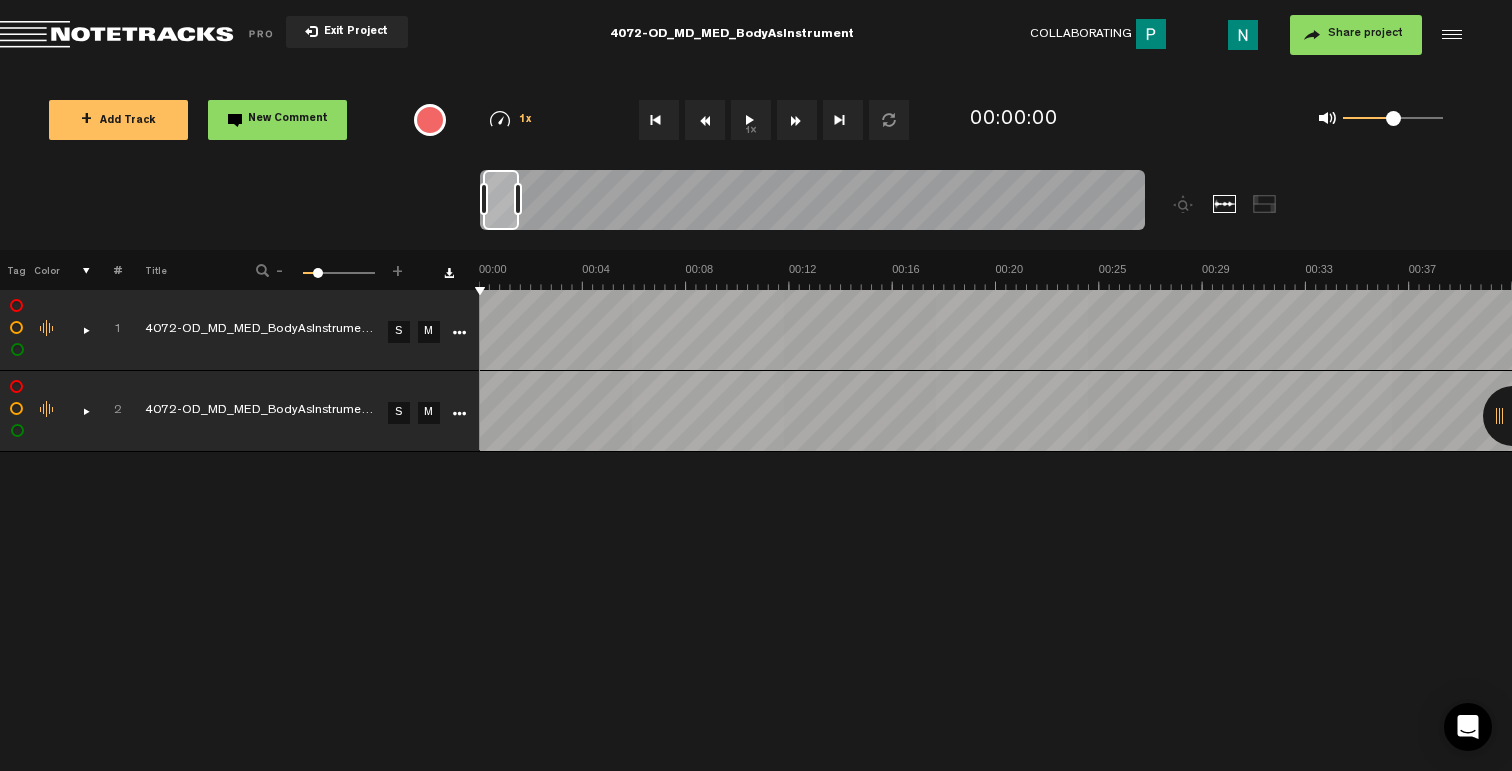 click on "+ Add Track" at bounding box center (118, 120) 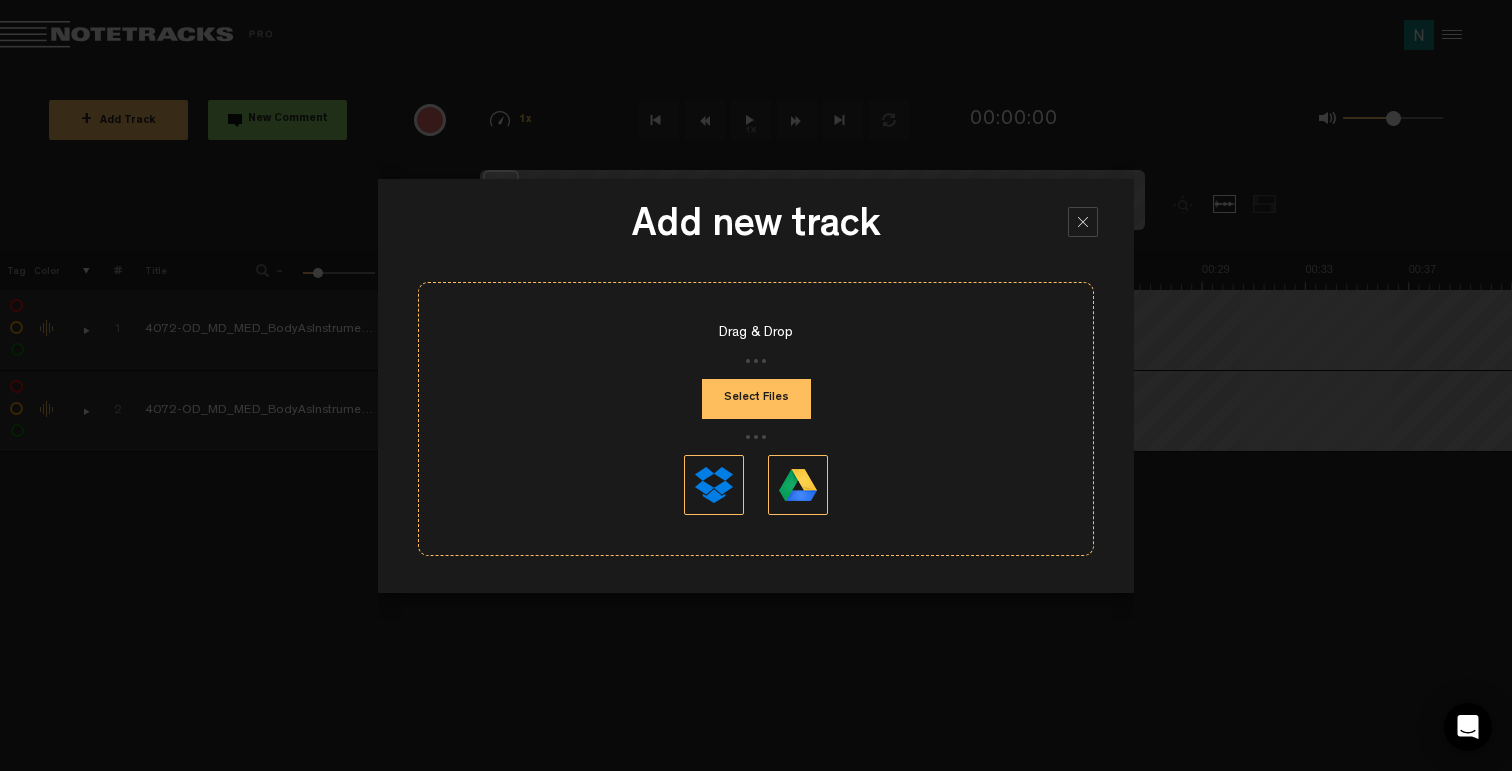 click on "Select Files" at bounding box center [756, 399] 